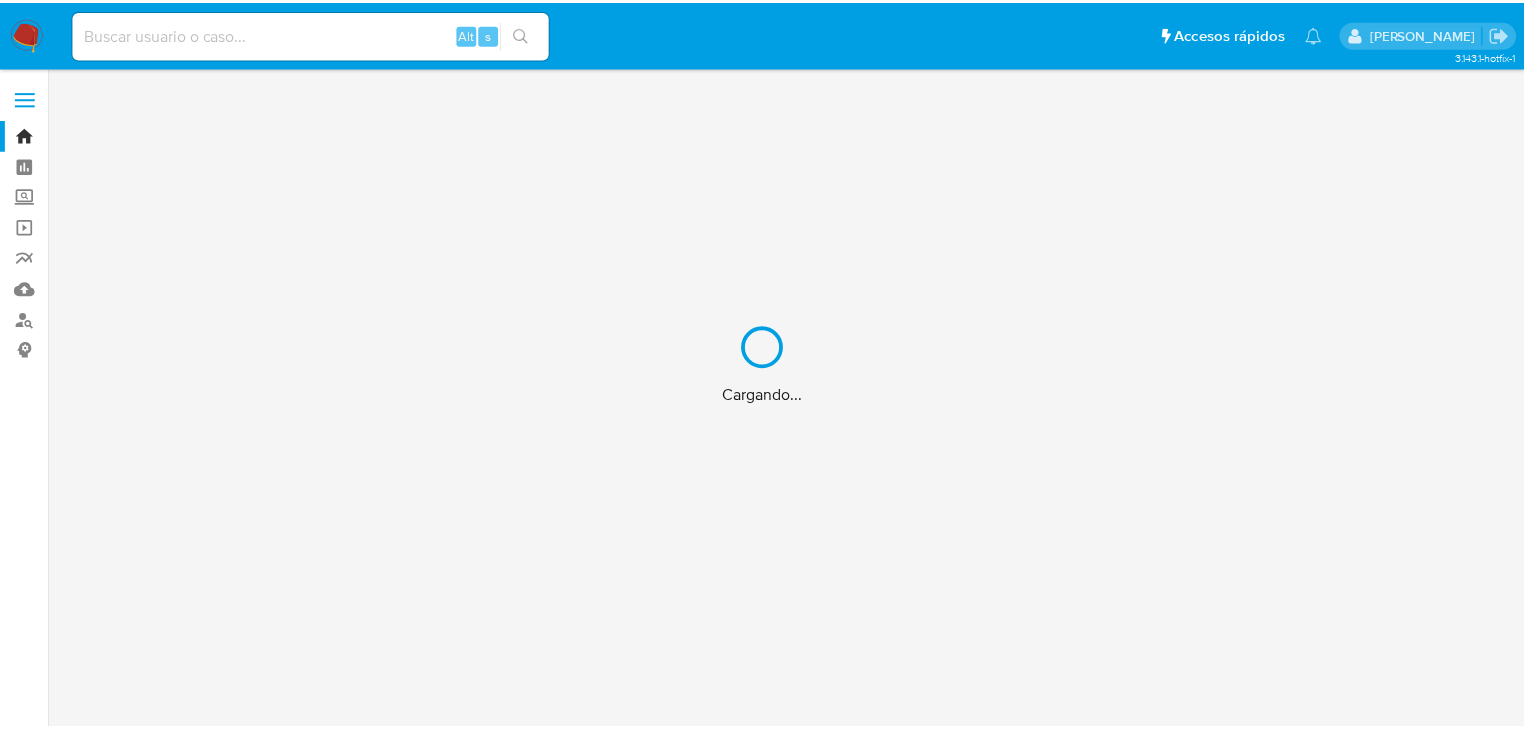 scroll, scrollTop: 0, scrollLeft: 0, axis: both 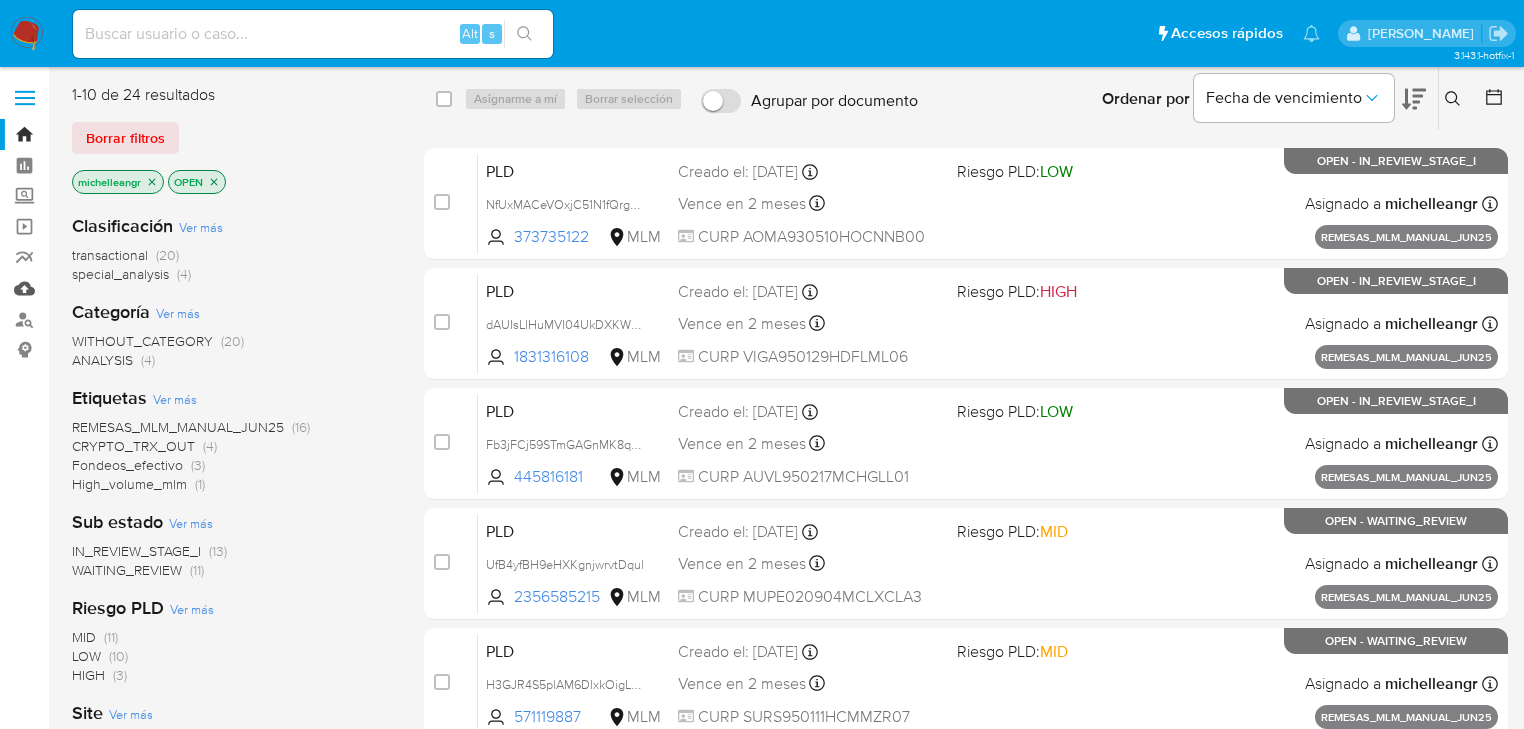 click on "Mulan" at bounding box center [119, 288] 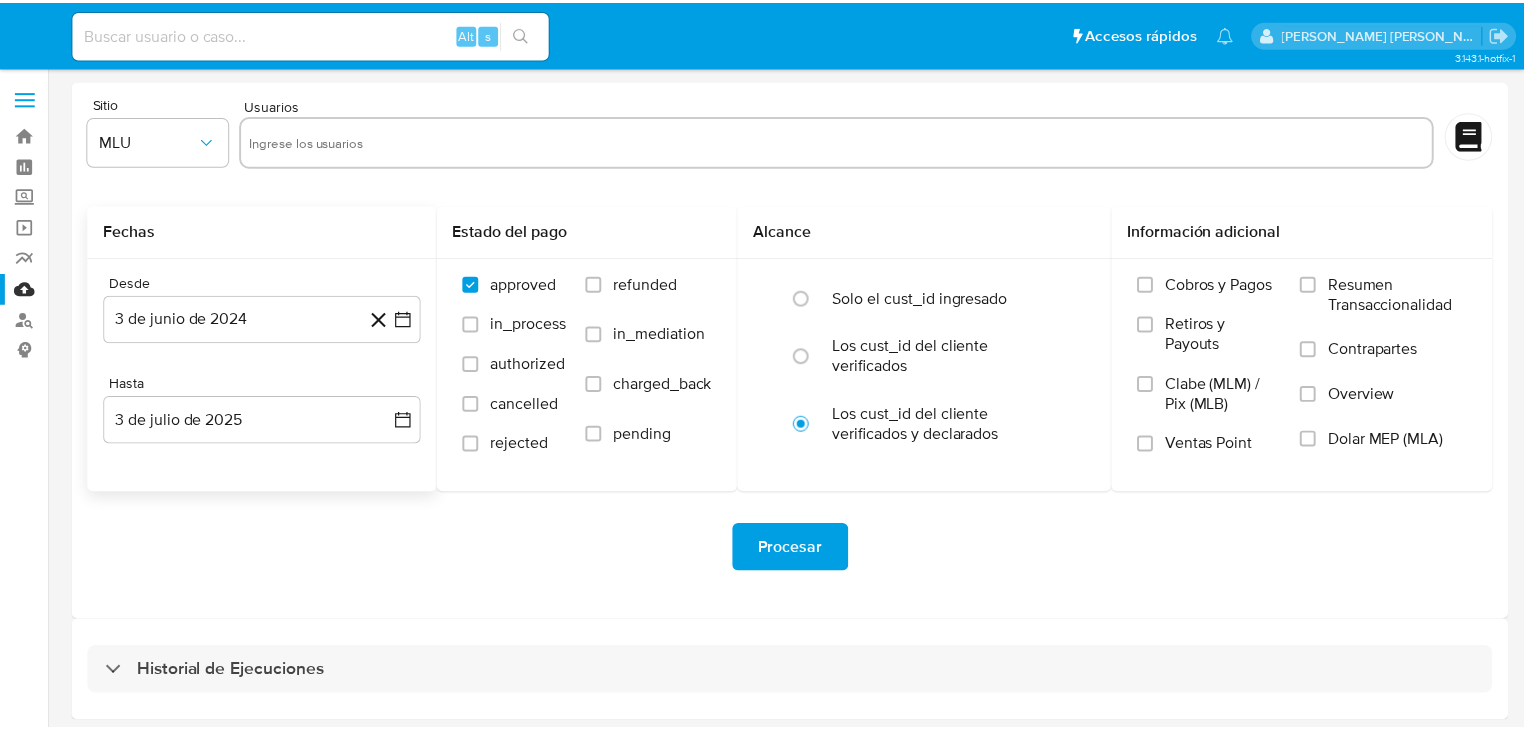 scroll, scrollTop: 0, scrollLeft: 0, axis: both 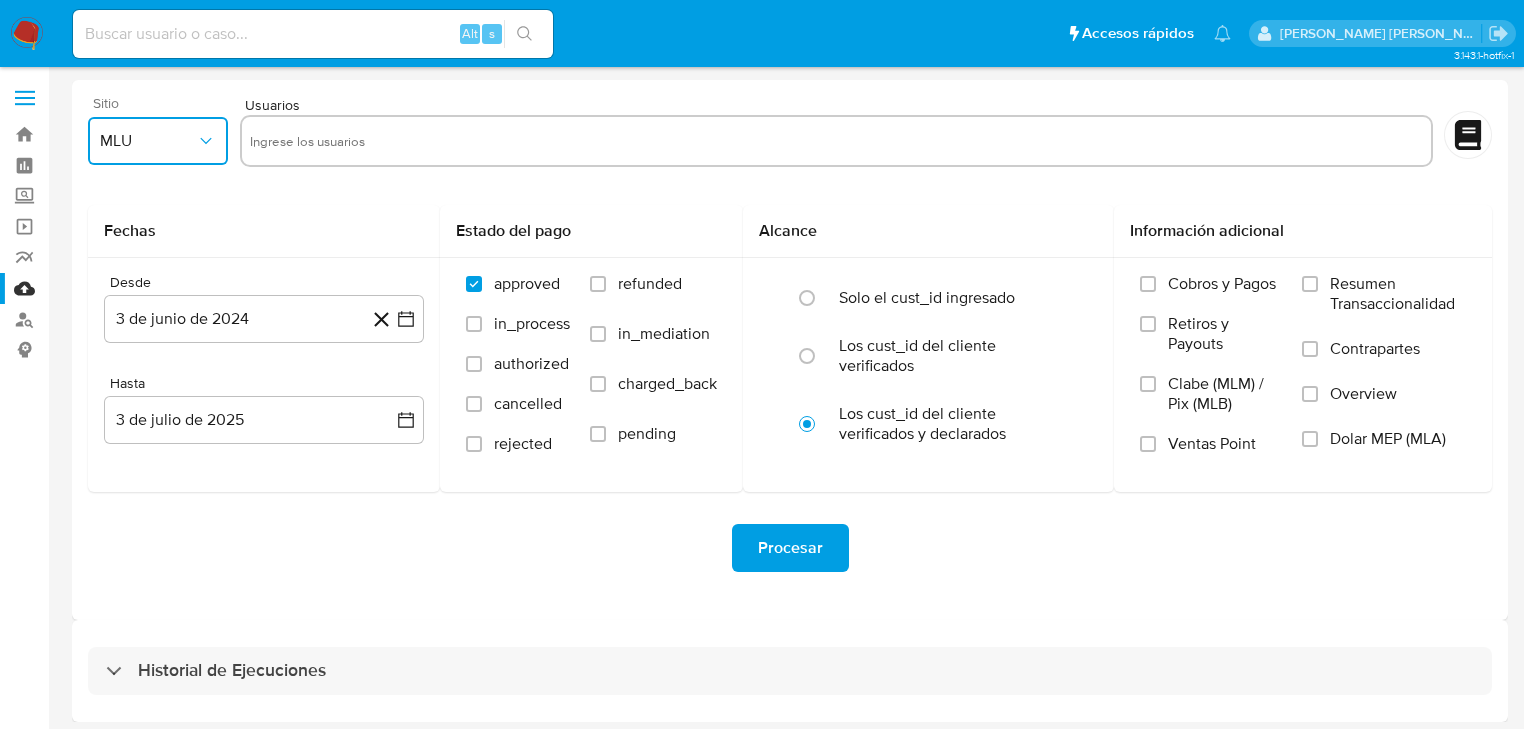 drag, startPoint x: 180, startPoint y: 144, endPoint x: 173, endPoint y: 158, distance: 15.652476 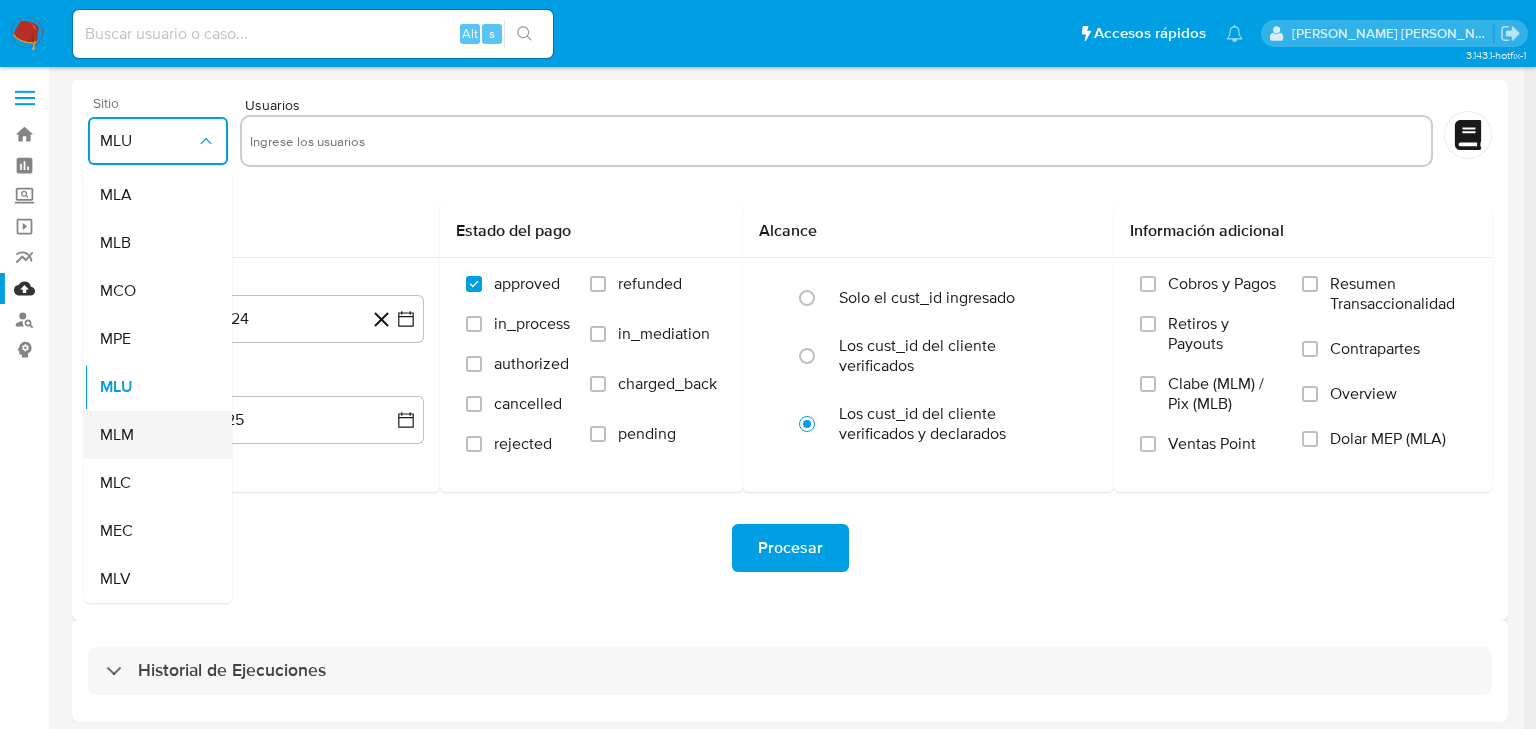 click on "MLM" at bounding box center [152, 435] 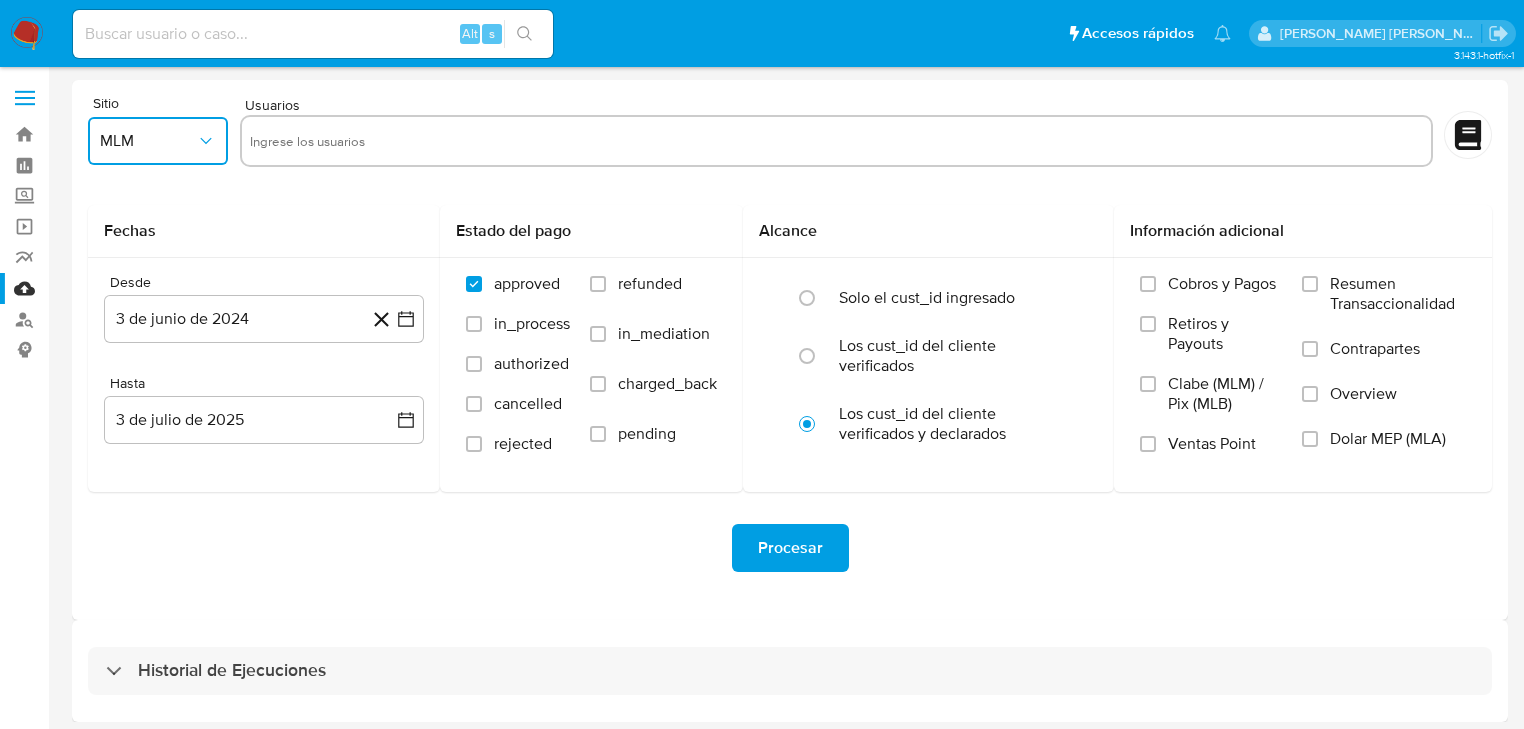 click at bounding box center [836, 141] 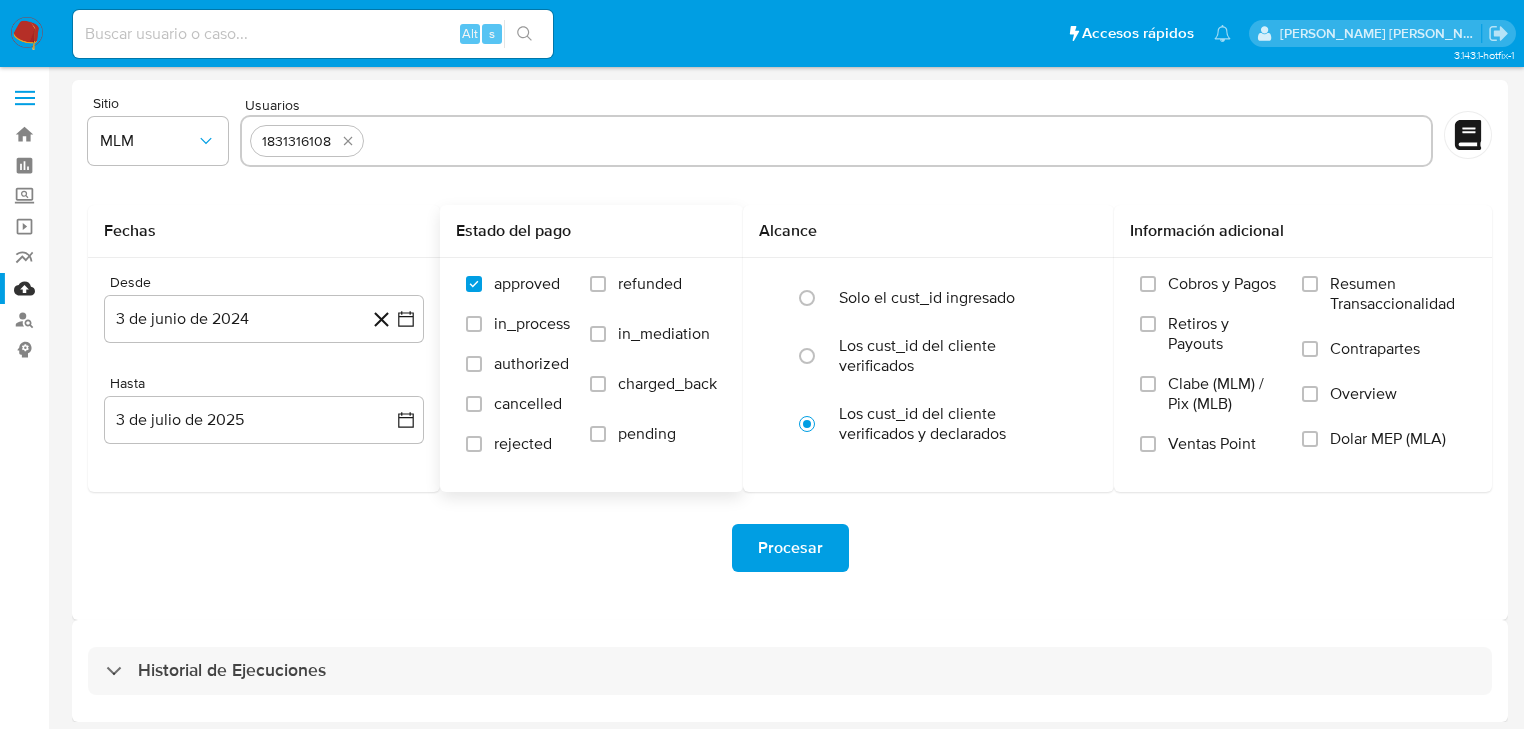 paste on "373735122" 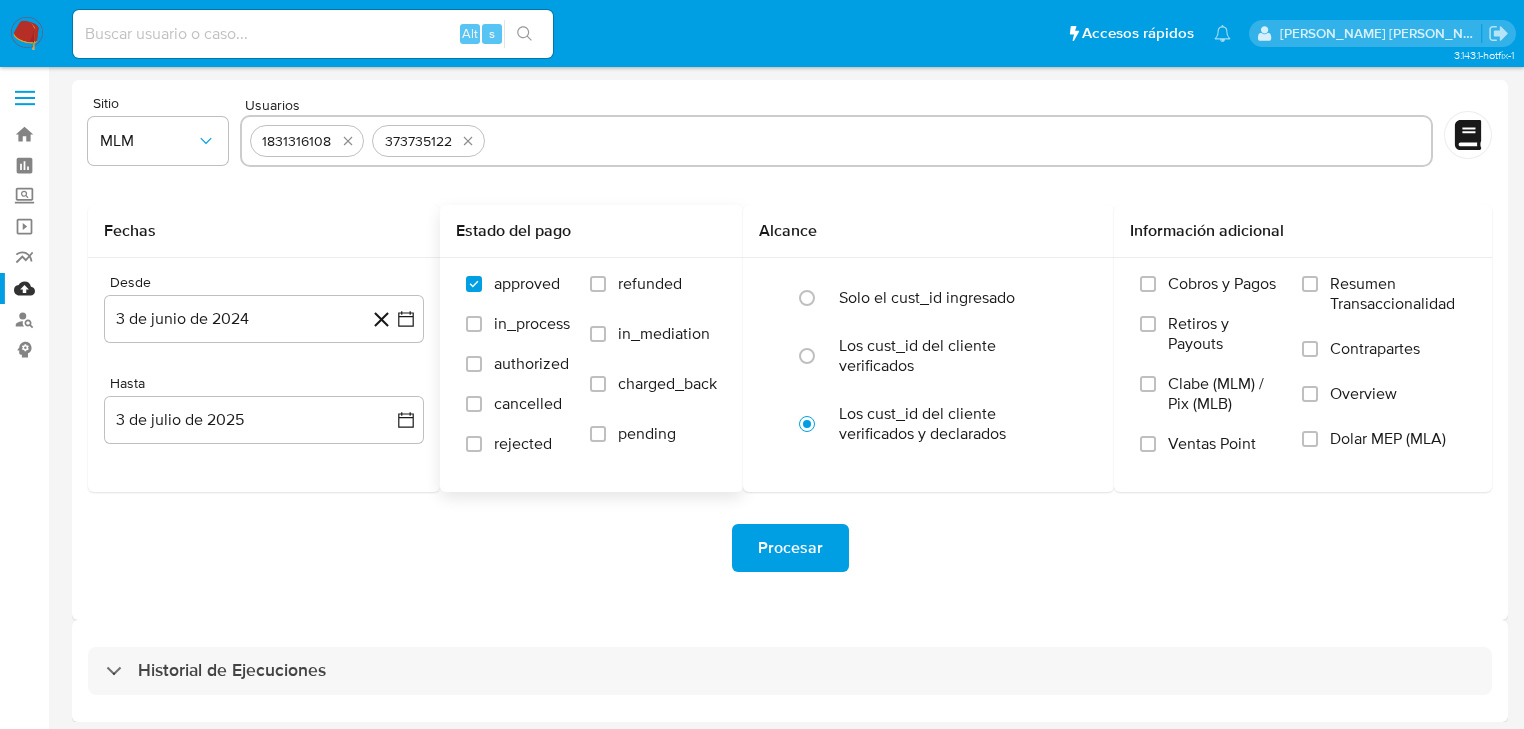 paste on "1979445981" 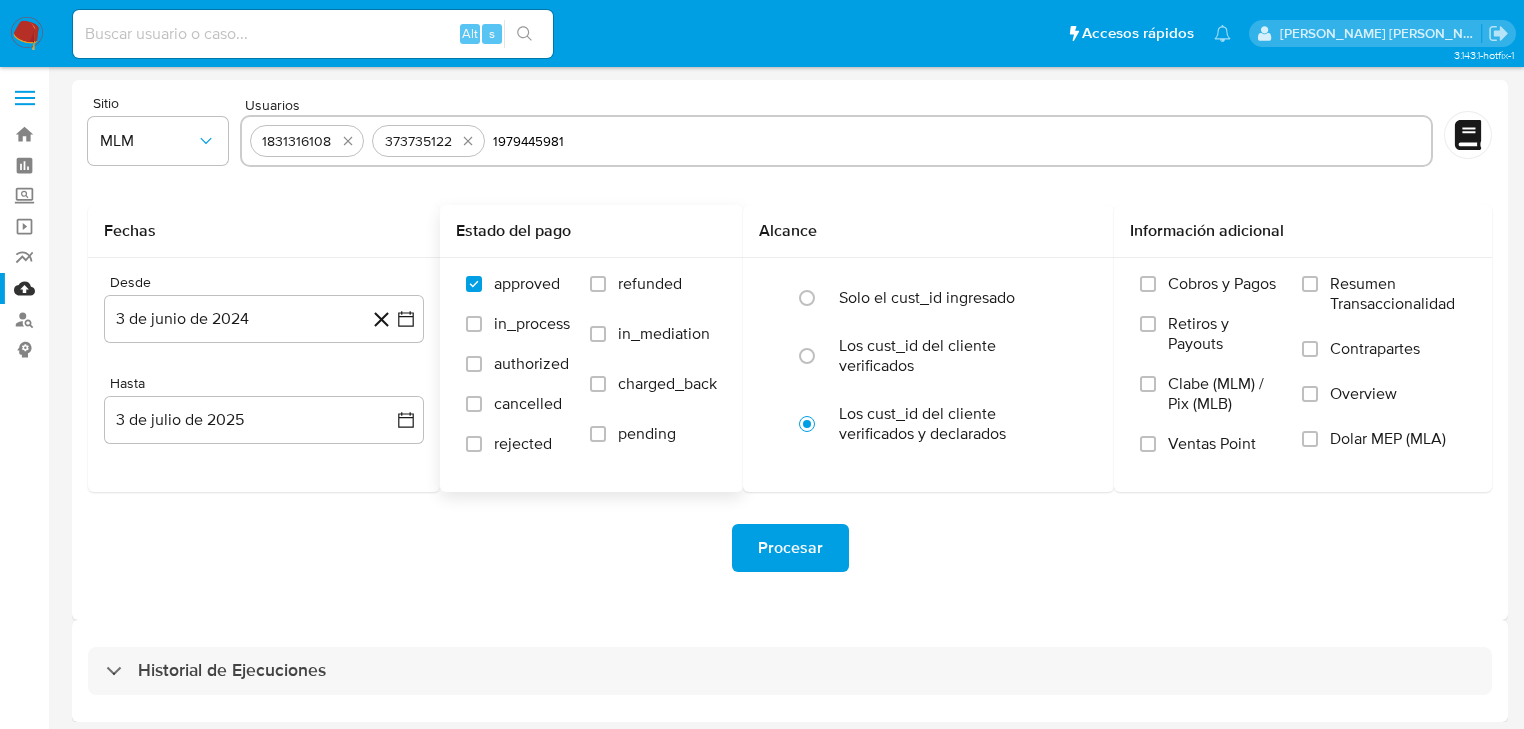 type 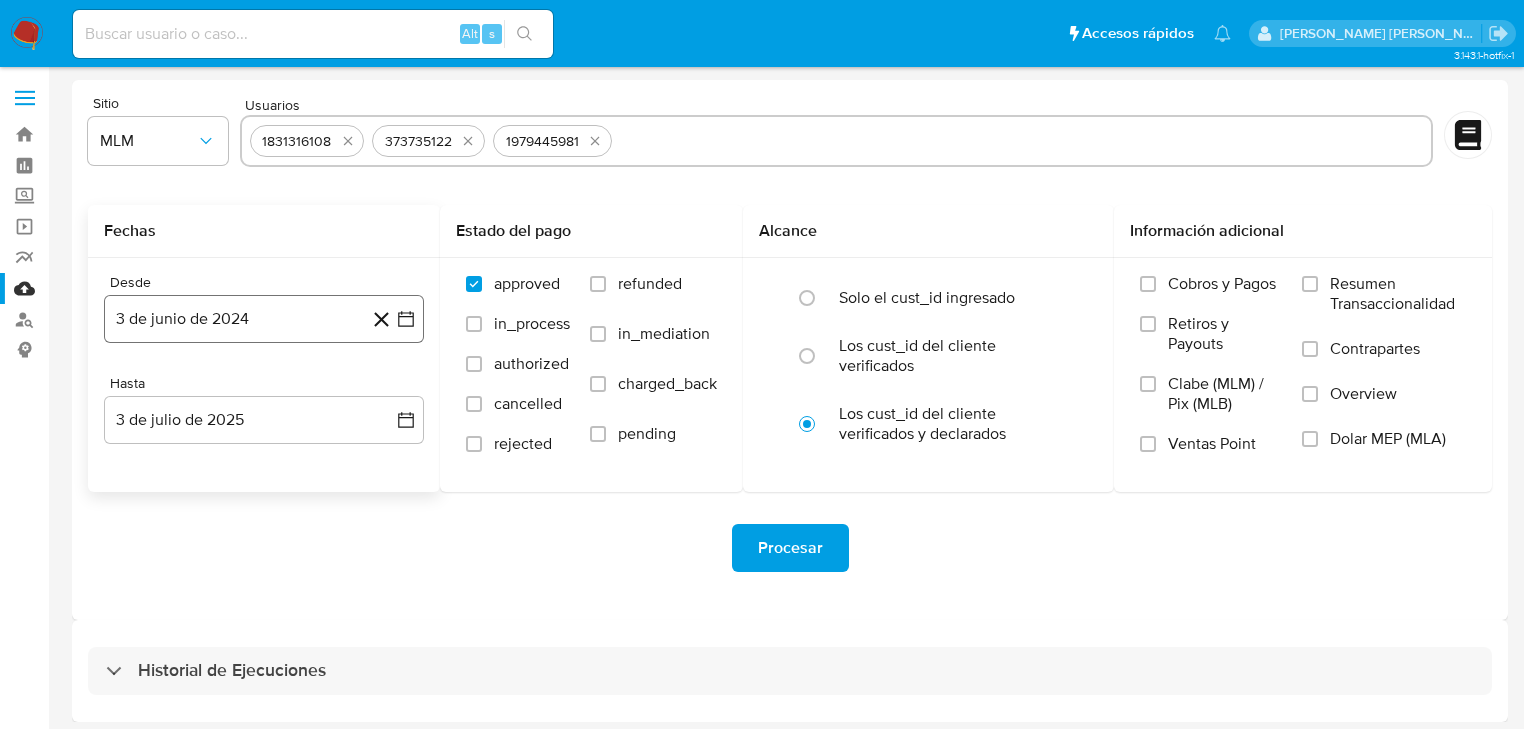click on "3 de junio de 2024" at bounding box center [264, 319] 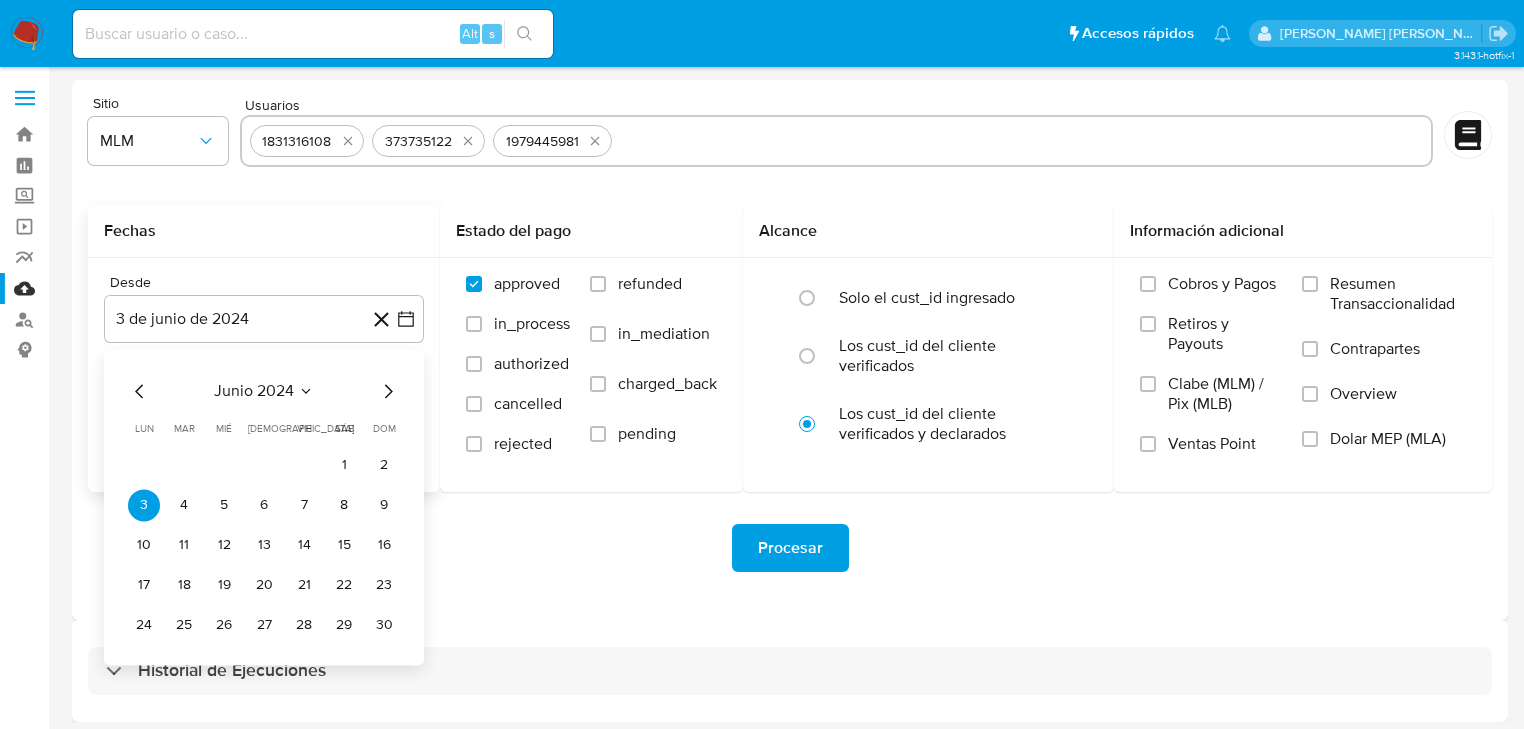 click on "junio 2024 junio 2024 lun lunes mar martes mié miércoles jue jueves vie viernes sáb sábado dom domingo 1 2 3 4 5 6 7 8 9 10 11 12 13 14 15 16 17 18 19 20 21 22 23 24 25 26 27 28 29 30" at bounding box center [264, 510] 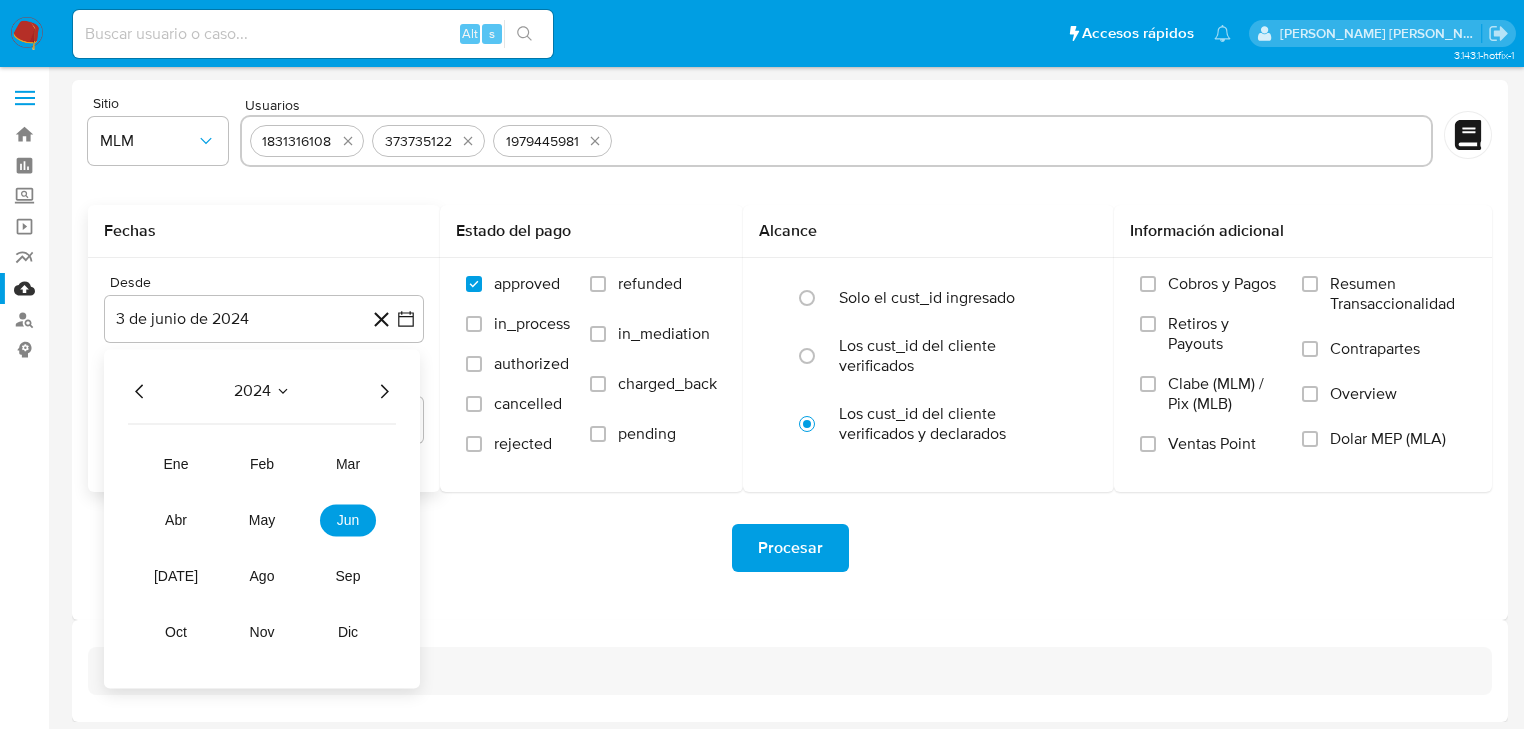 click 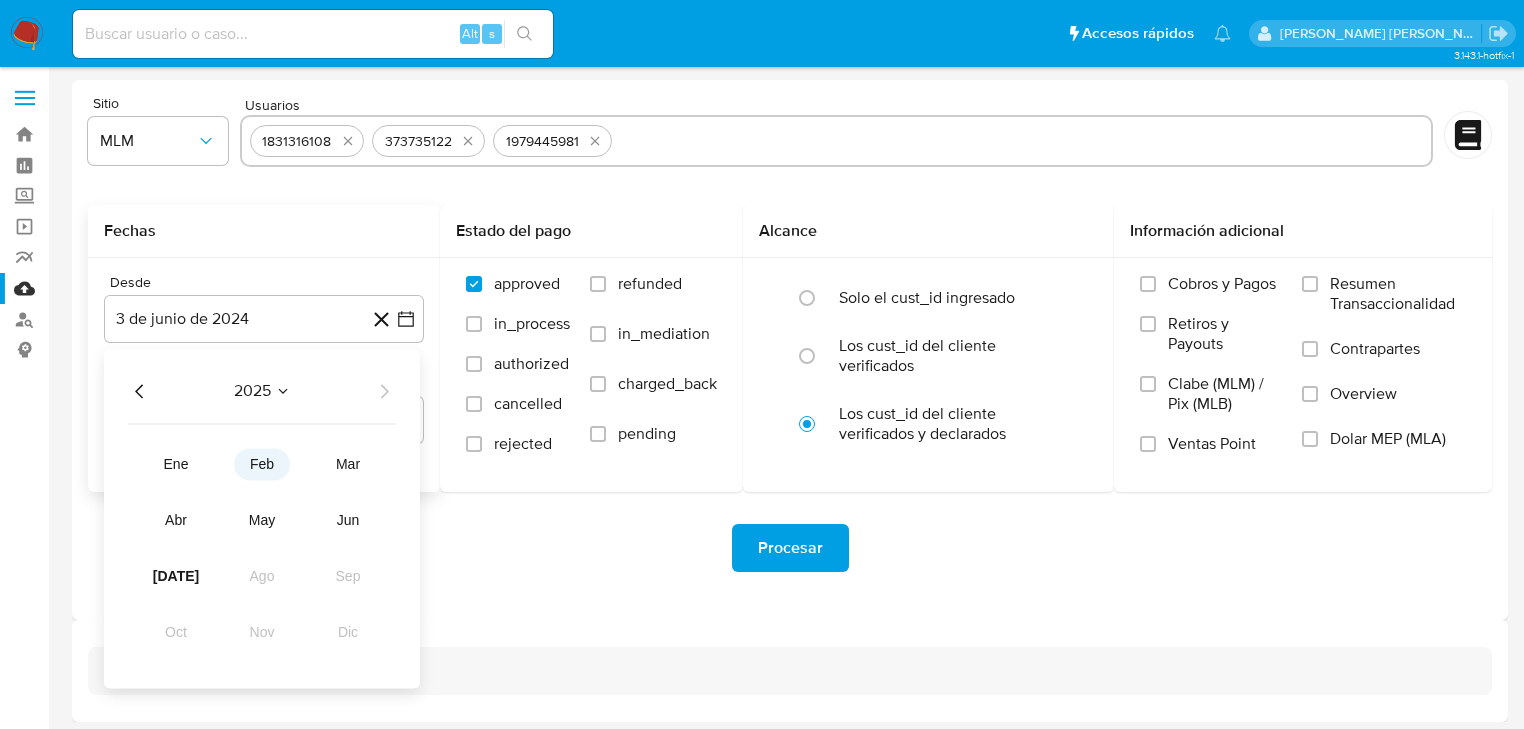 click on "feb" at bounding box center (262, 464) 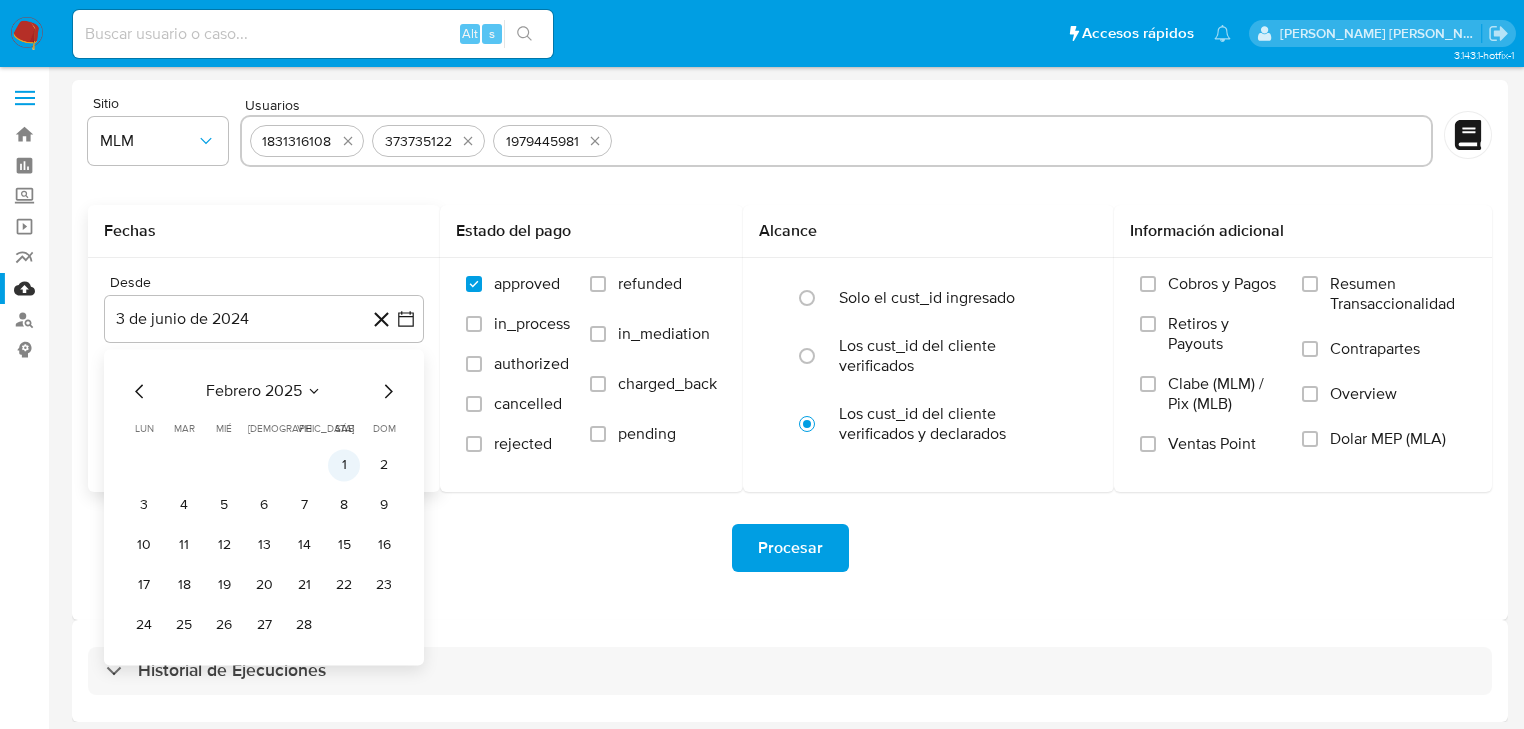 click on "1" at bounding box center (344, 465) 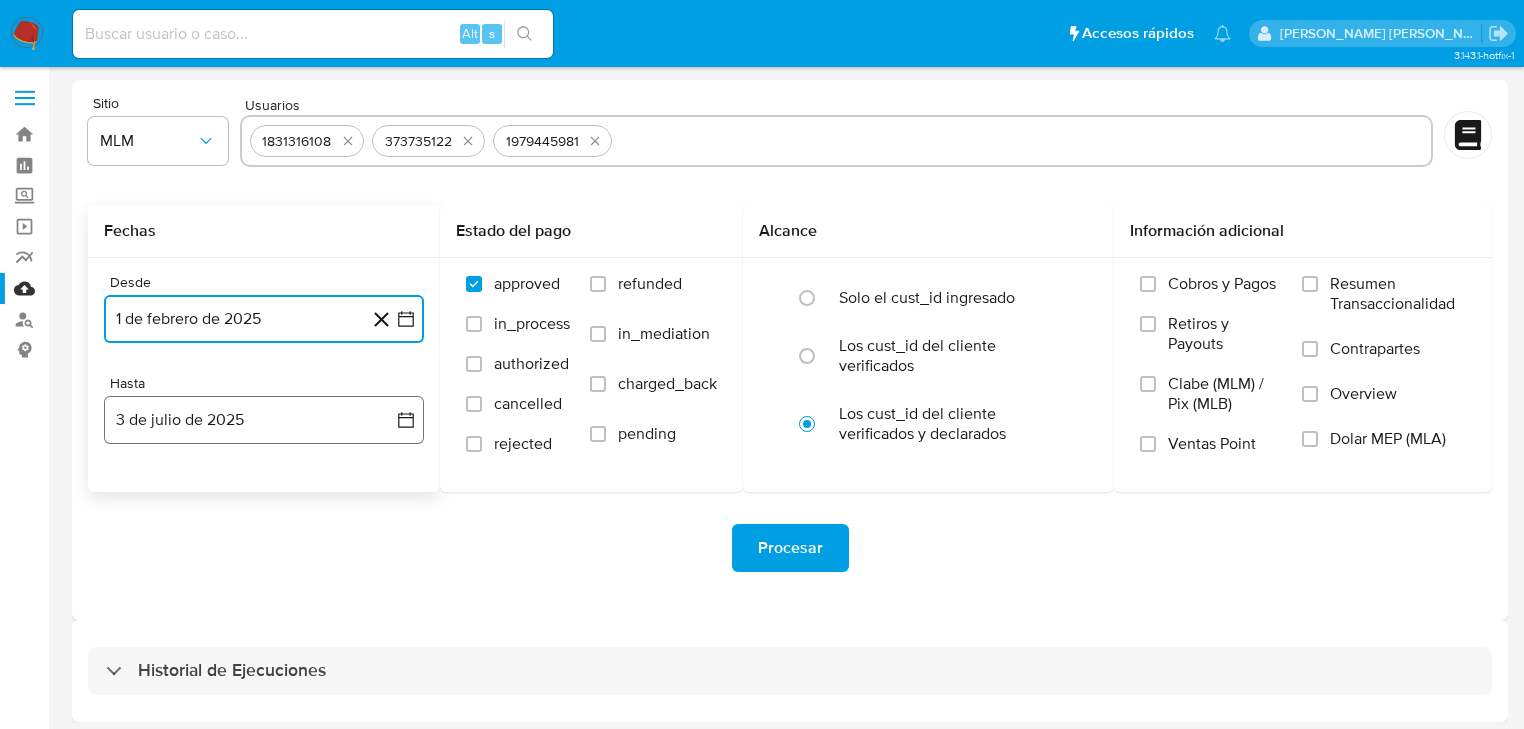 click on "3 de julio de 2025" at bounding box center [264, 420] 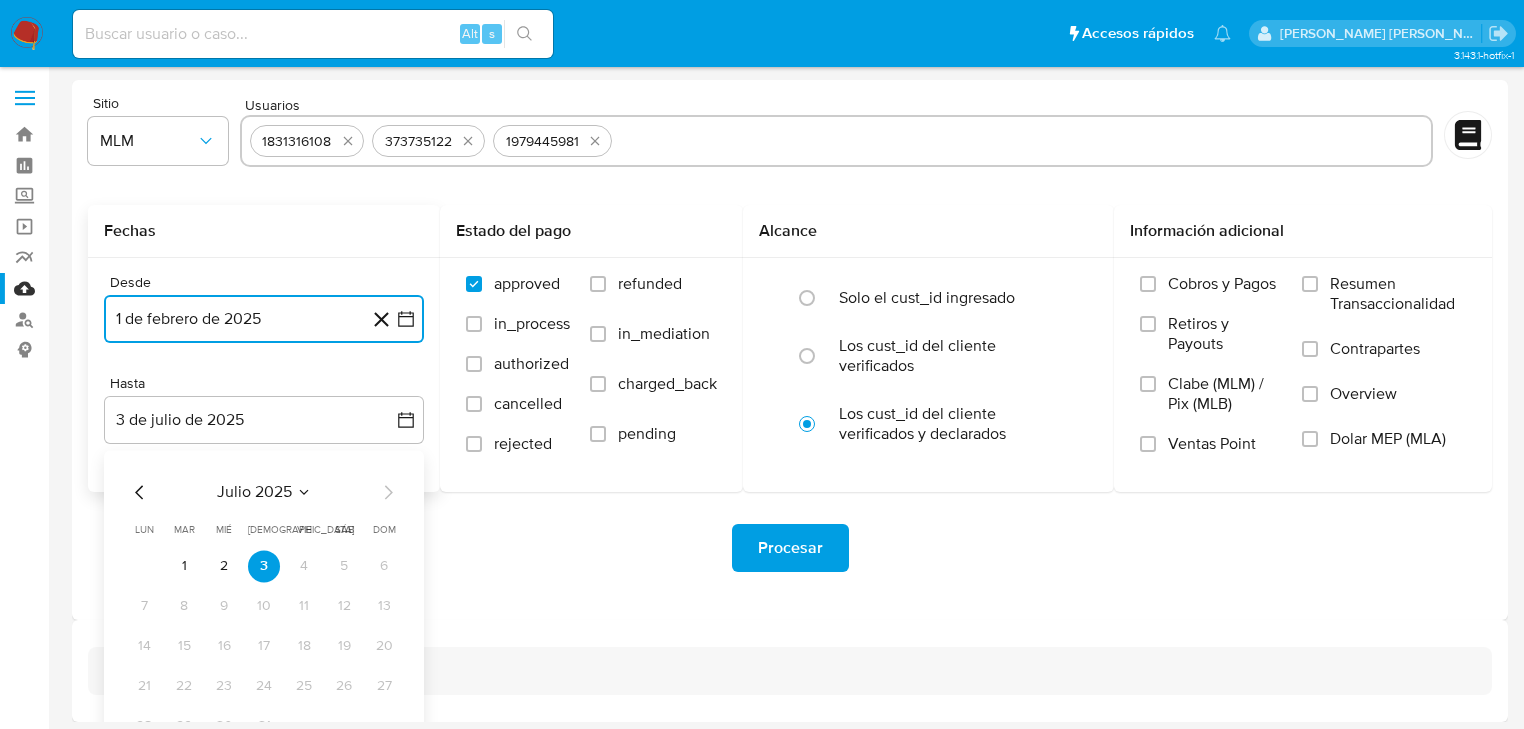 click 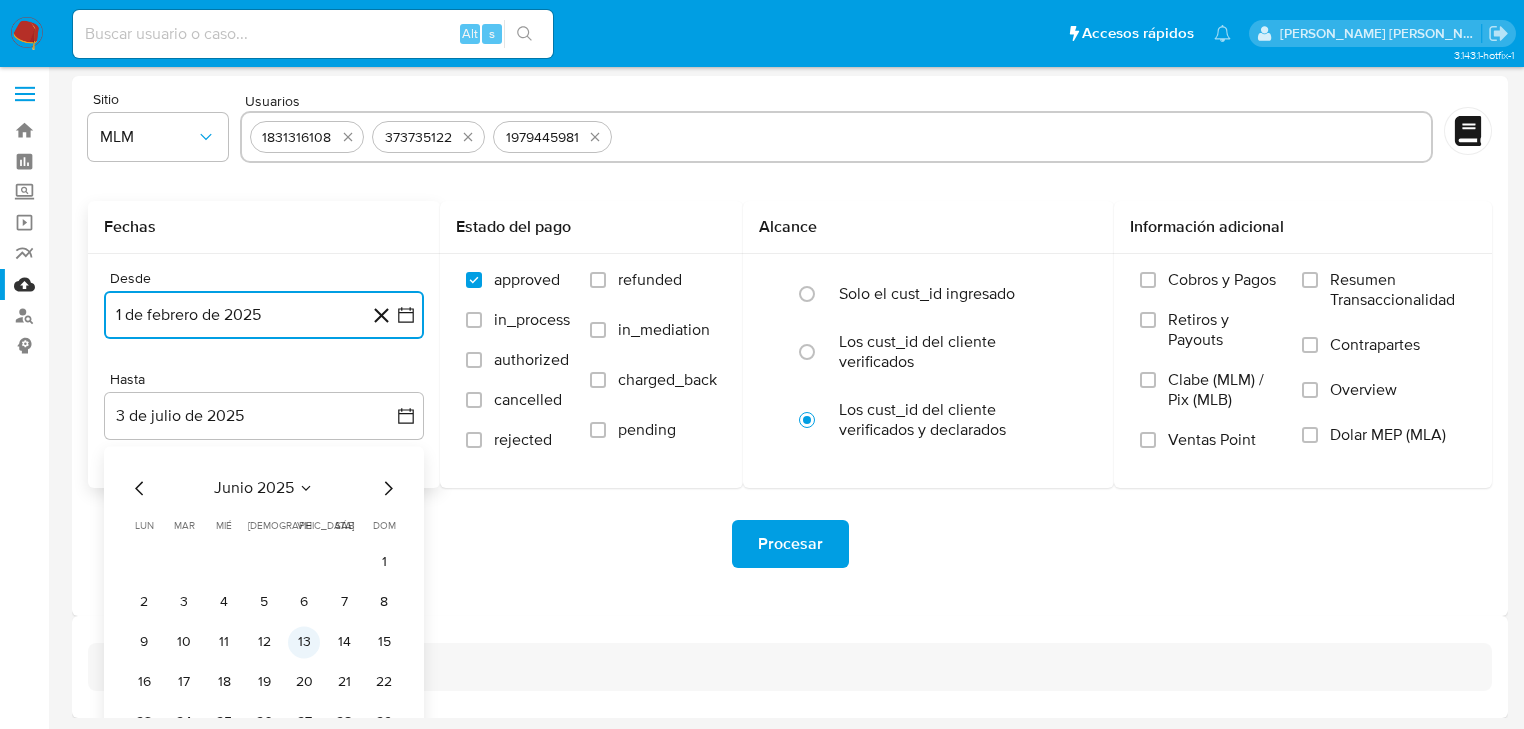 scroll, scrollTop: 5, scrollLeft: 0, axis: vertical 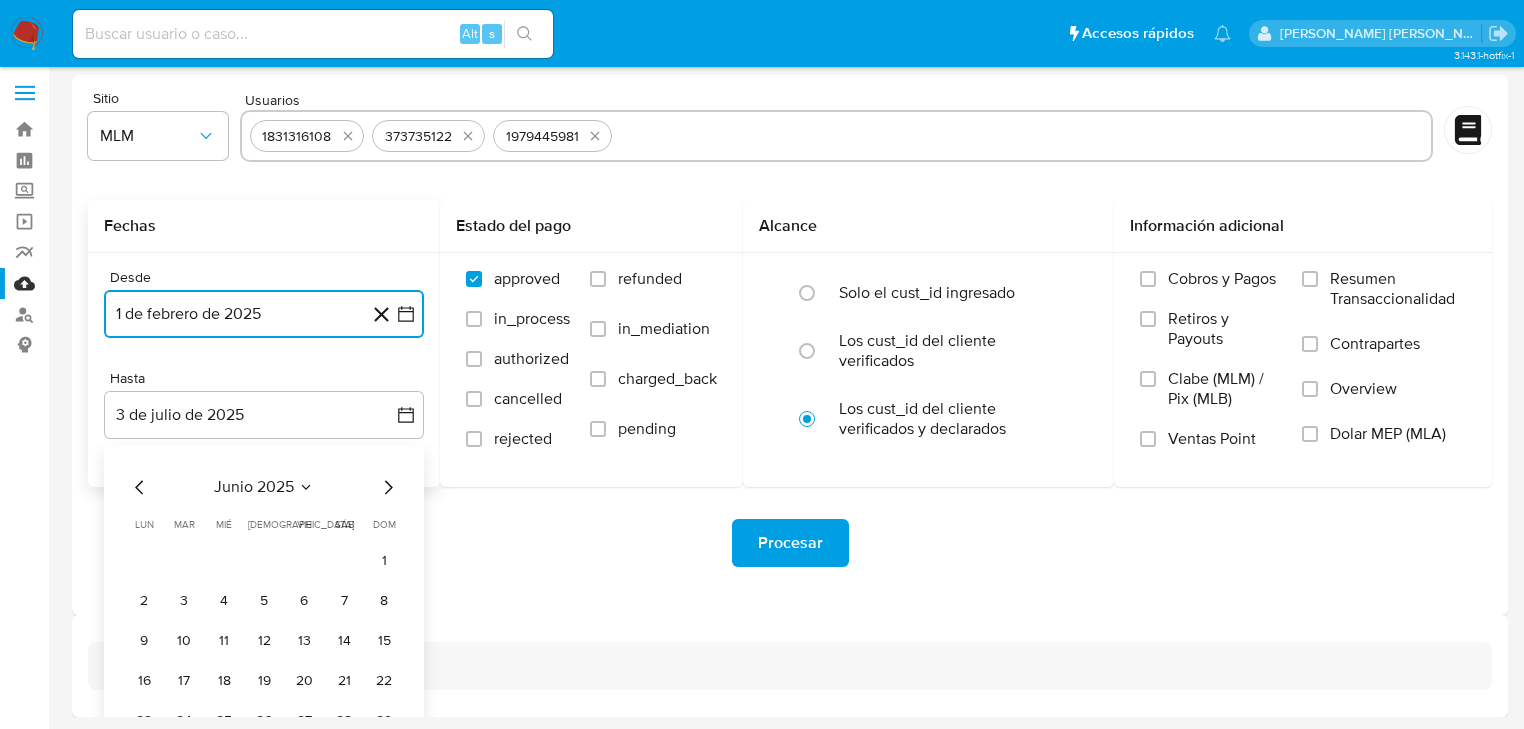 click 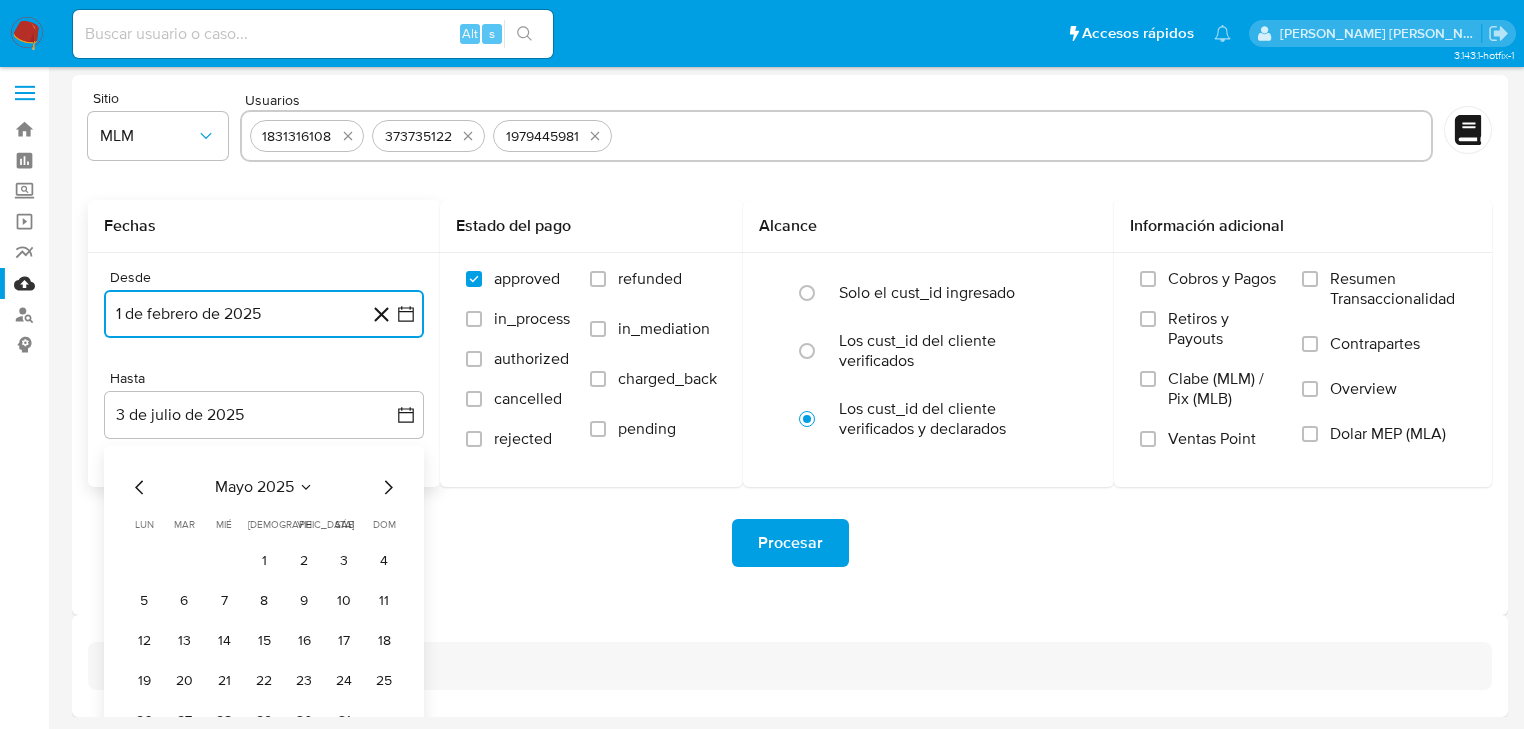 type 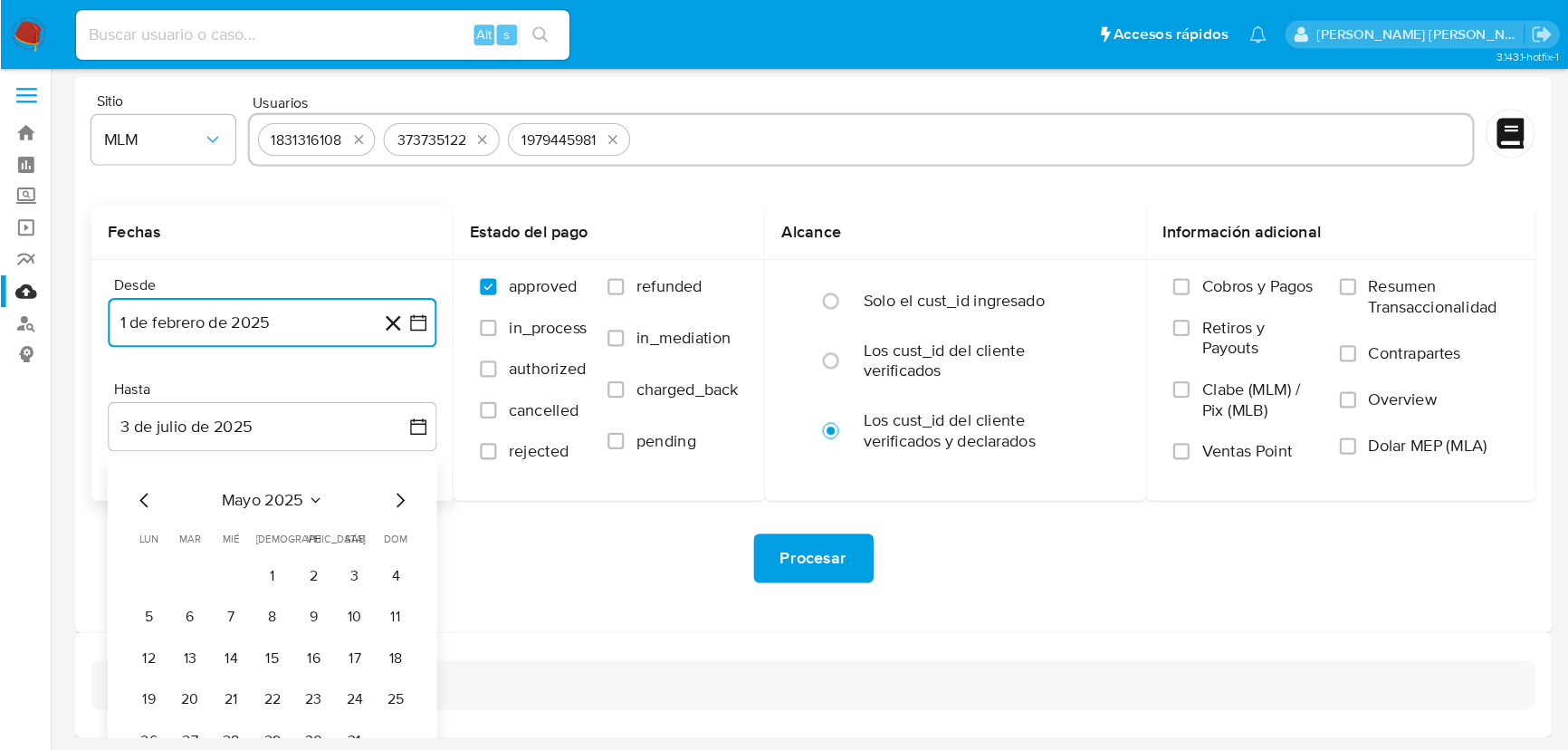 scroll, scrollTop: 0, scrollLeft: 0, axis: both 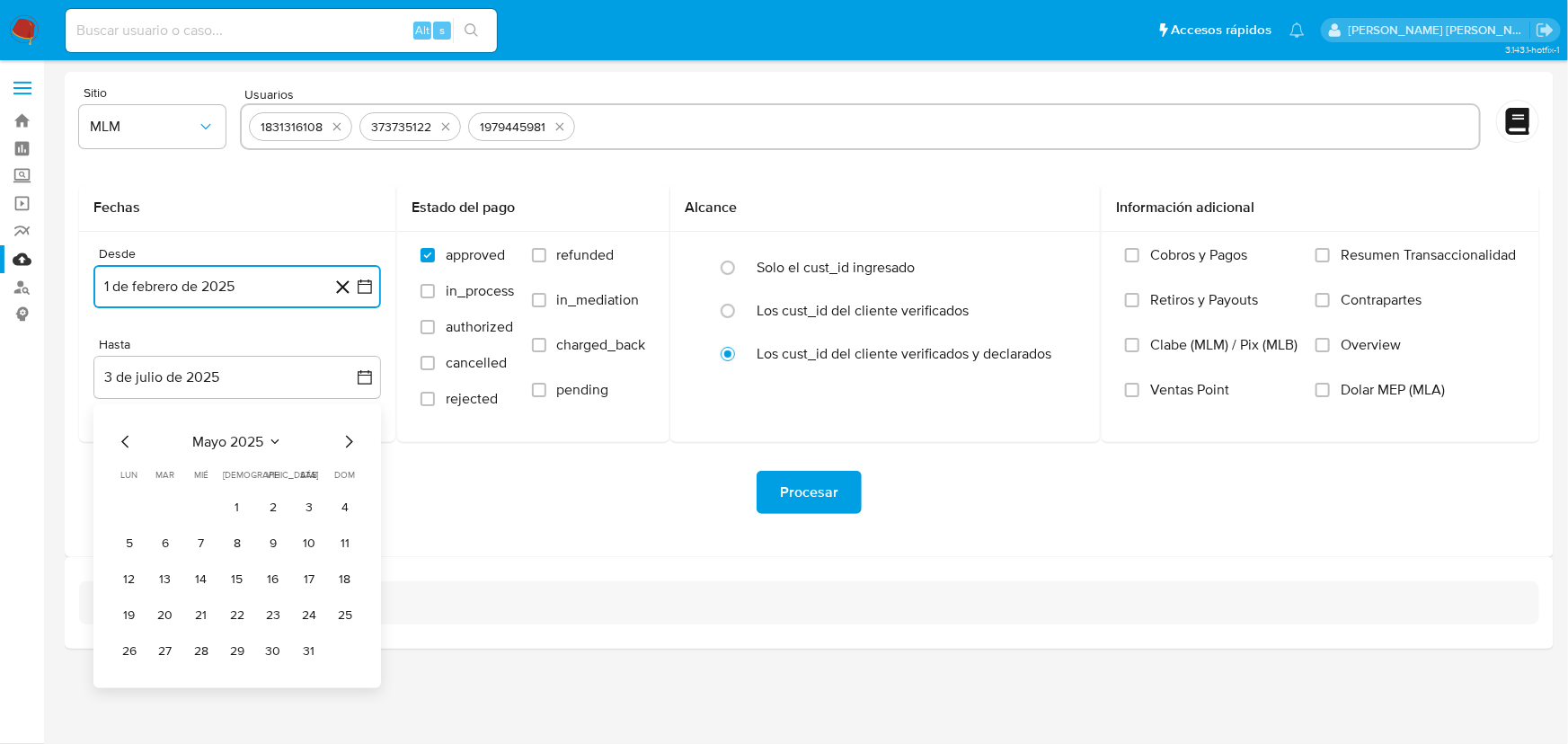 click on "31" at bounding box center (309, 652) 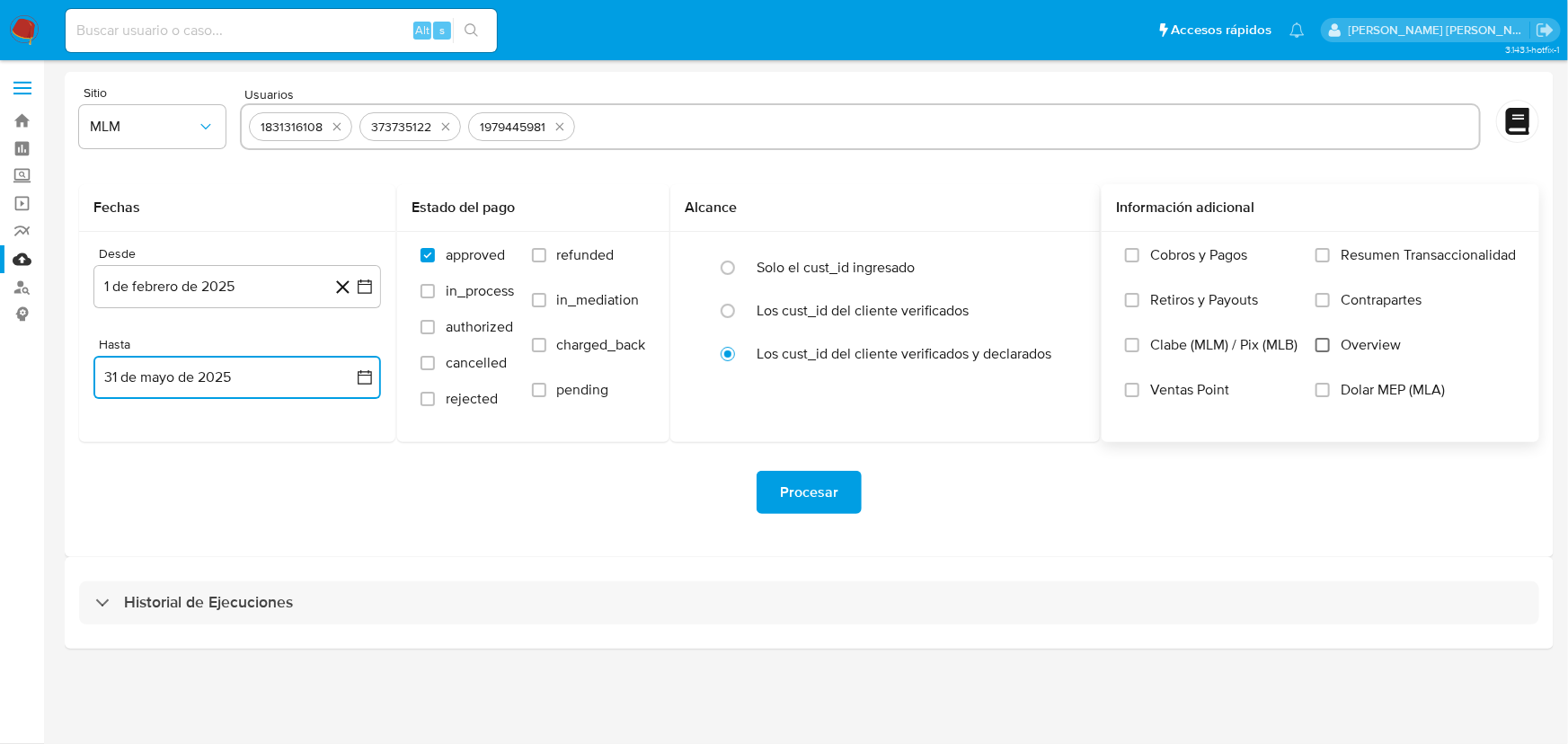 click on "Overview" at bounding box center [1323, 345] 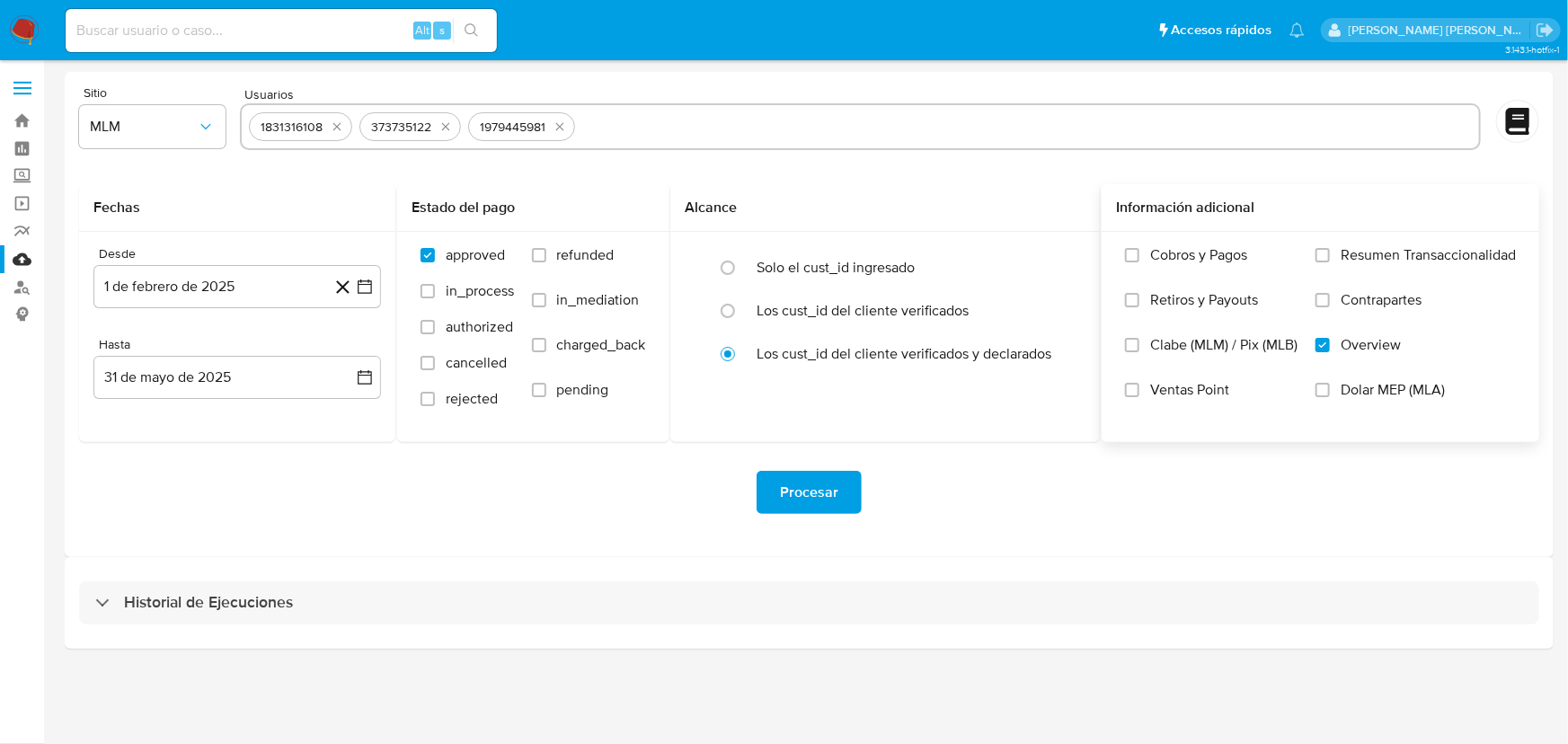 click on "Procesar" at bounding box center [809, 492] 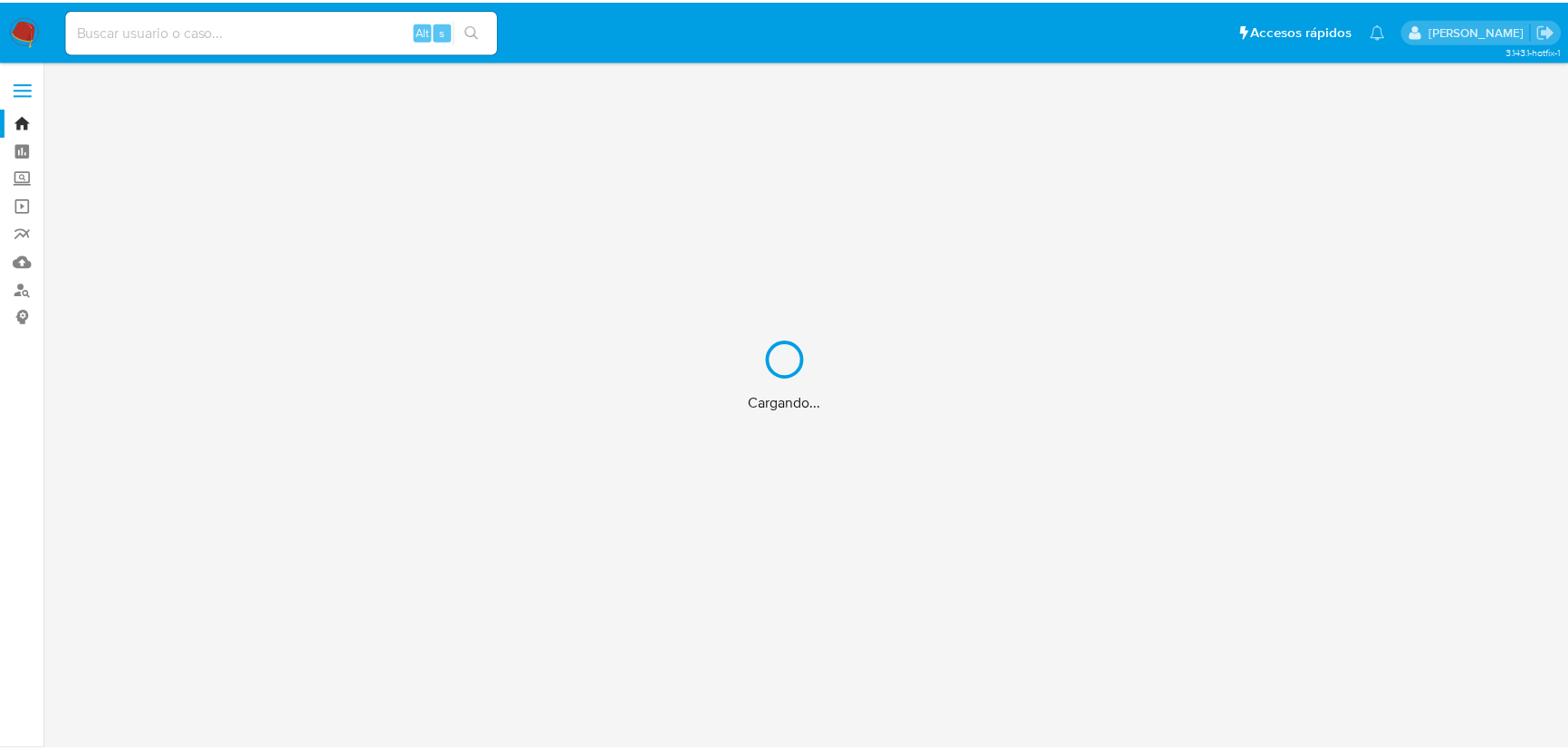 scroll, scrollTop: 0, scrollLeft: 0, axis: both 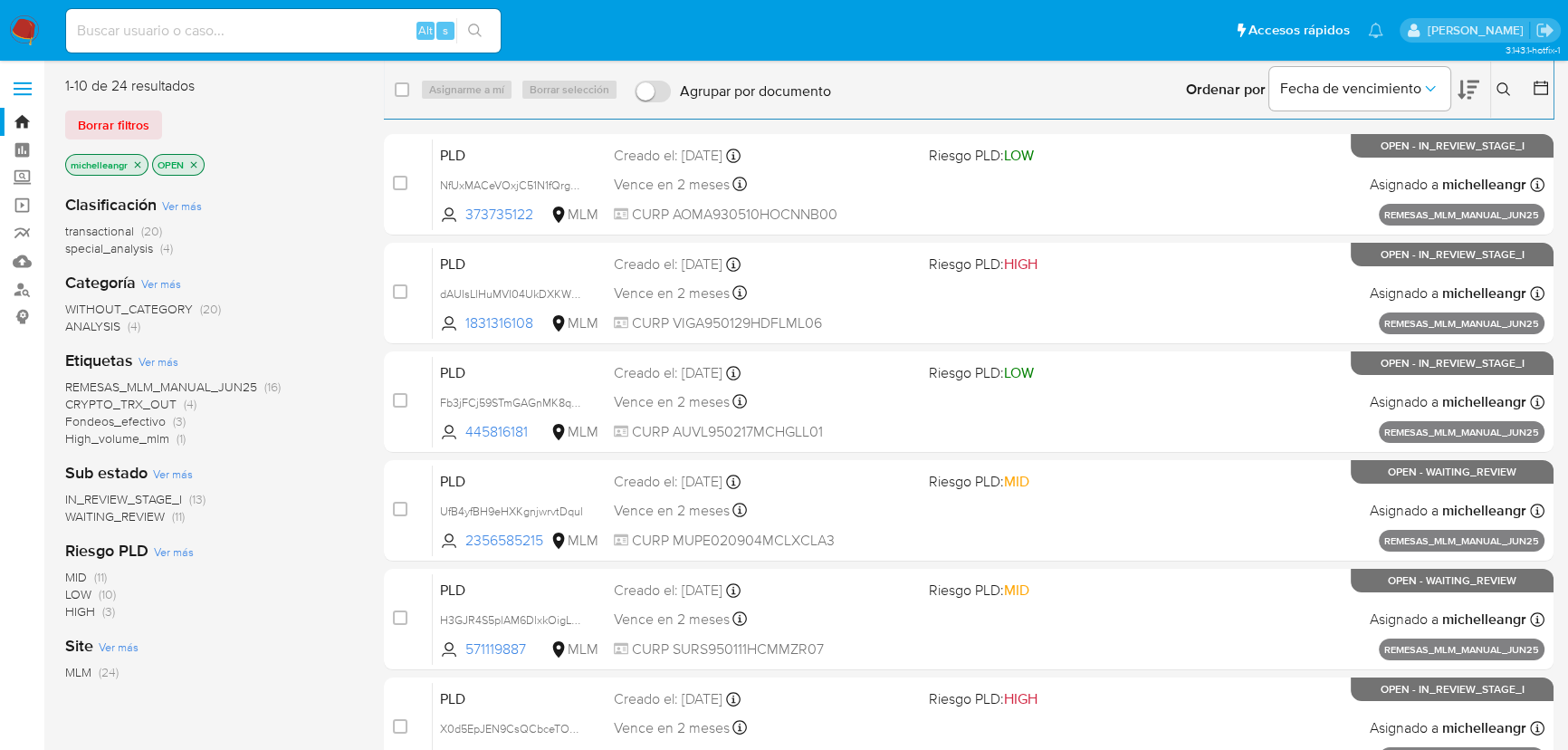 click at bounding box center [1506, 90] 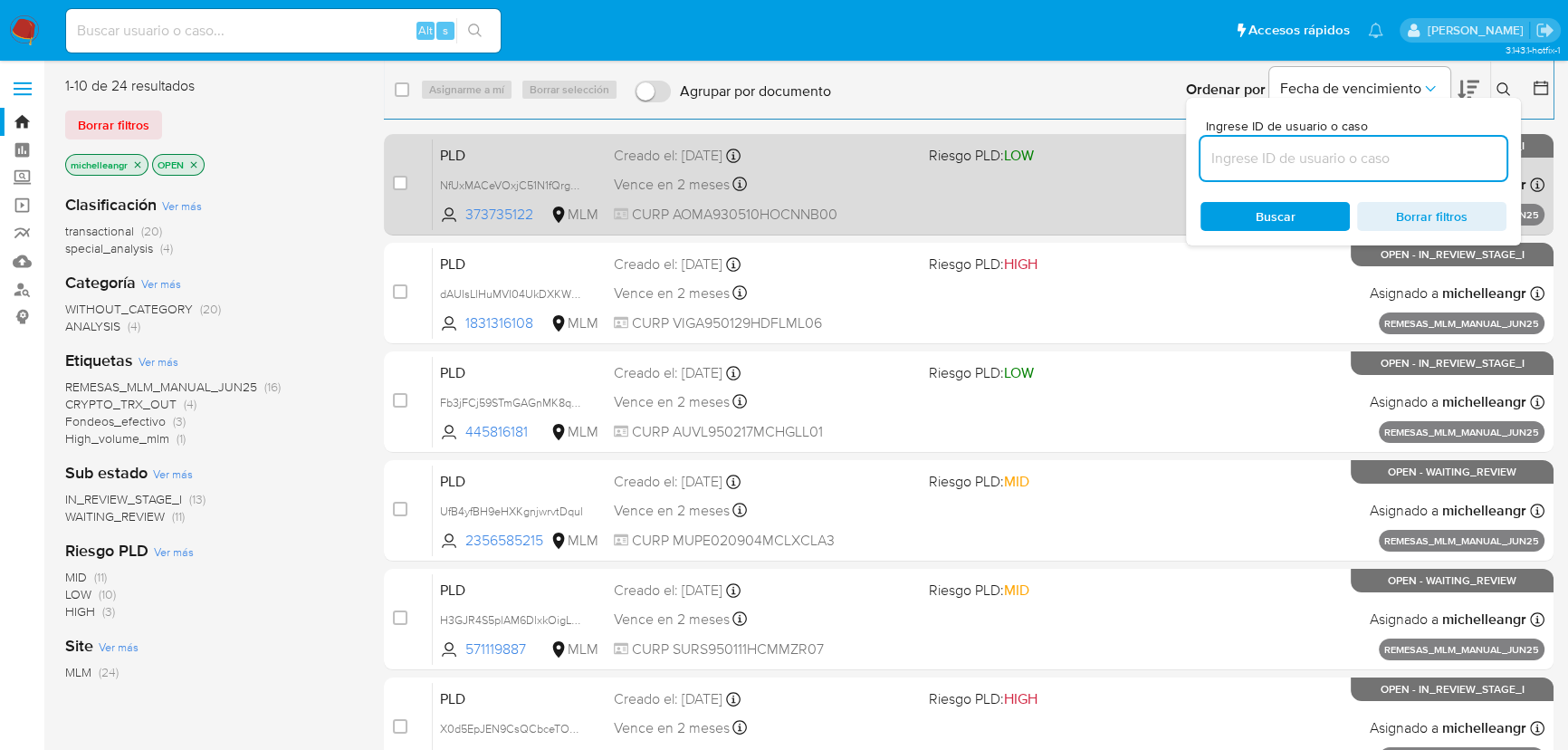 drag, startPoint x: 1257, startPoint y: 167, endPoint x: 1041, endPoint y: 177, distance: 216.231 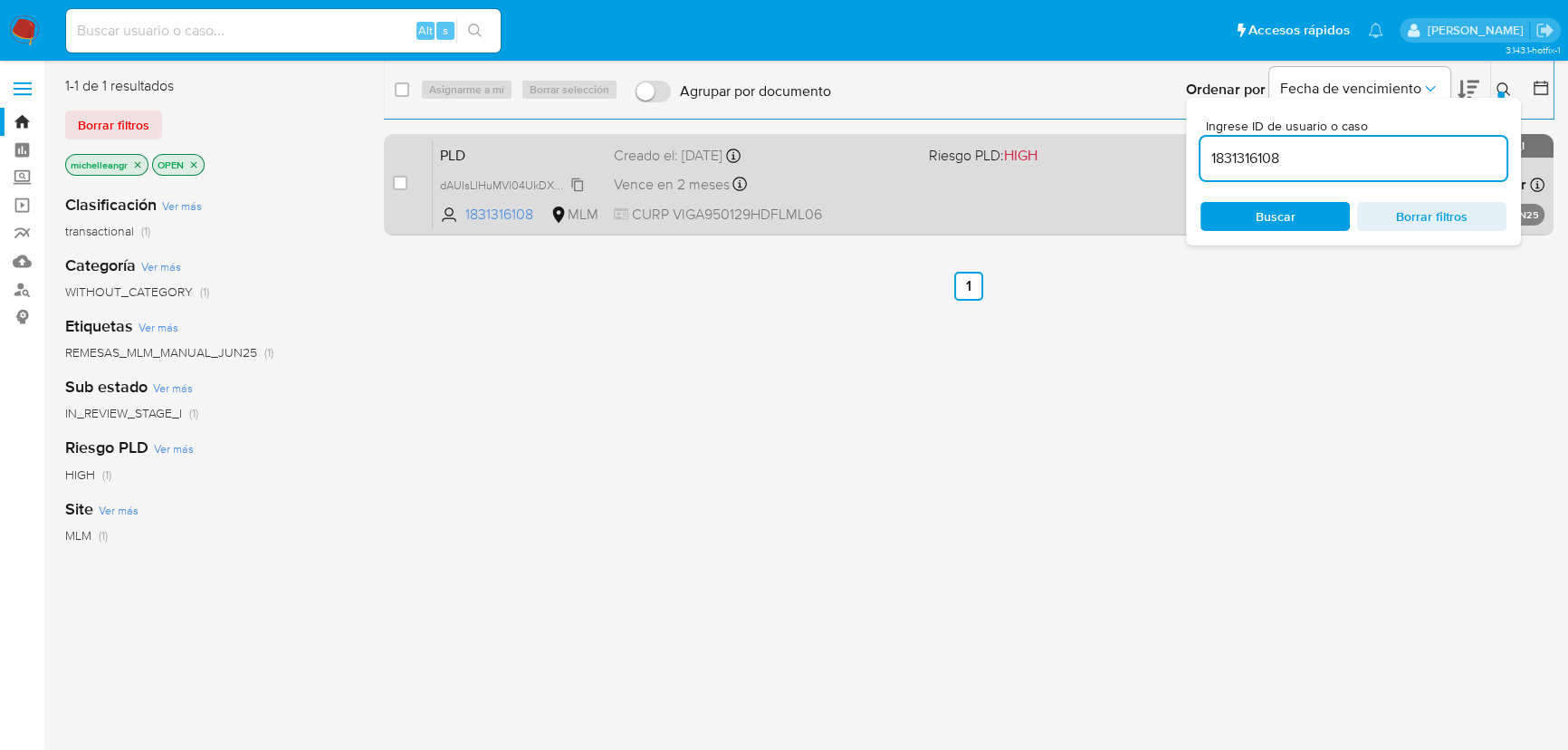 click on "dAUIsLlHuMVI04UkDXKWBzOw" at bounding box center (521, 184) 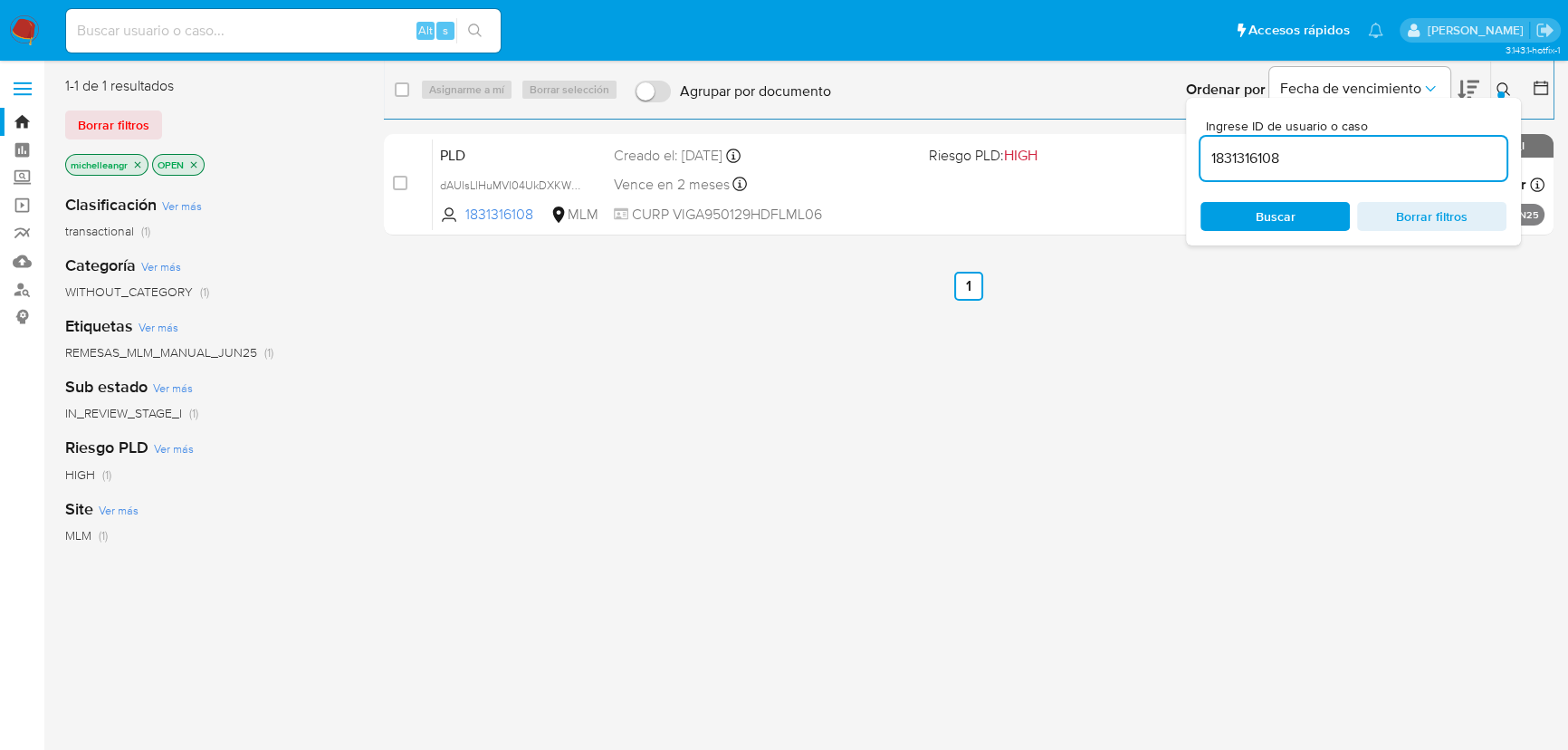drag, startPoint x: 1296, startPoint y: 155, endPoint x: 978, endPoint y: 124, distance: 319.50743 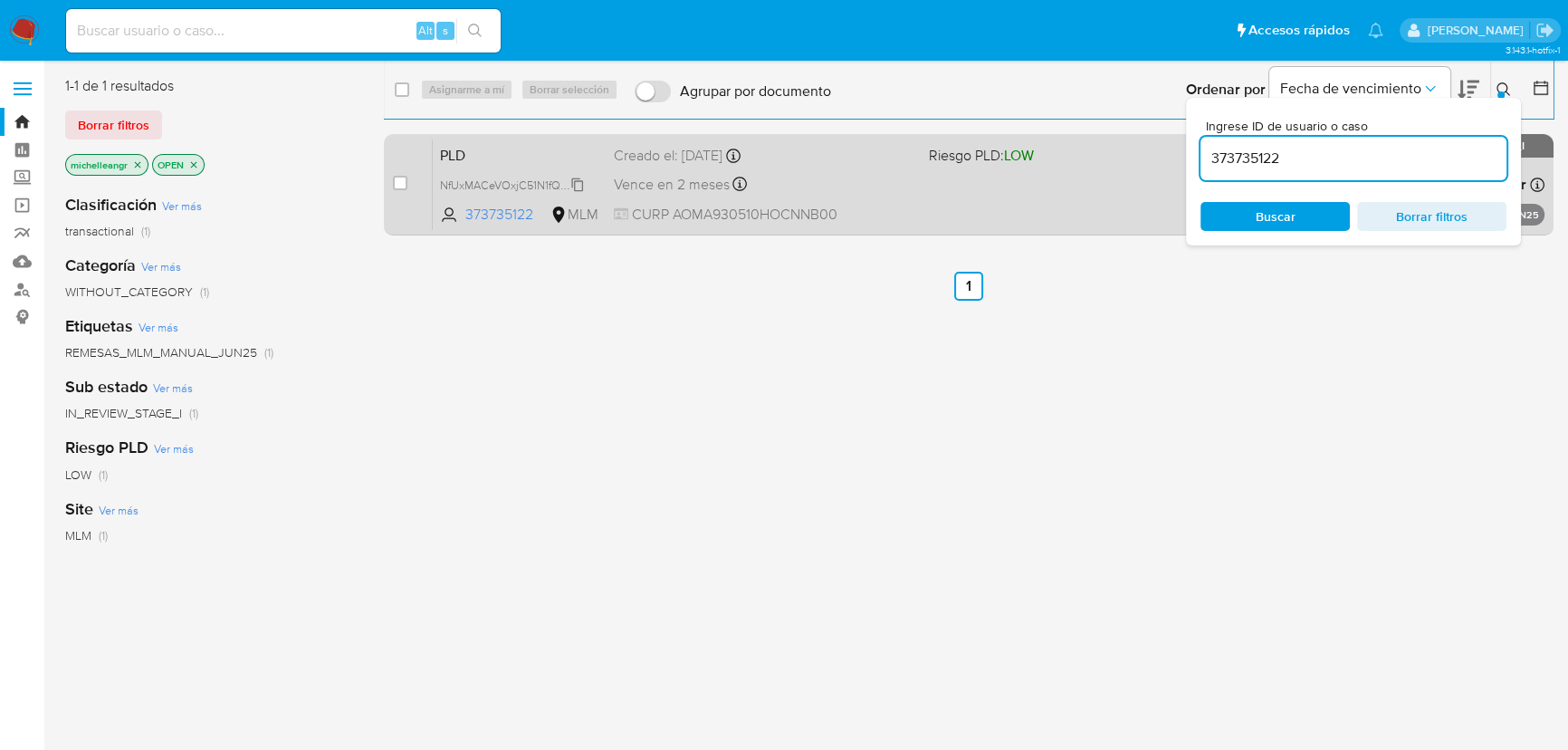 click on "NfUxMACeVOxjC51N1fQrgSyg" at bounding box center (514, 184) 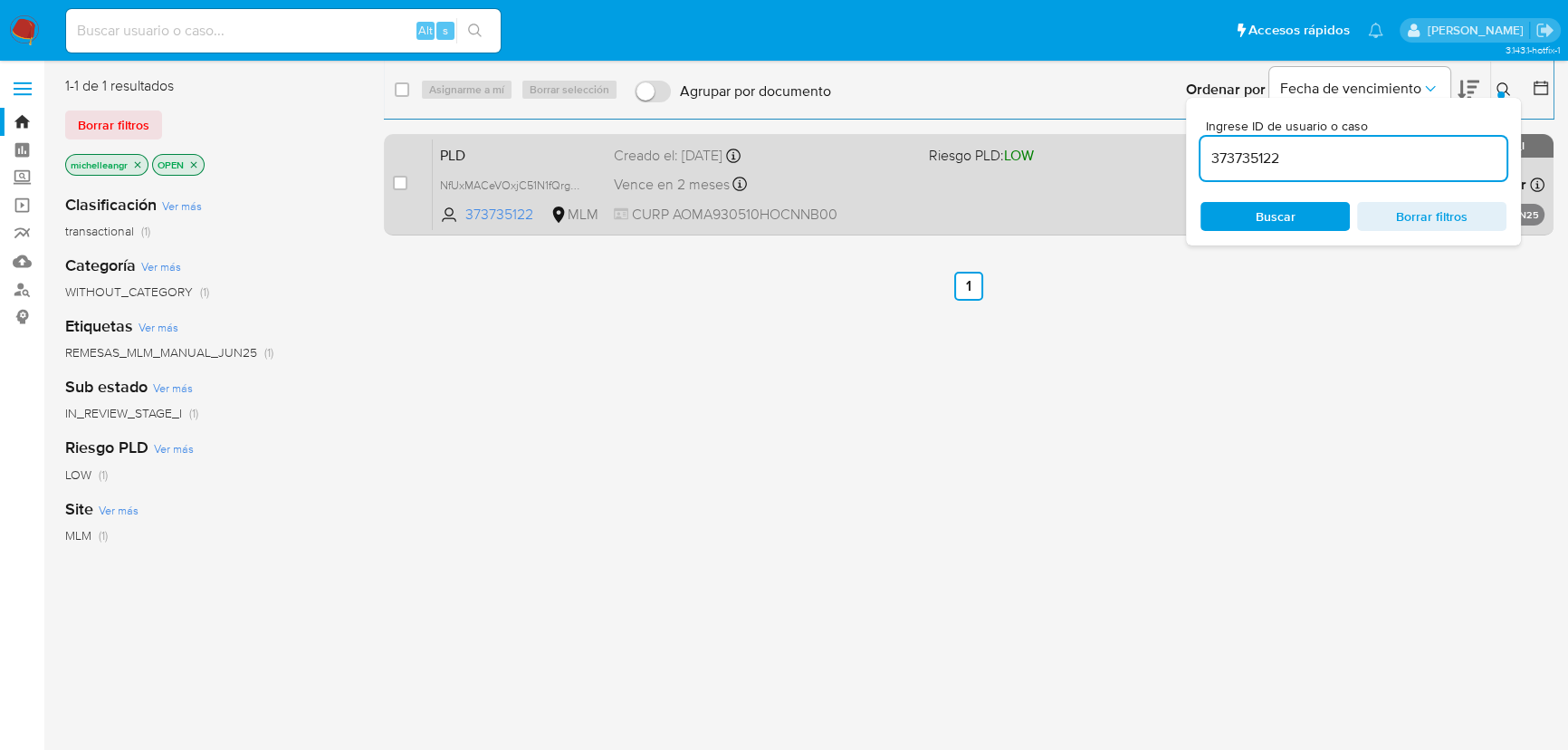 drag, startPoint x: 1357, startPoint y: 159, endPoint x: 1077, endPoint y: 137, distance: 280.86296 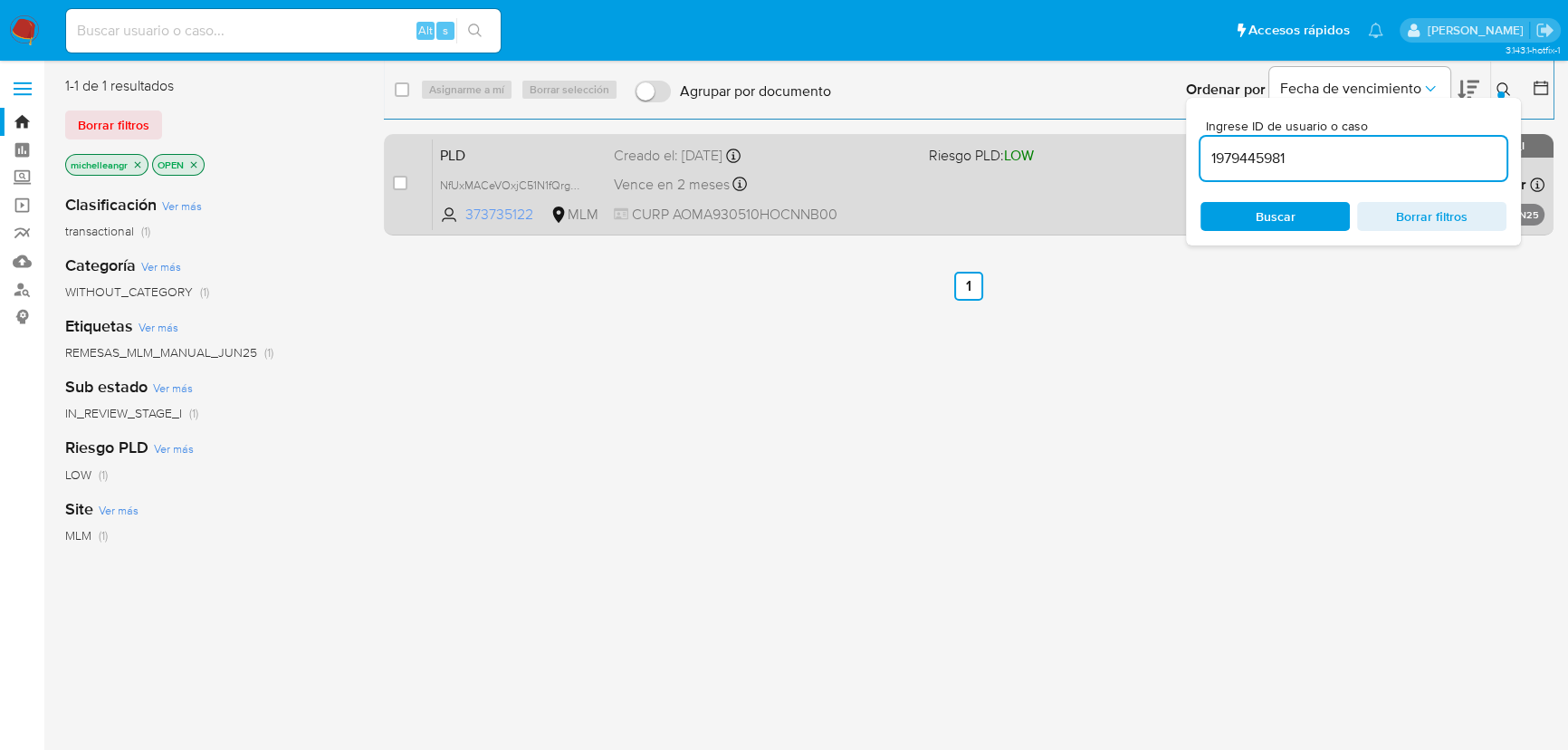 type on "1979445981" 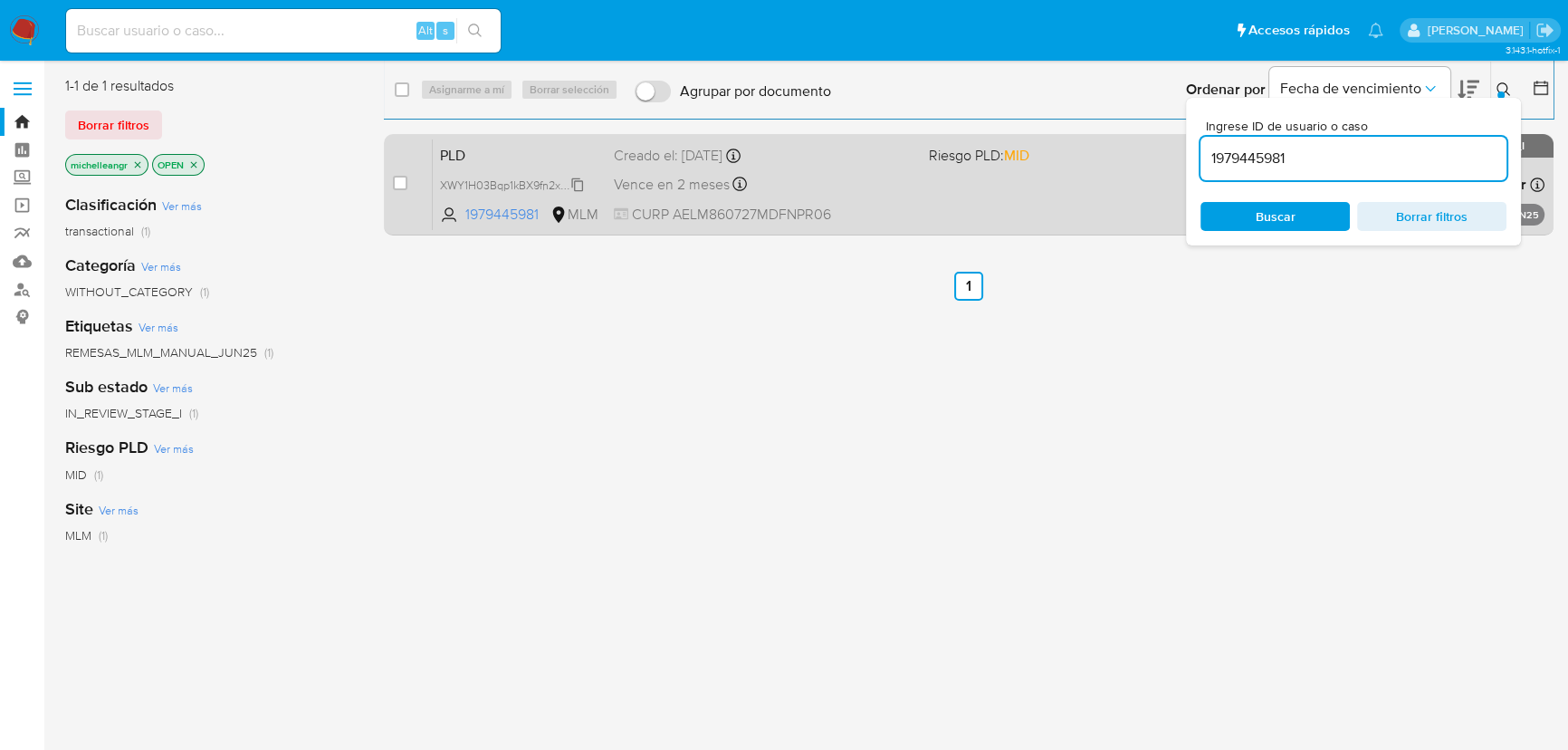click on "XWY1H03Bqp1kBX9fn2xVlHTv" at bounding box center (512, 185) 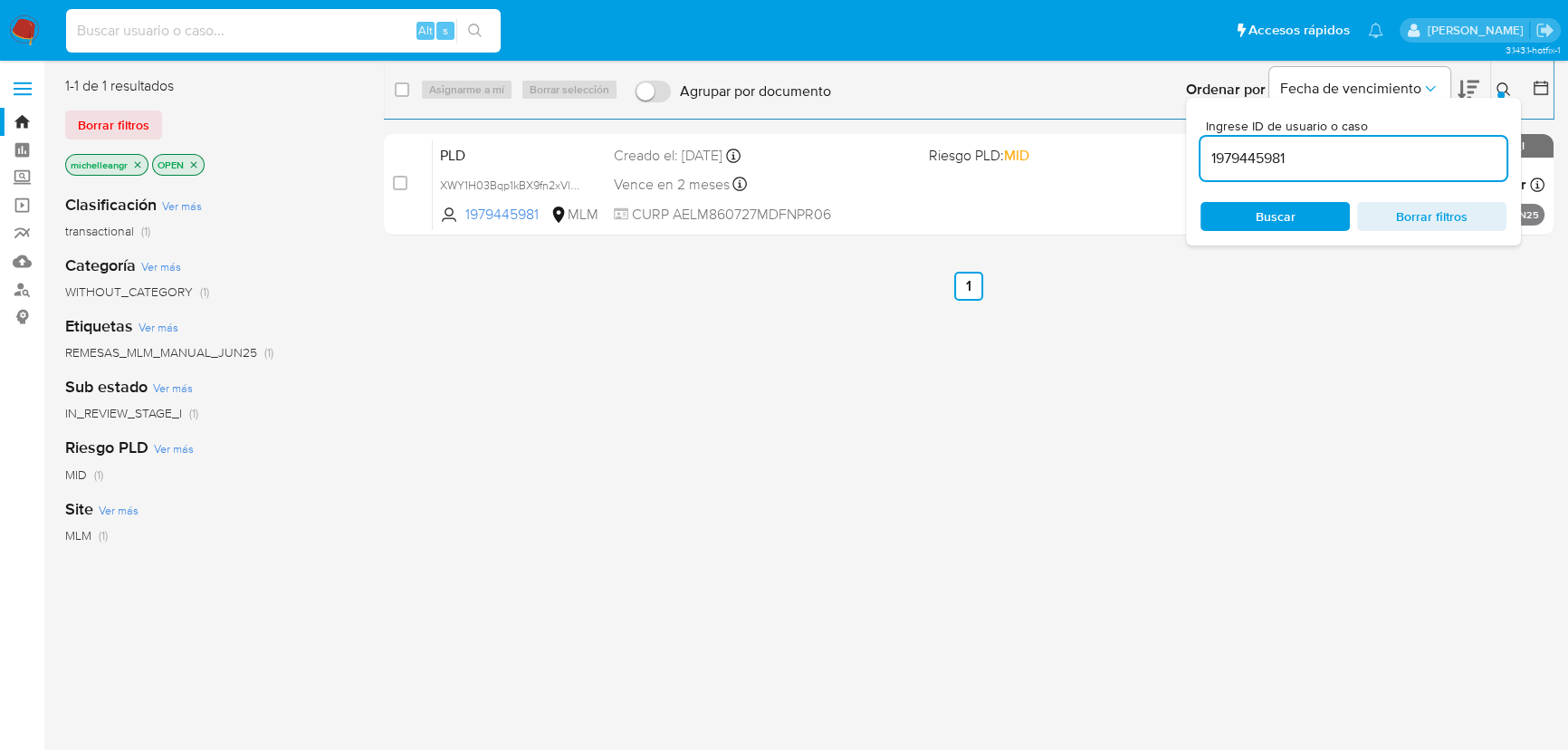 click at bounding box center (283, 31) 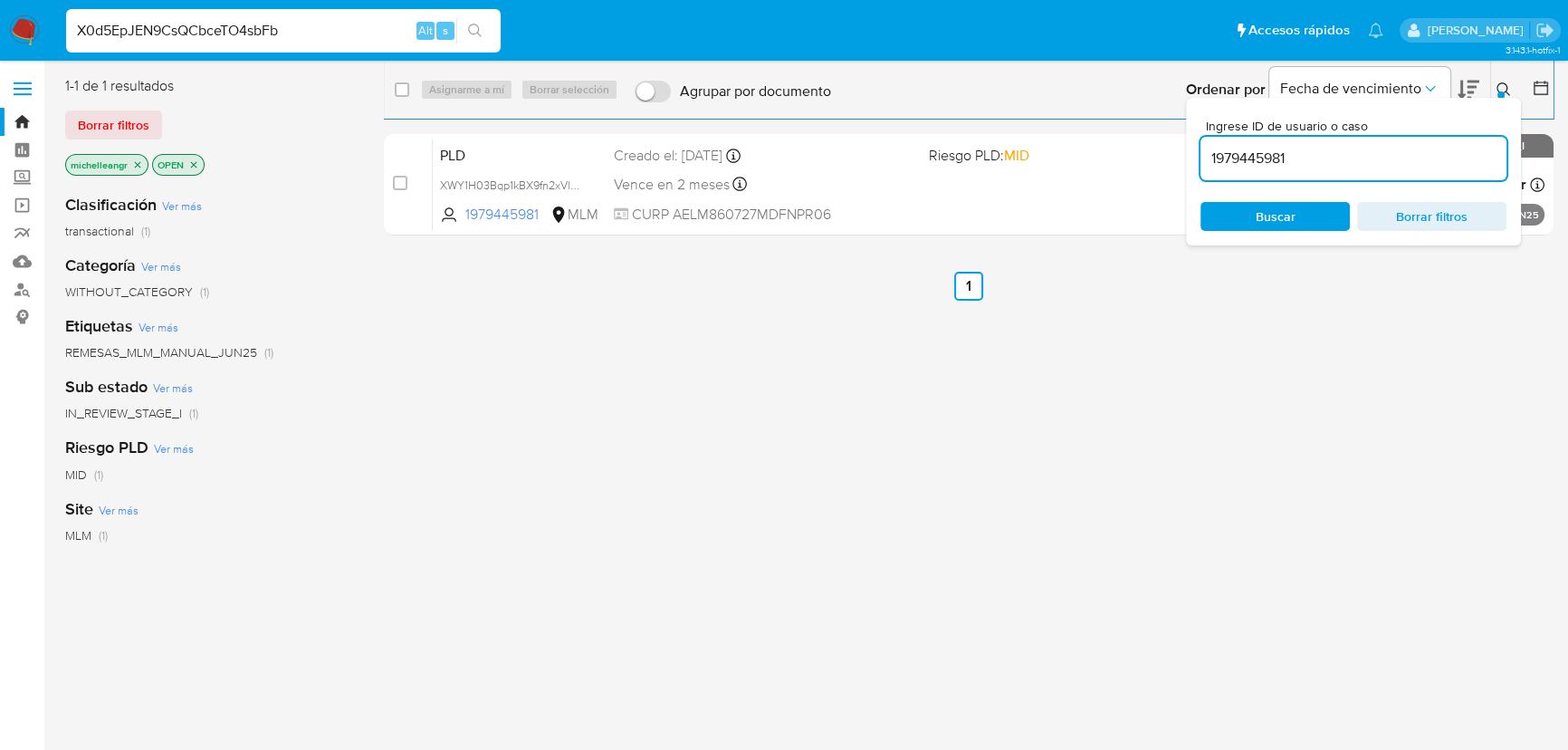 type on "X0d5EpJEN9CsQCbceTO4sbFb" 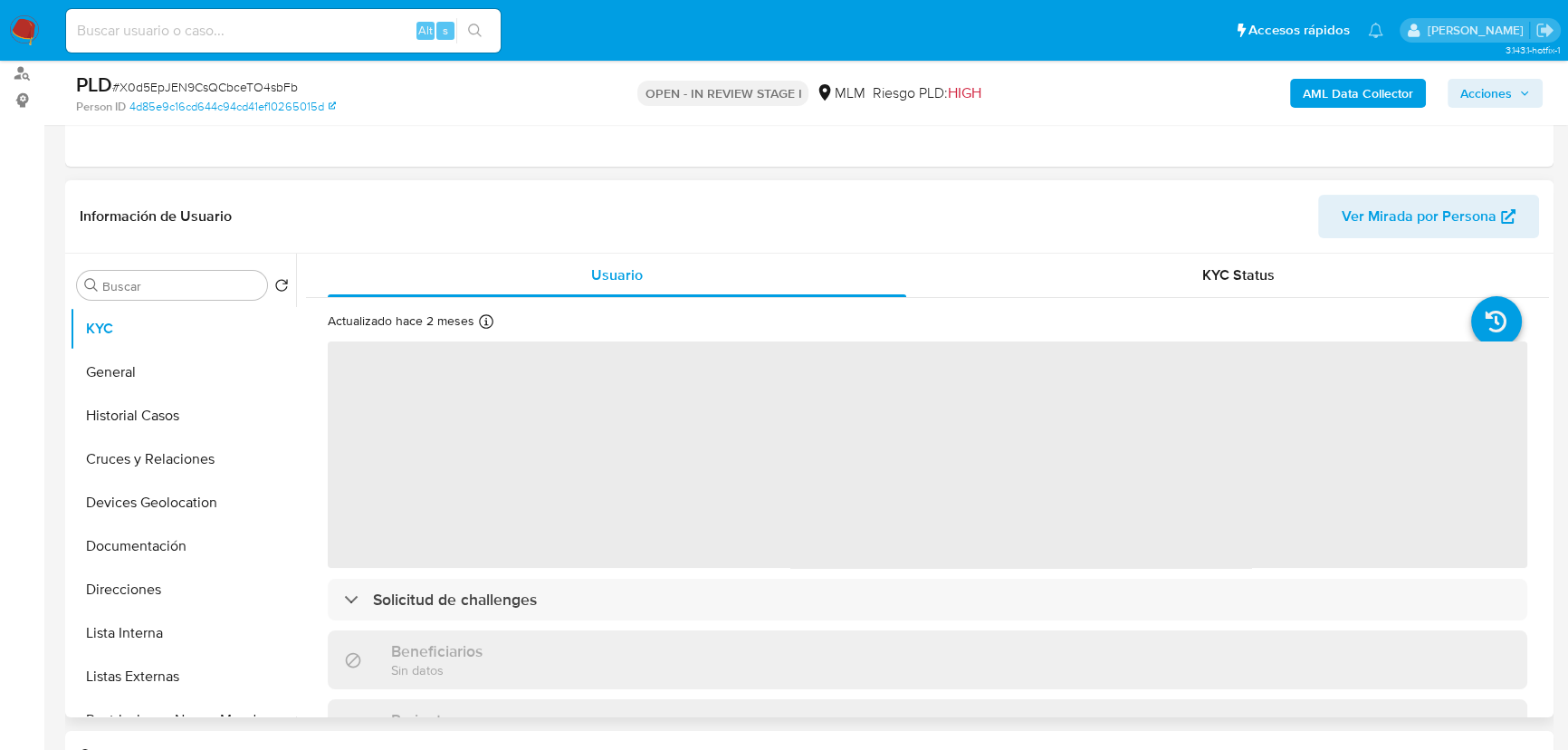 scroll, scrollTop: 246, scrollLeft: 0, axis: vertical 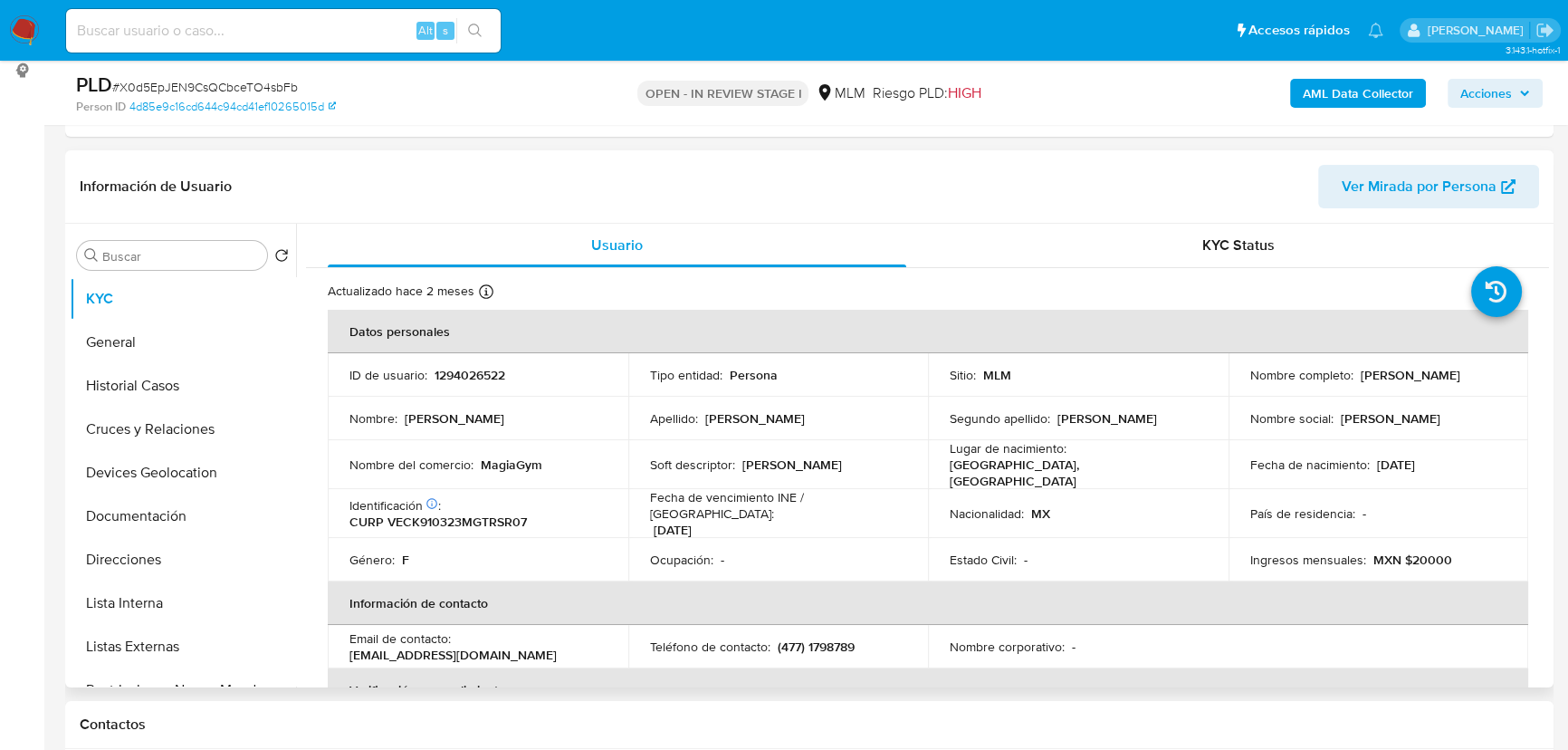 select on "10" 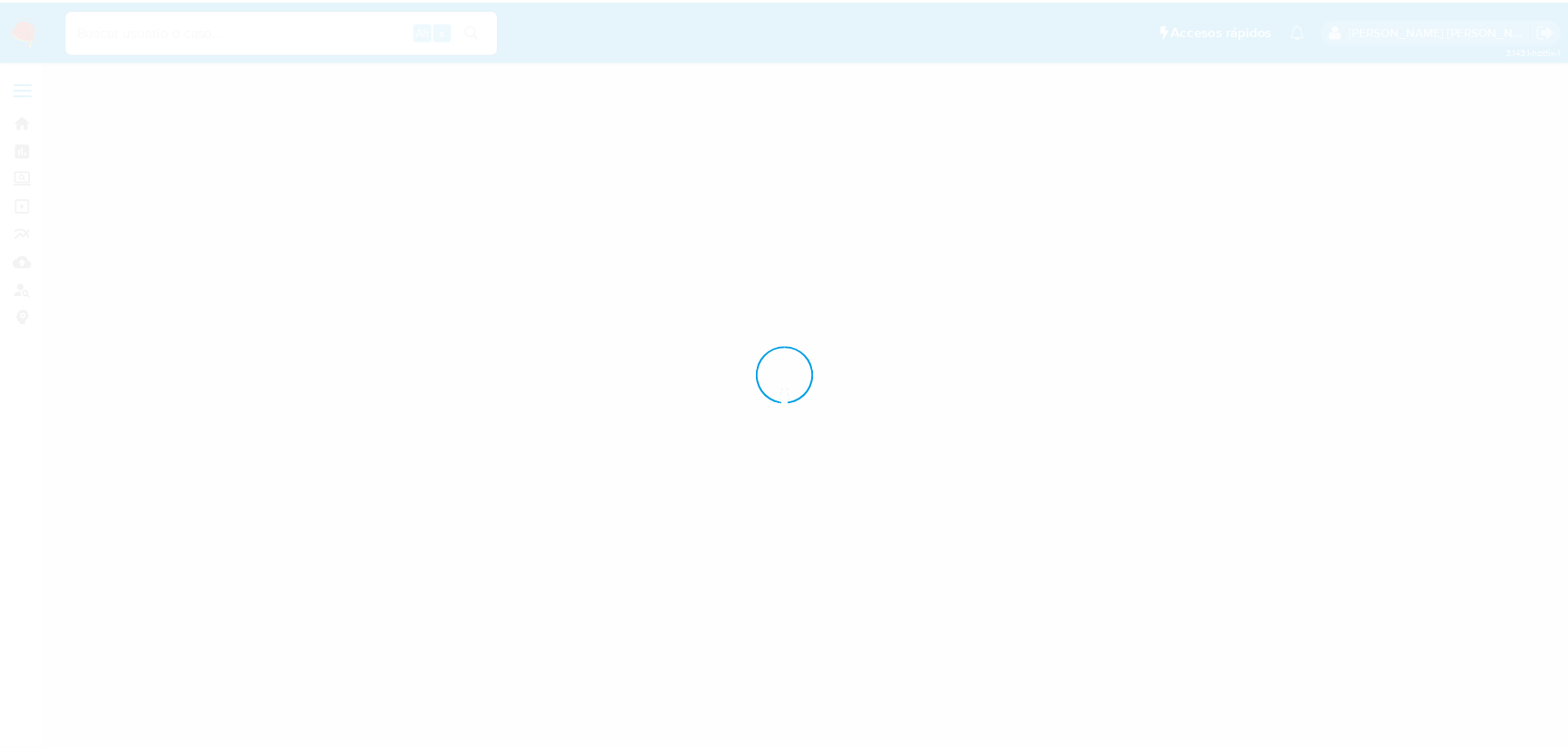 scroll, scrollTop: 0, scrollLeft: 0, axis: both 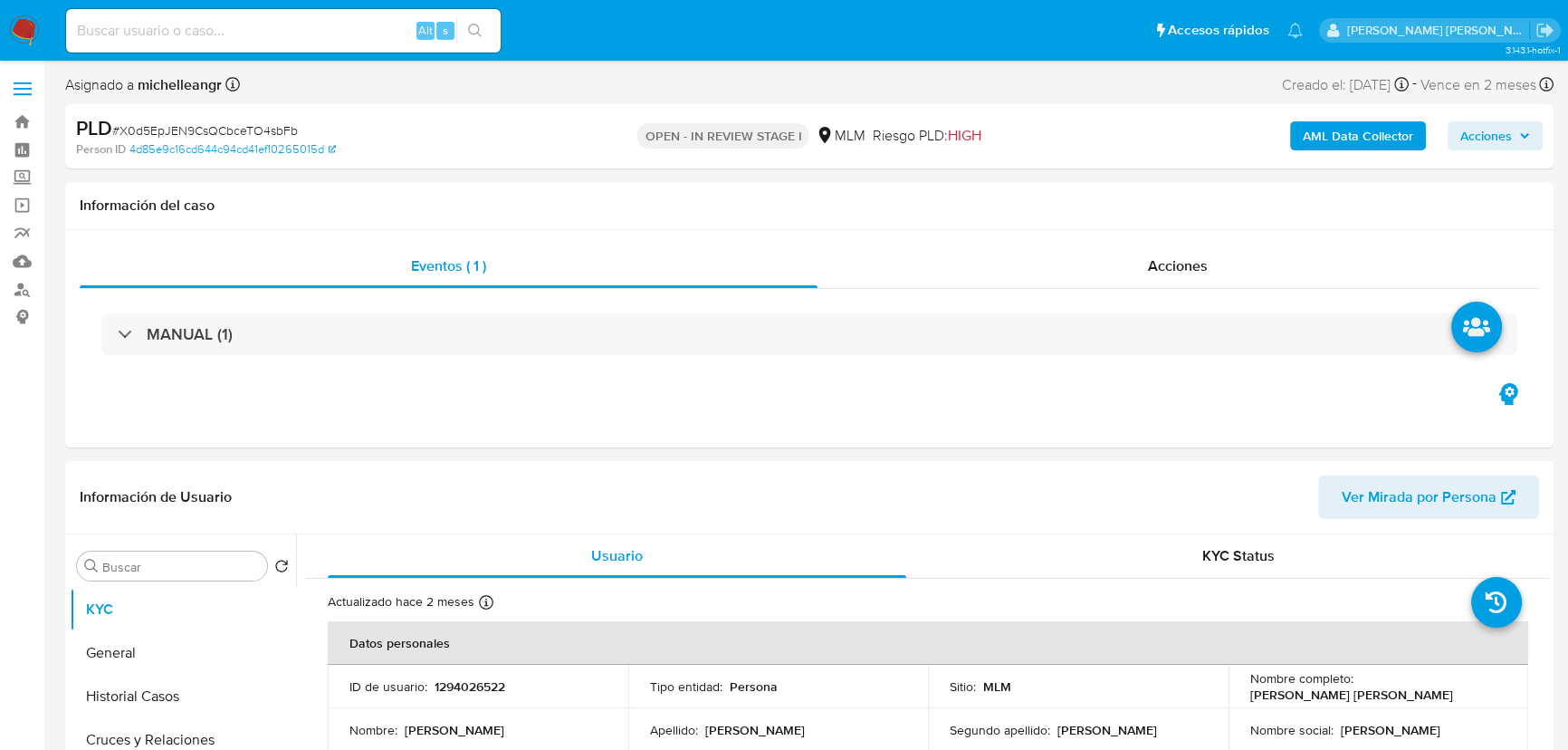 select on "10" 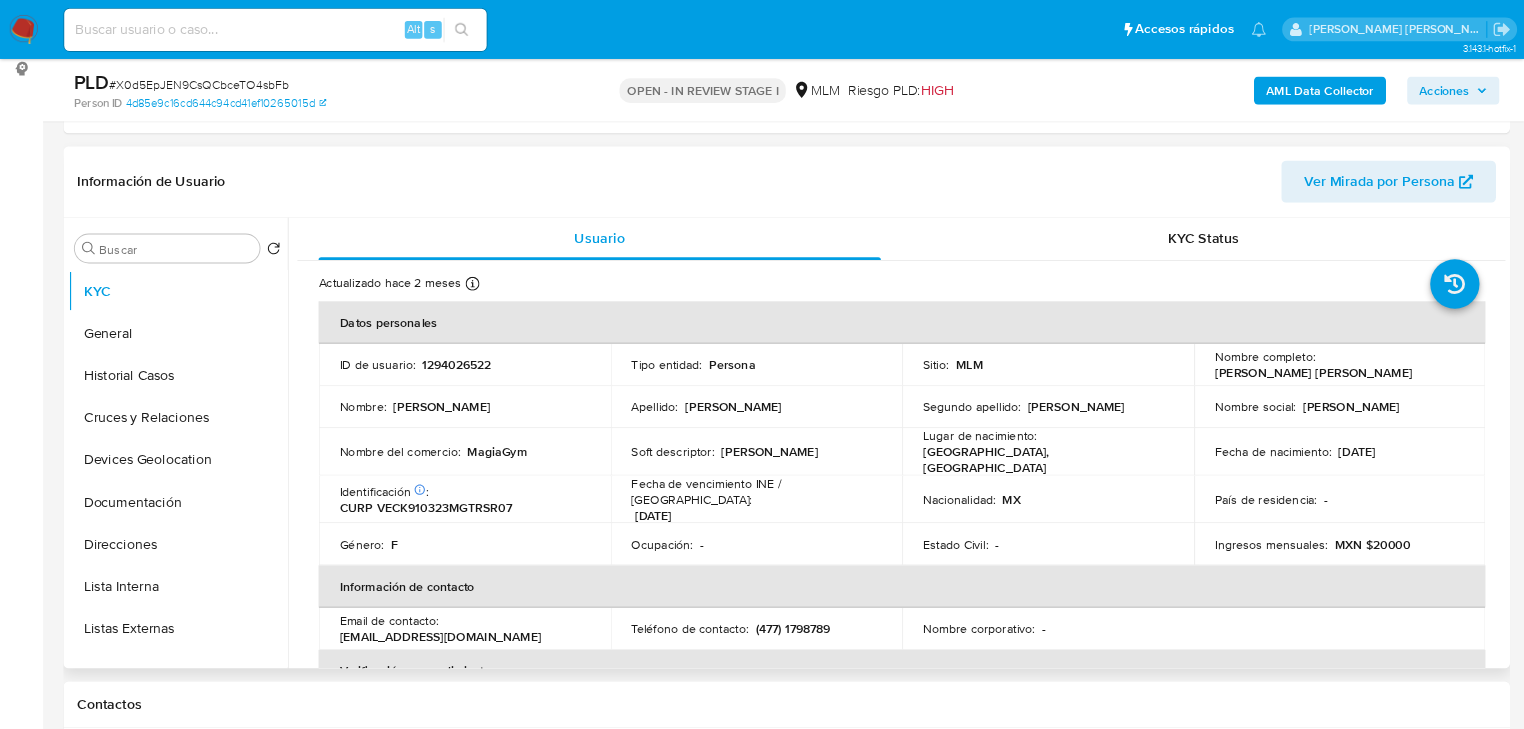 scroll, scrollTop: 272, scrollLeft: 0, axis: vertical 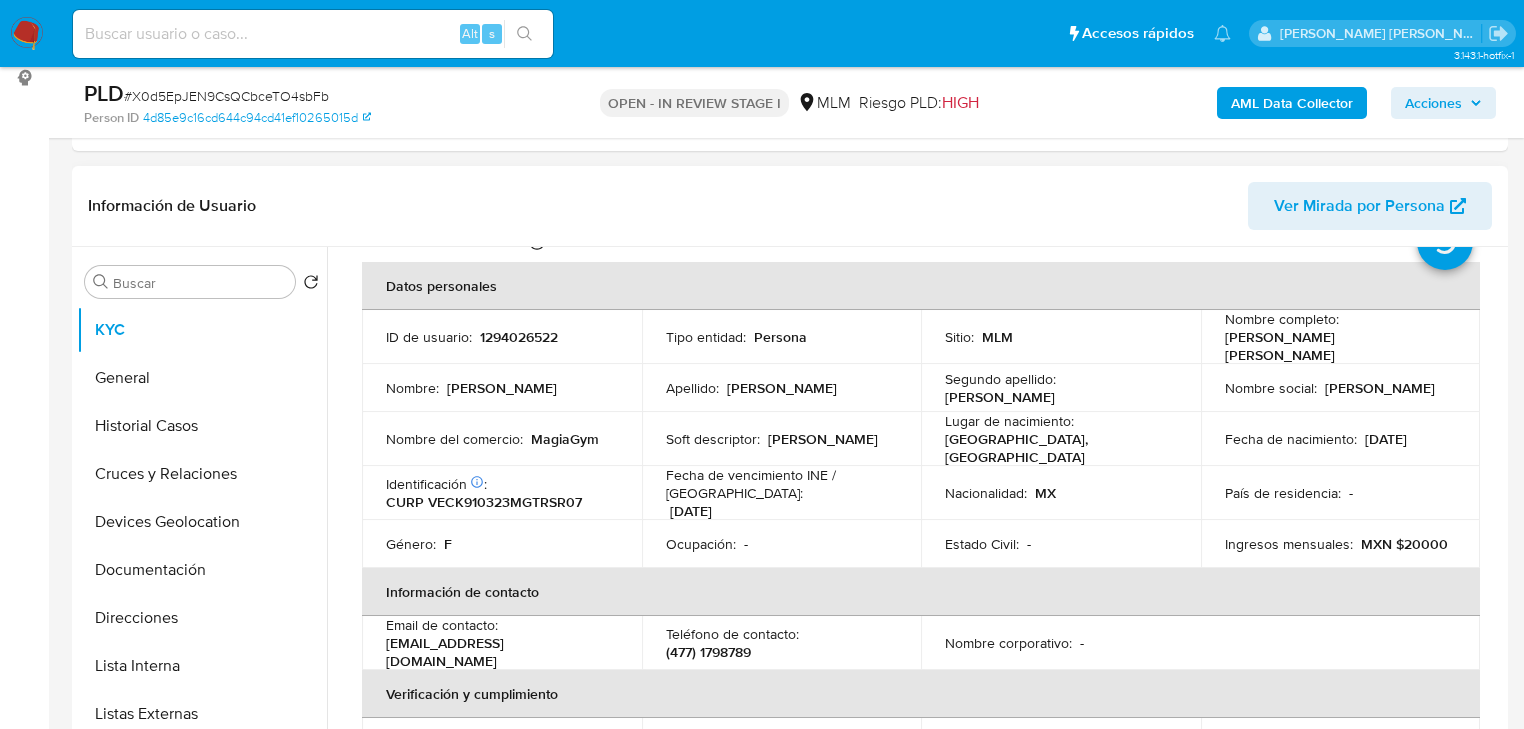click on "Fecha de nacimiento :" at bounding box center (1291, 439) 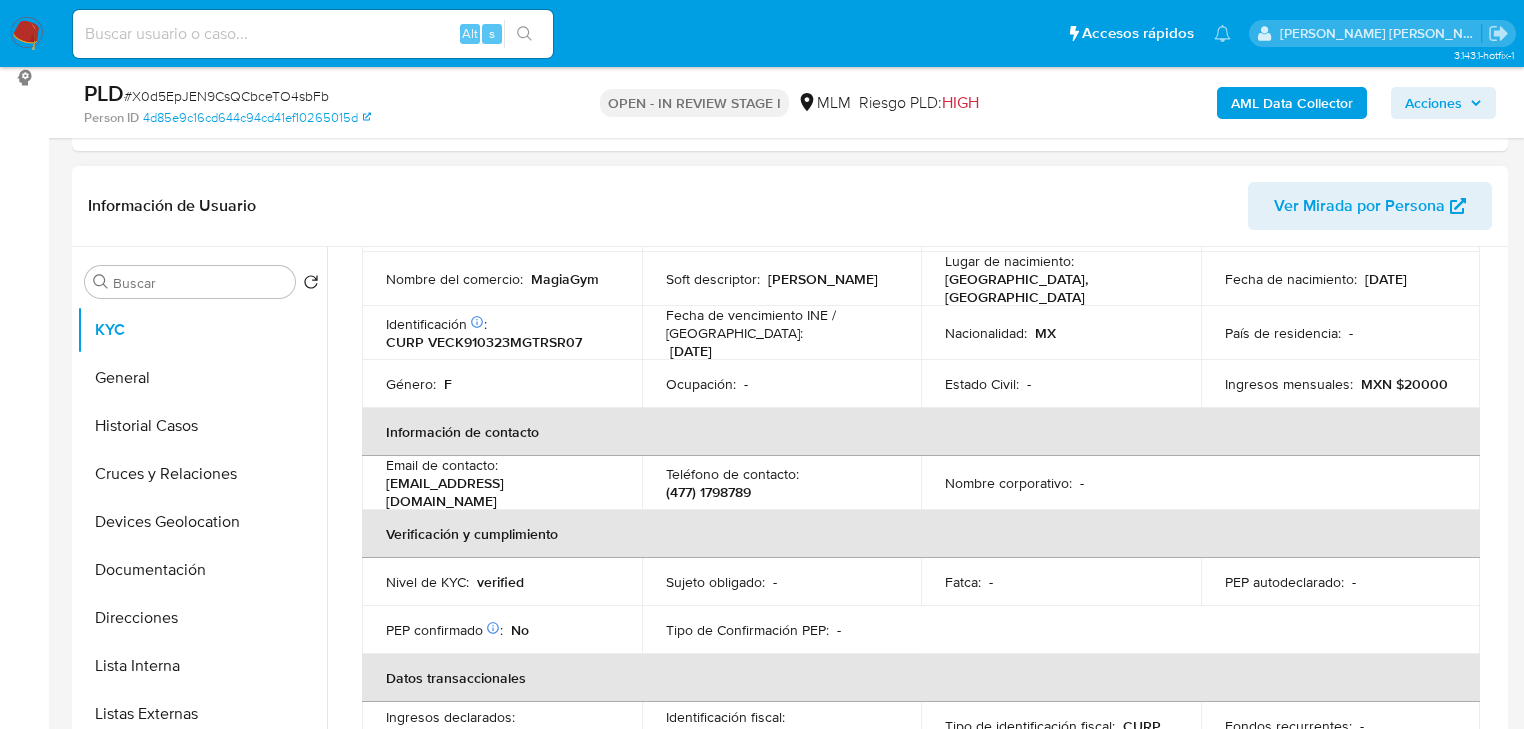click on "Ocupación :    -" at bounding box center [782, 384] 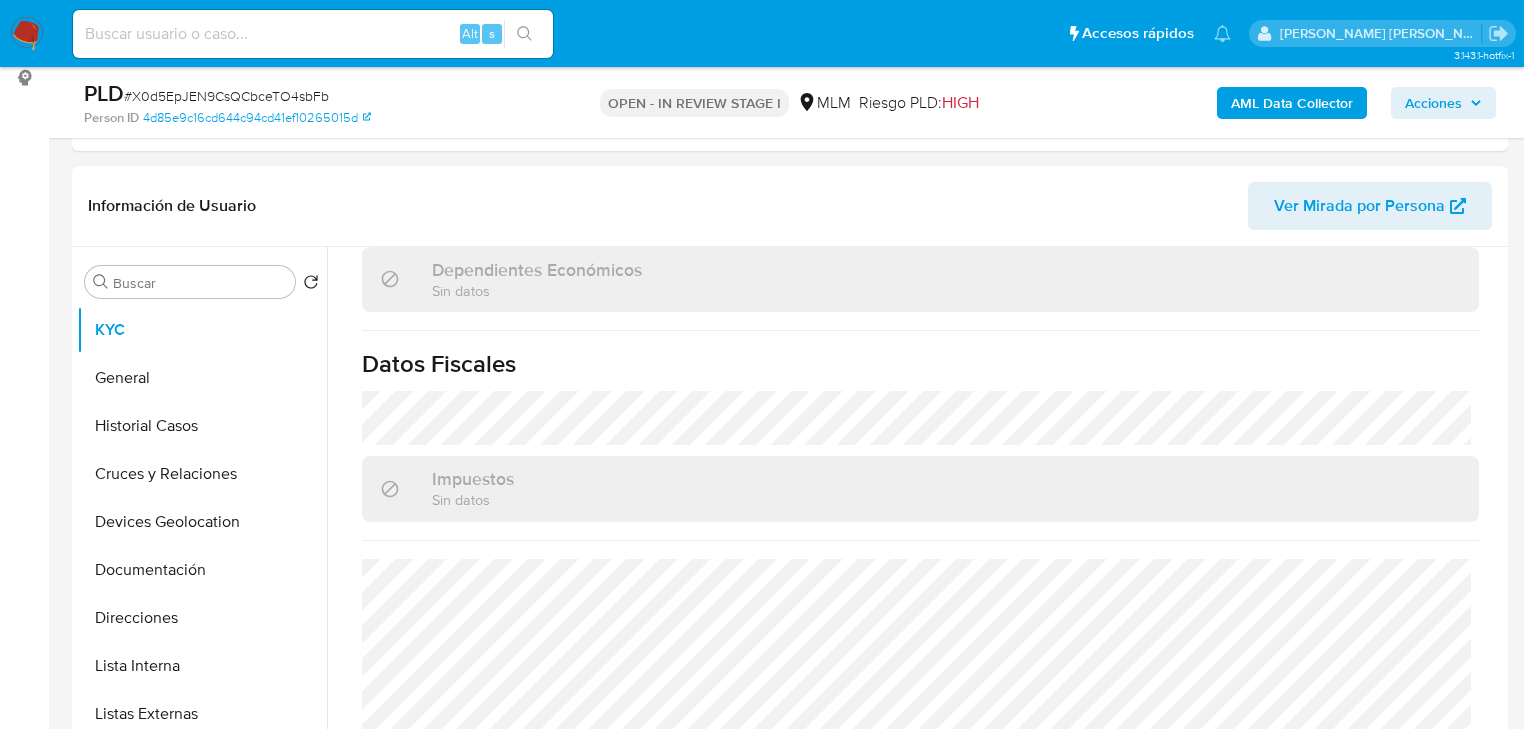 scroll, scrollTop: 1243, scrollLeft: 0, axis: vertical 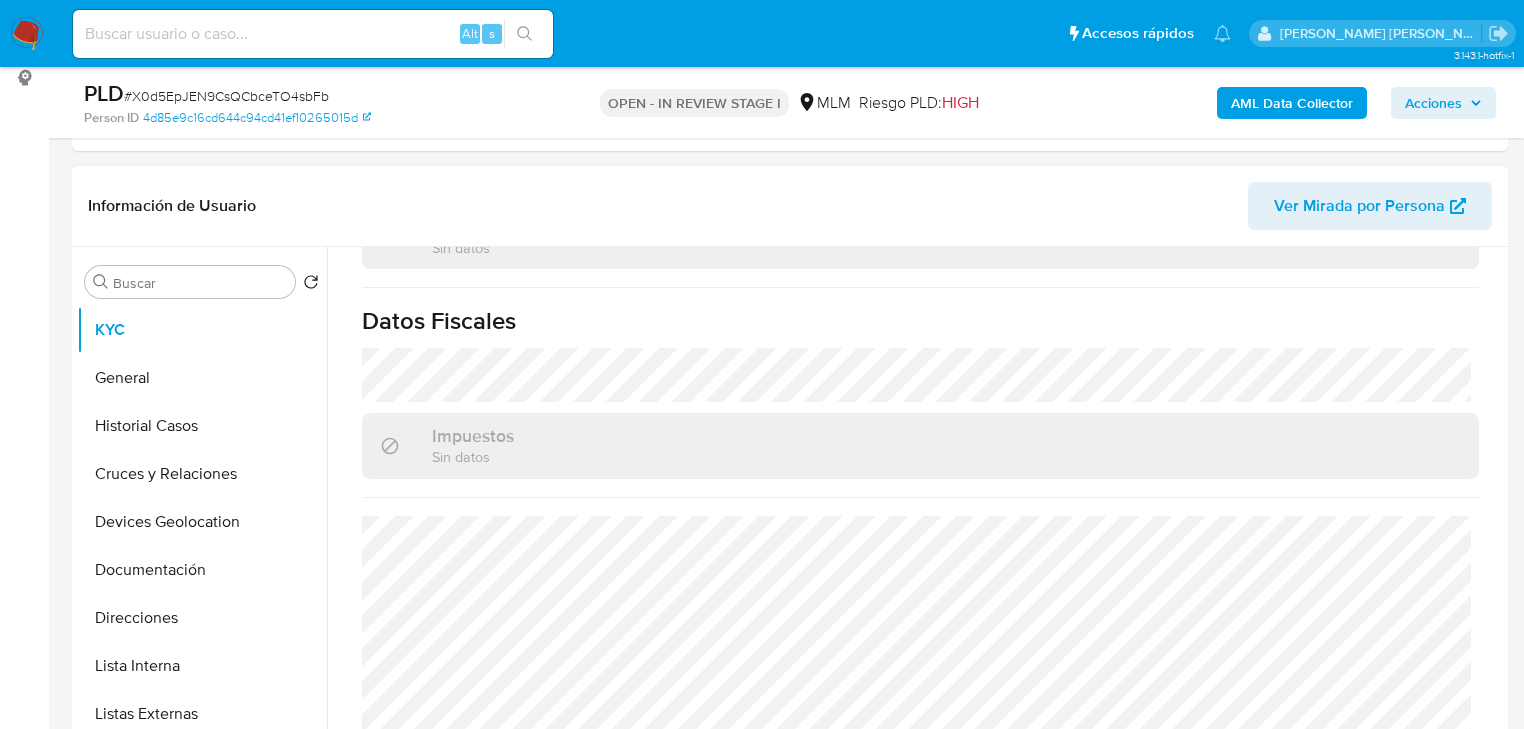 click on "Datos Fiscales" at bounding box center [920, 321] 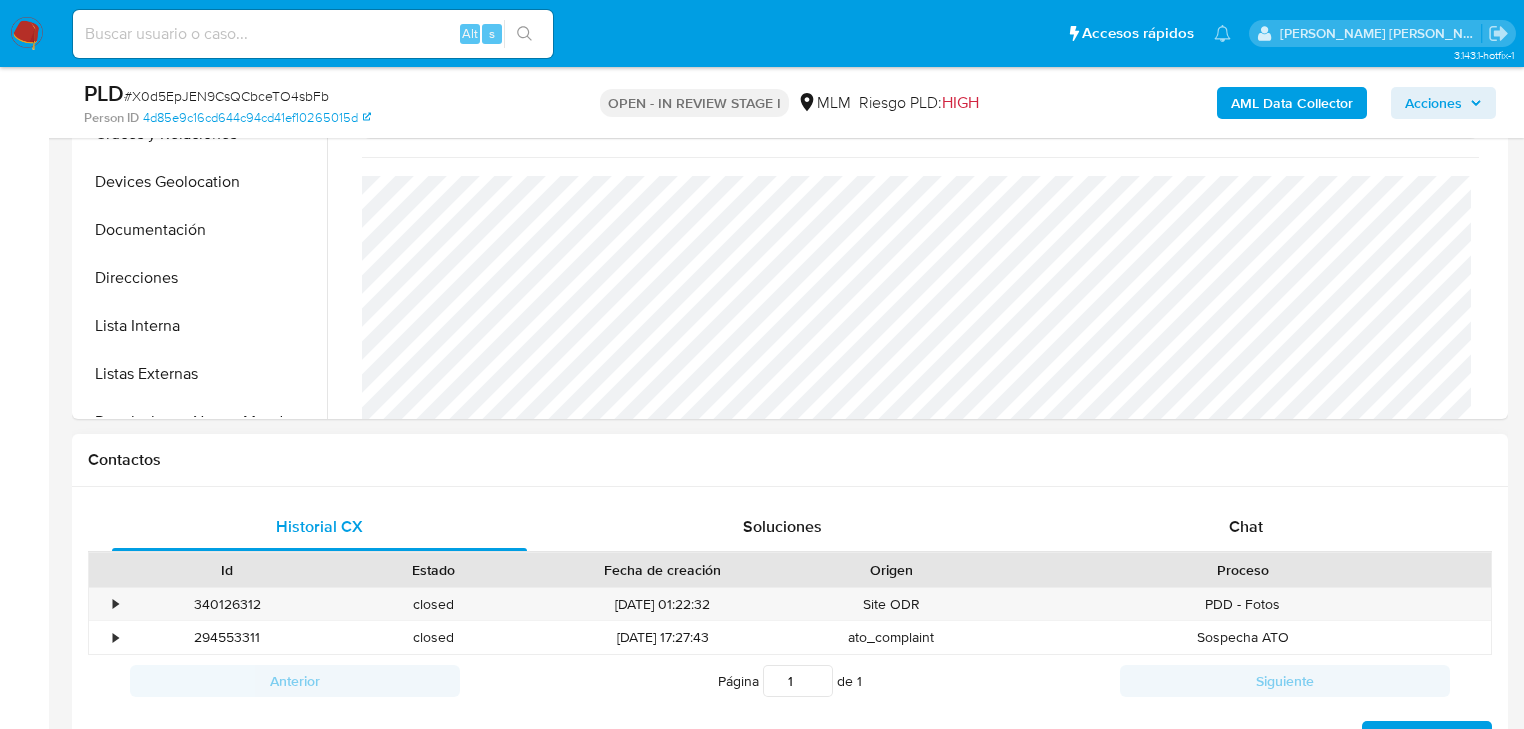 scroll, scrollTop: 592, scrollLeft: 0, axis: vertical 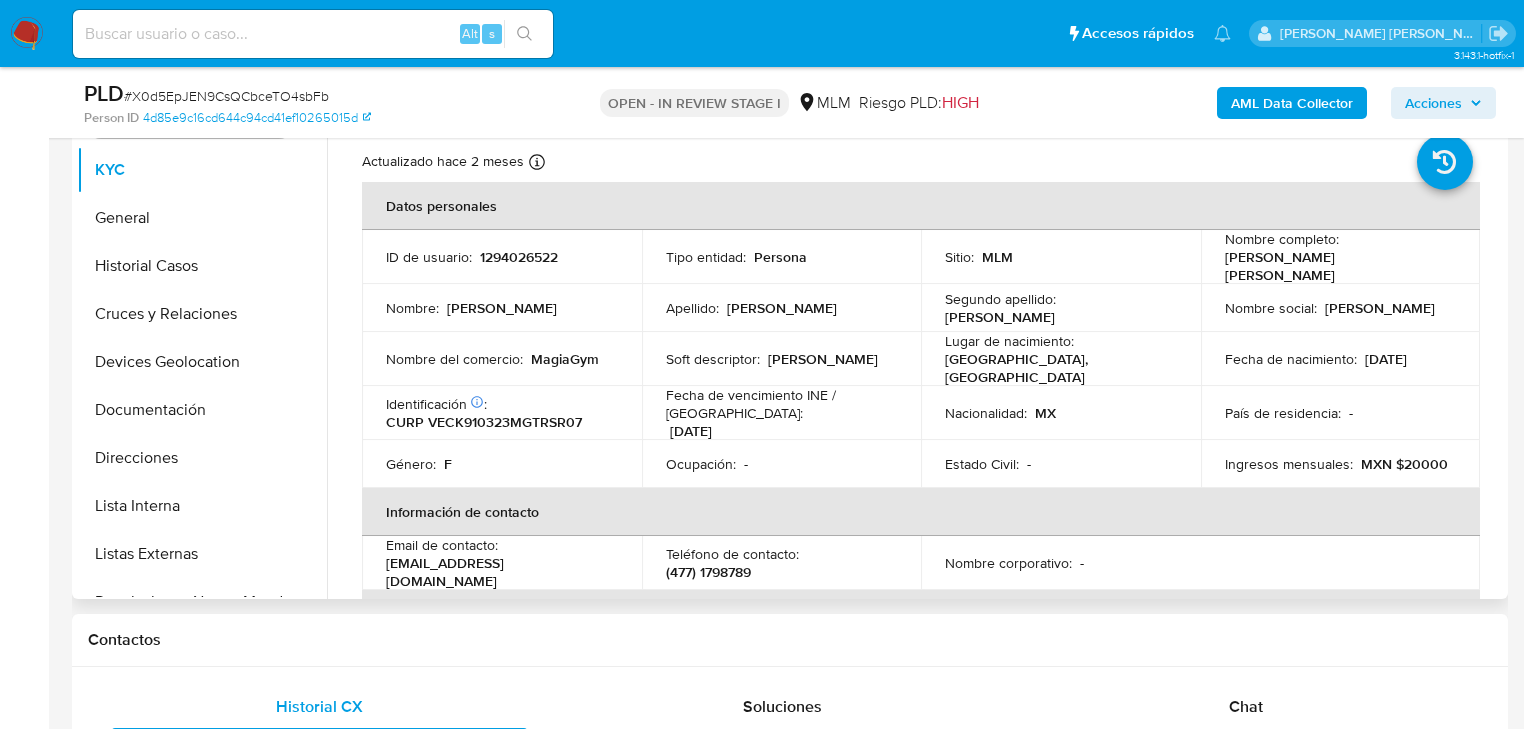 click on "Nombre social :    Karla Paola" at bounding box center [1341, 308] 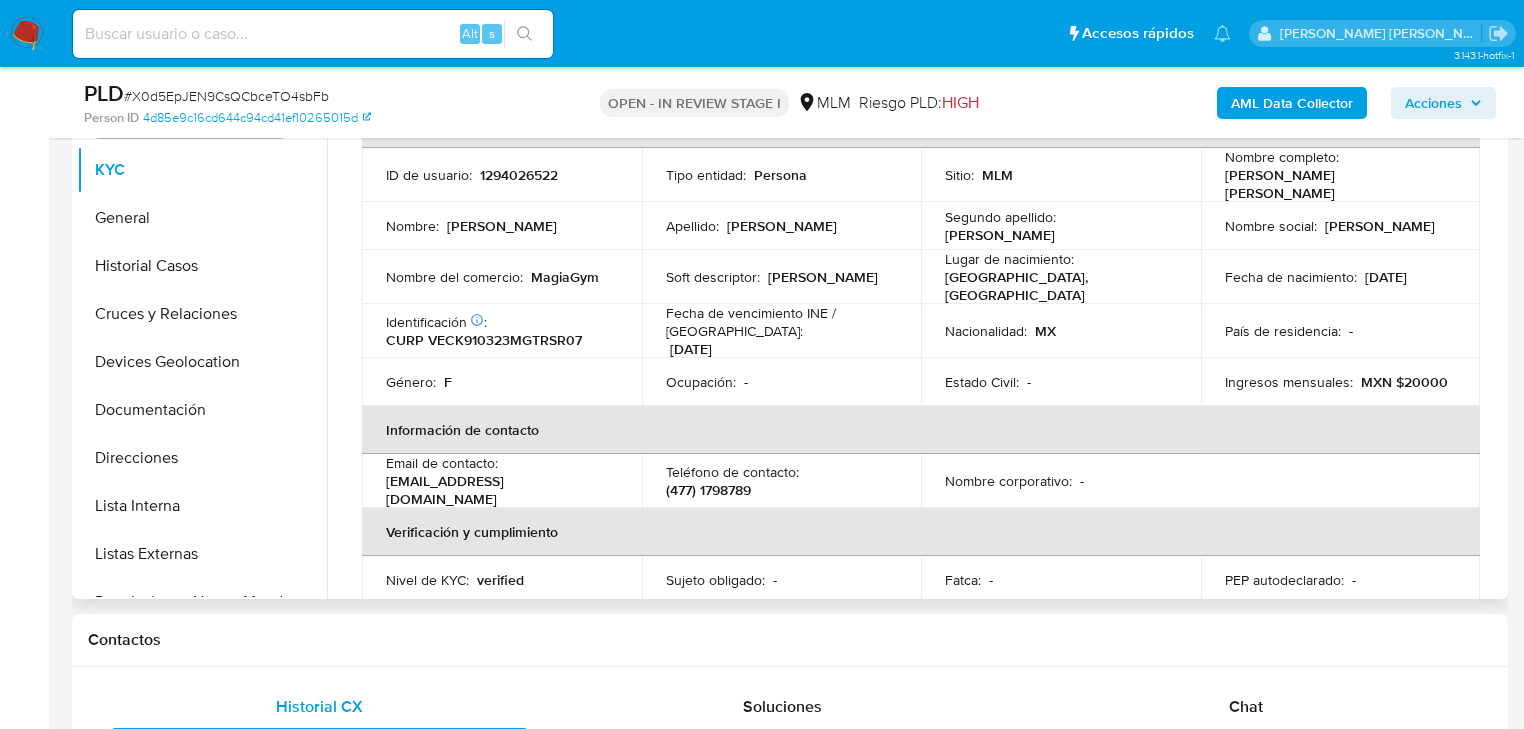 scroll, scrollTop: 0, scrollLeft: 0, axis: both 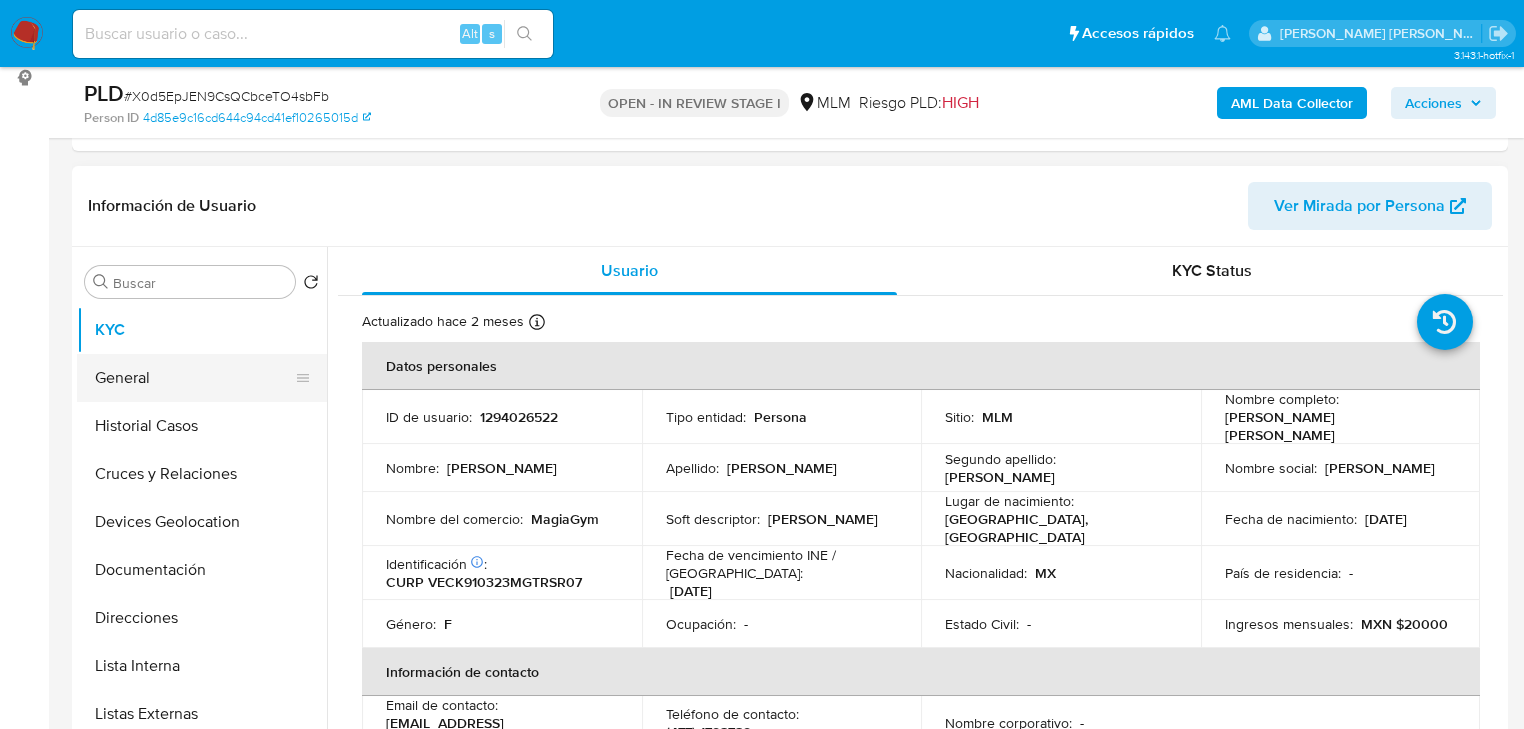 drag, startPoint x: 182, startPoint y: 375, endPoint x: 263, endPoint y: 360, distance: 82.37718 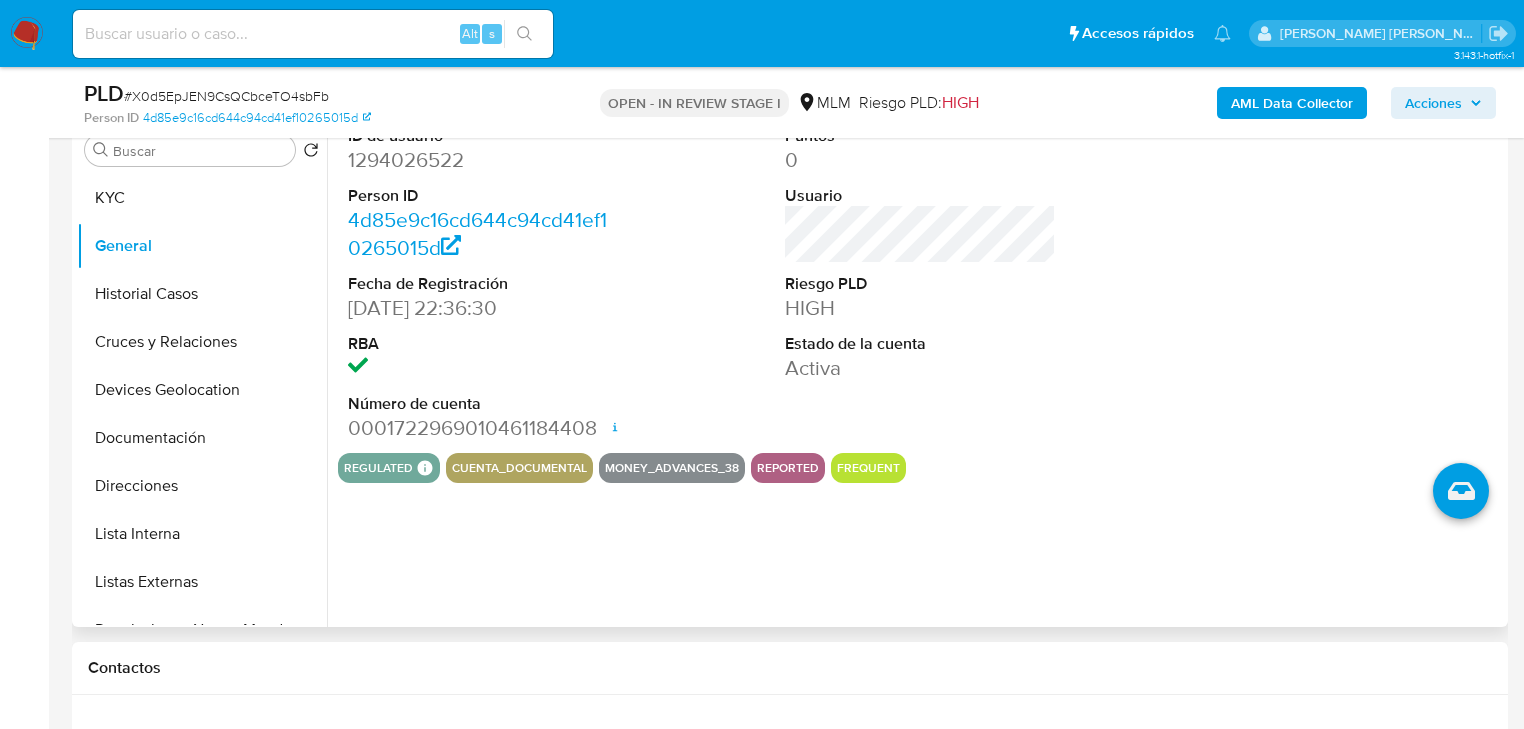 scroll, scrollTop: 432, scrollLeft: 0, axis: vertical 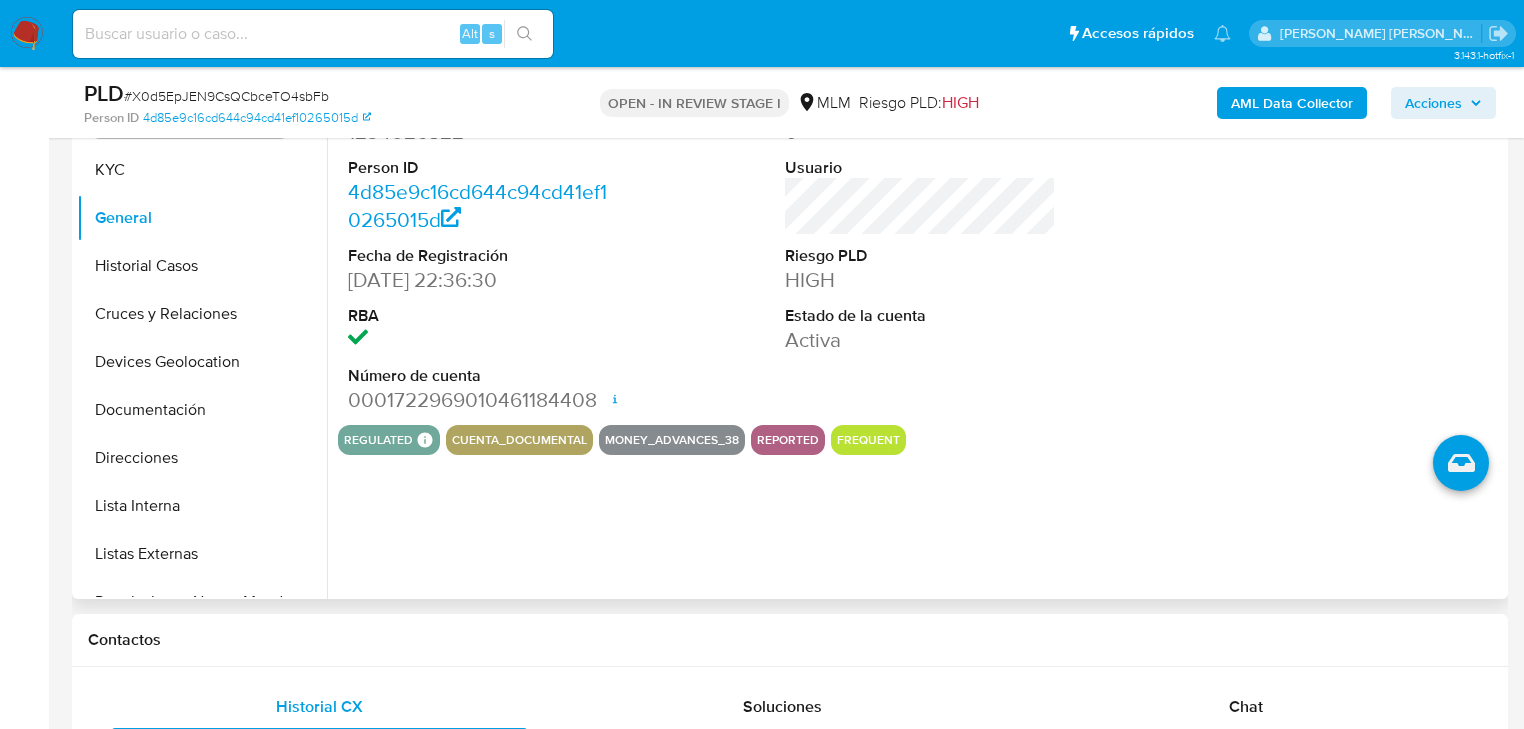 type 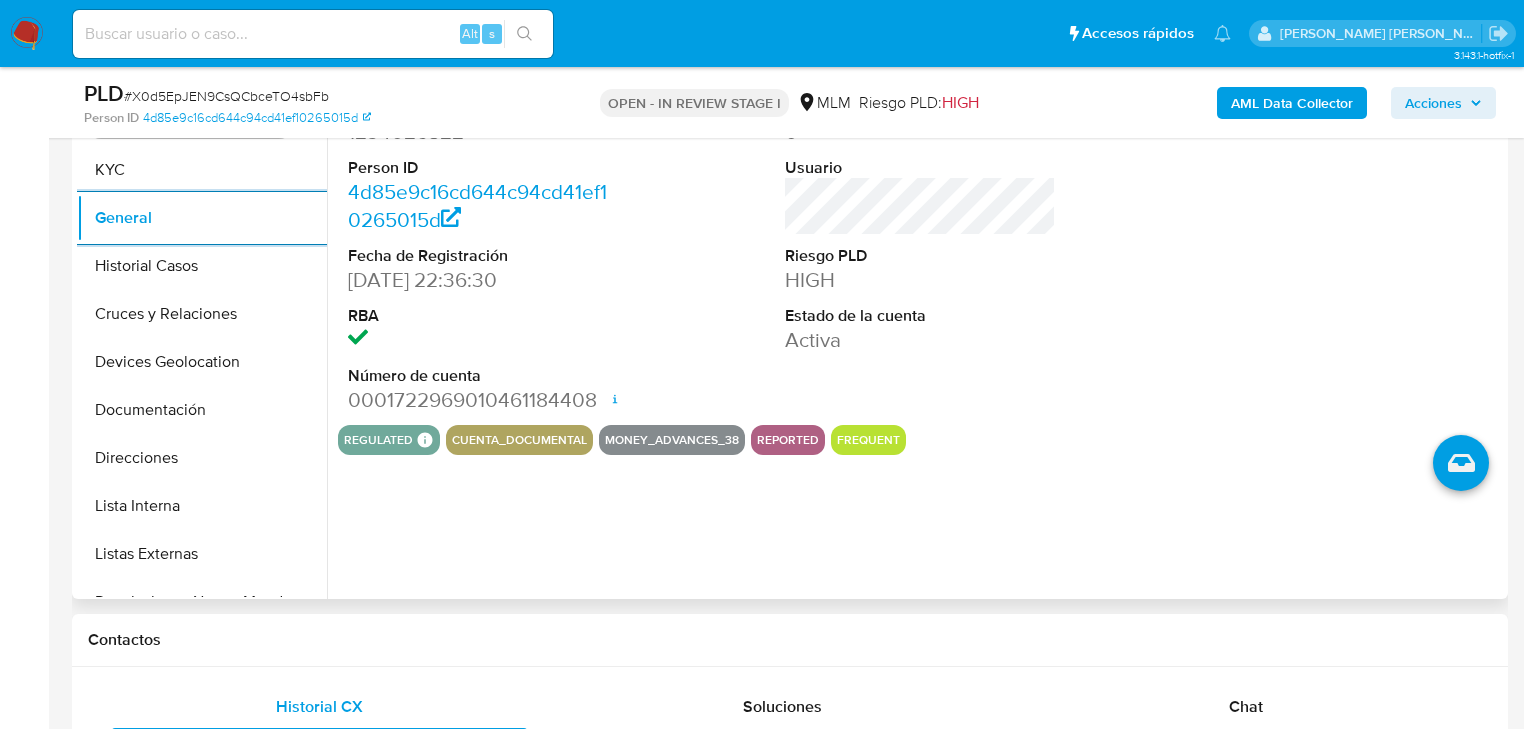 drag, startPoint x: 782, startPoint y: 433, endPoint x: 413, endPoint y: 373, distance: 373.84622 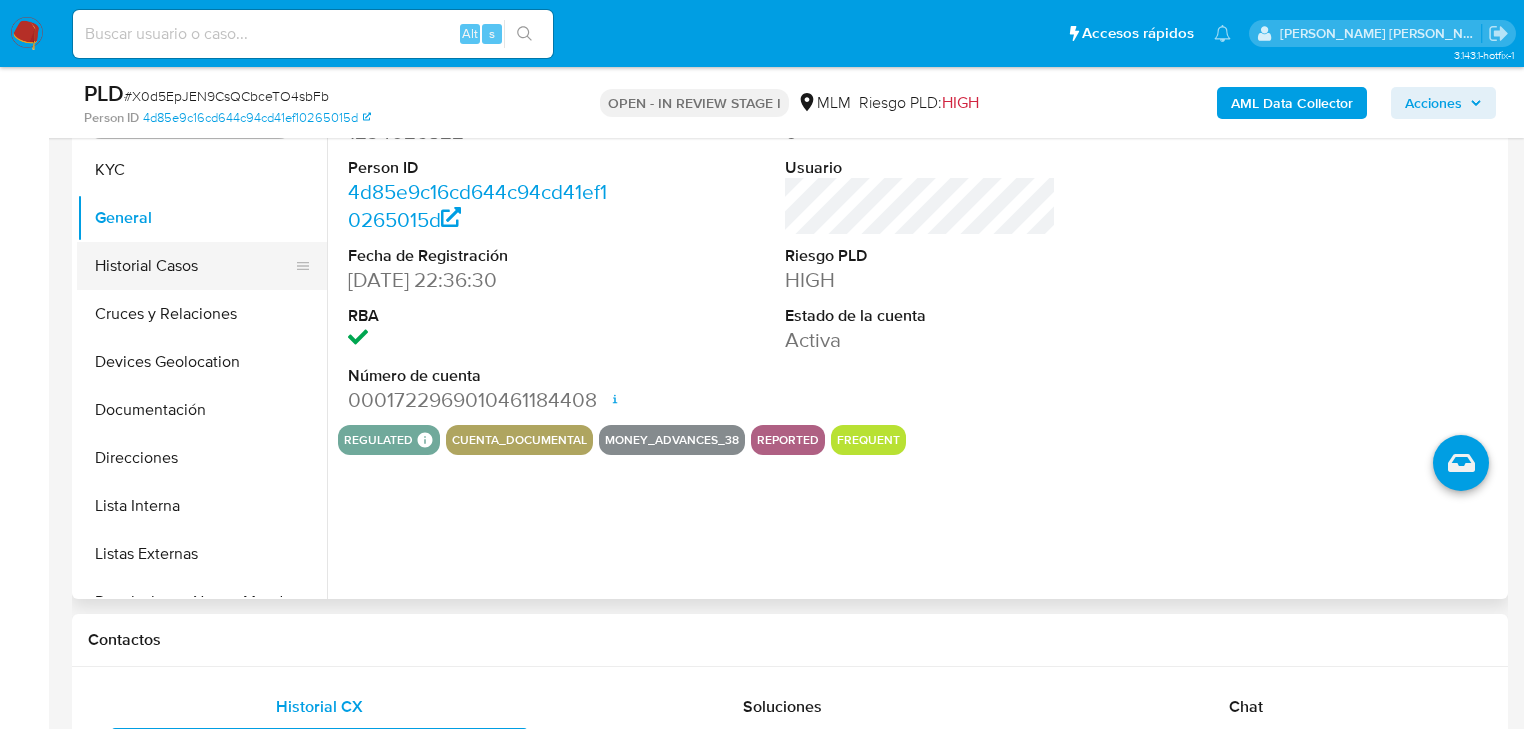 click on "Historial Casos" at bounding box center [194, 266] 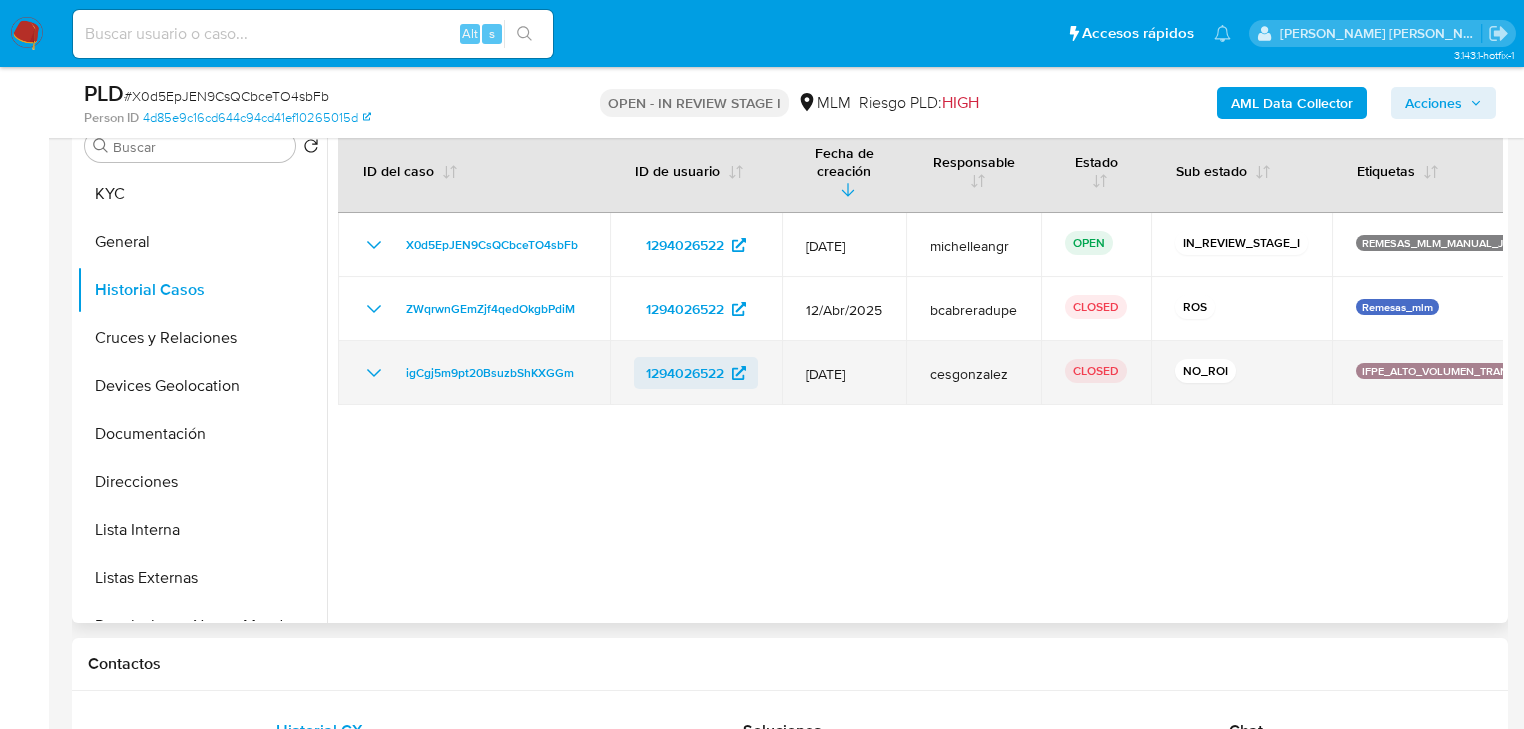 scroll, scrollTop: 432, scrollLeft: 0, axis: vertical 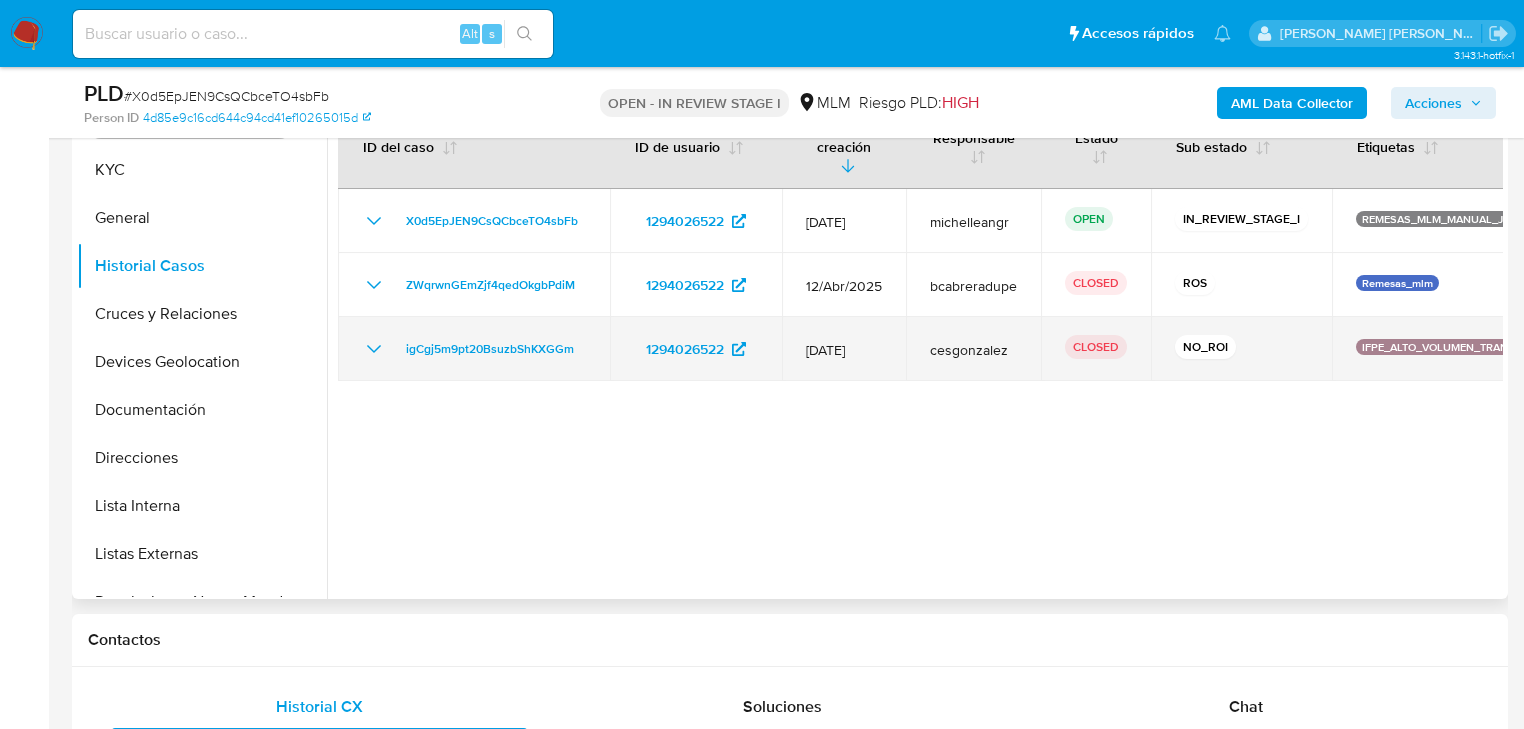type 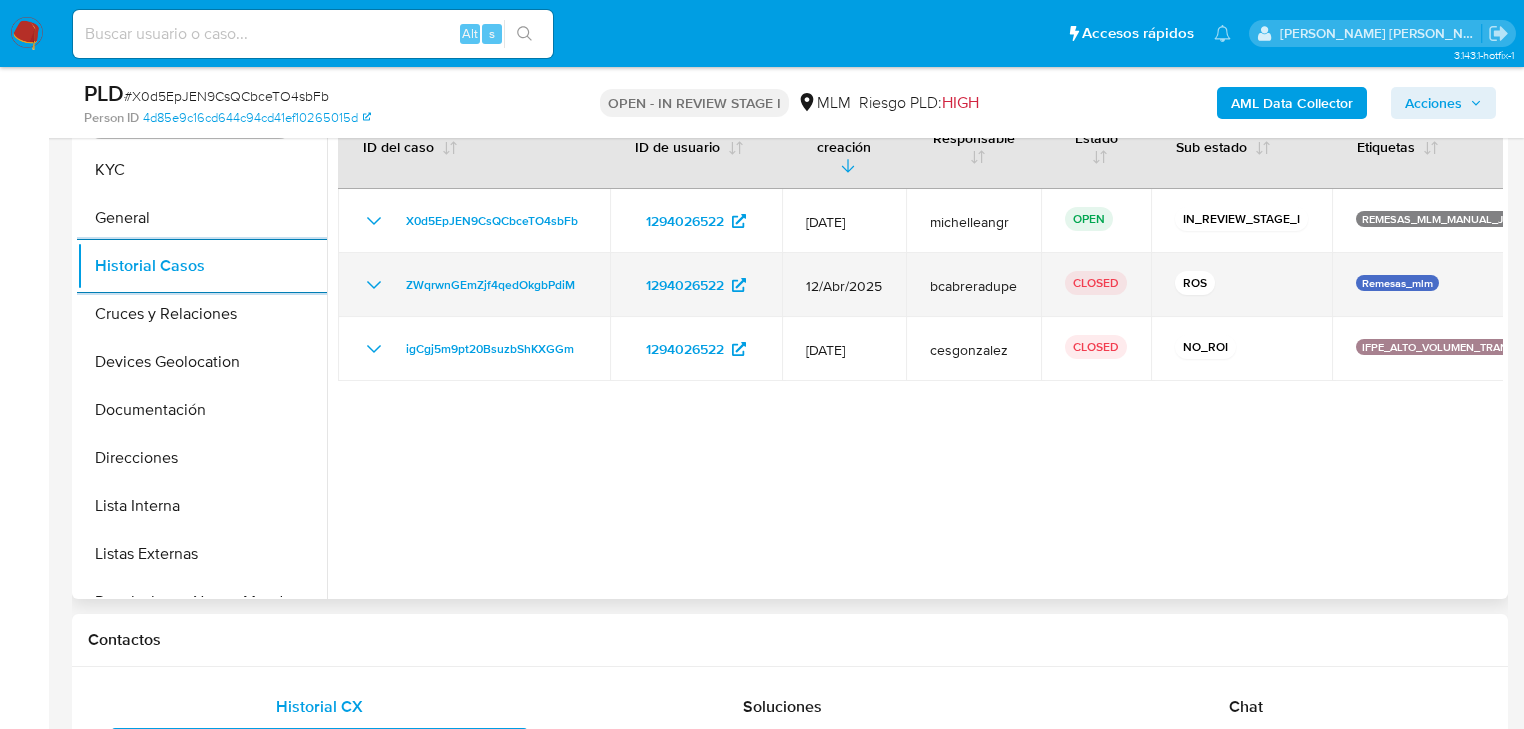 click 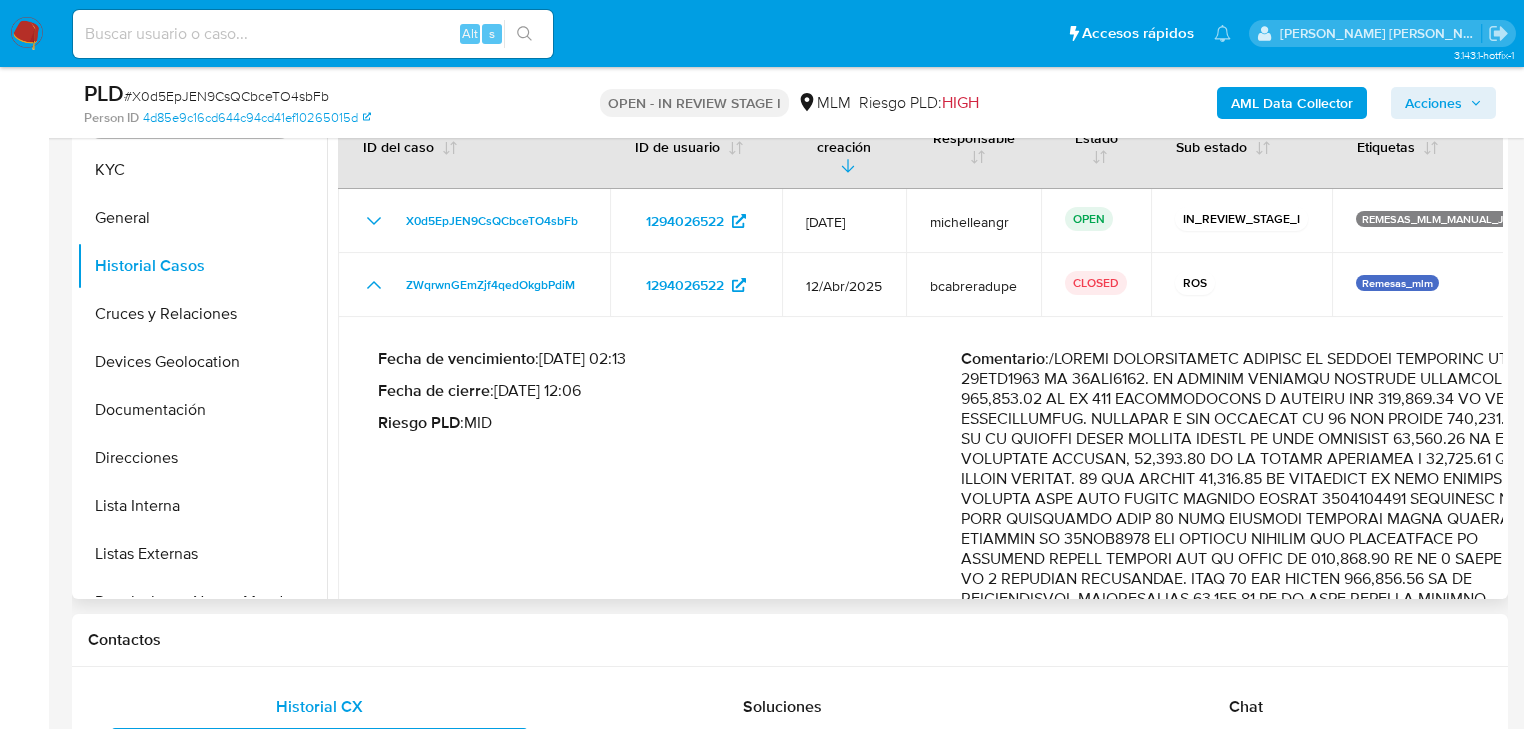 scroll, scrollTop: 80, scrollLeft: 0, axis: vertical 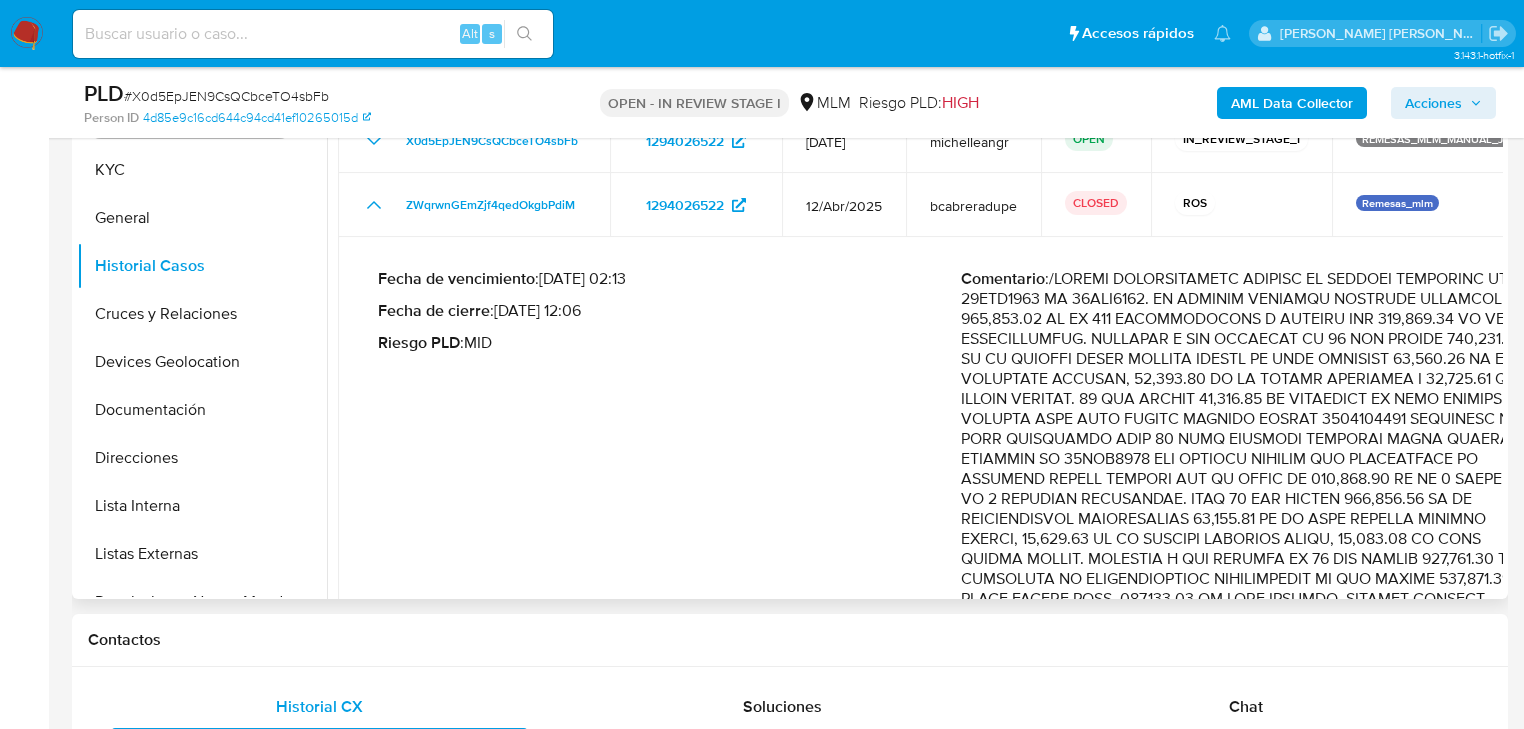 drag, startPoint x: 1273, startPoint y: 355, endPoint x: 1408, endPoint y: 399, distance: 141.98944 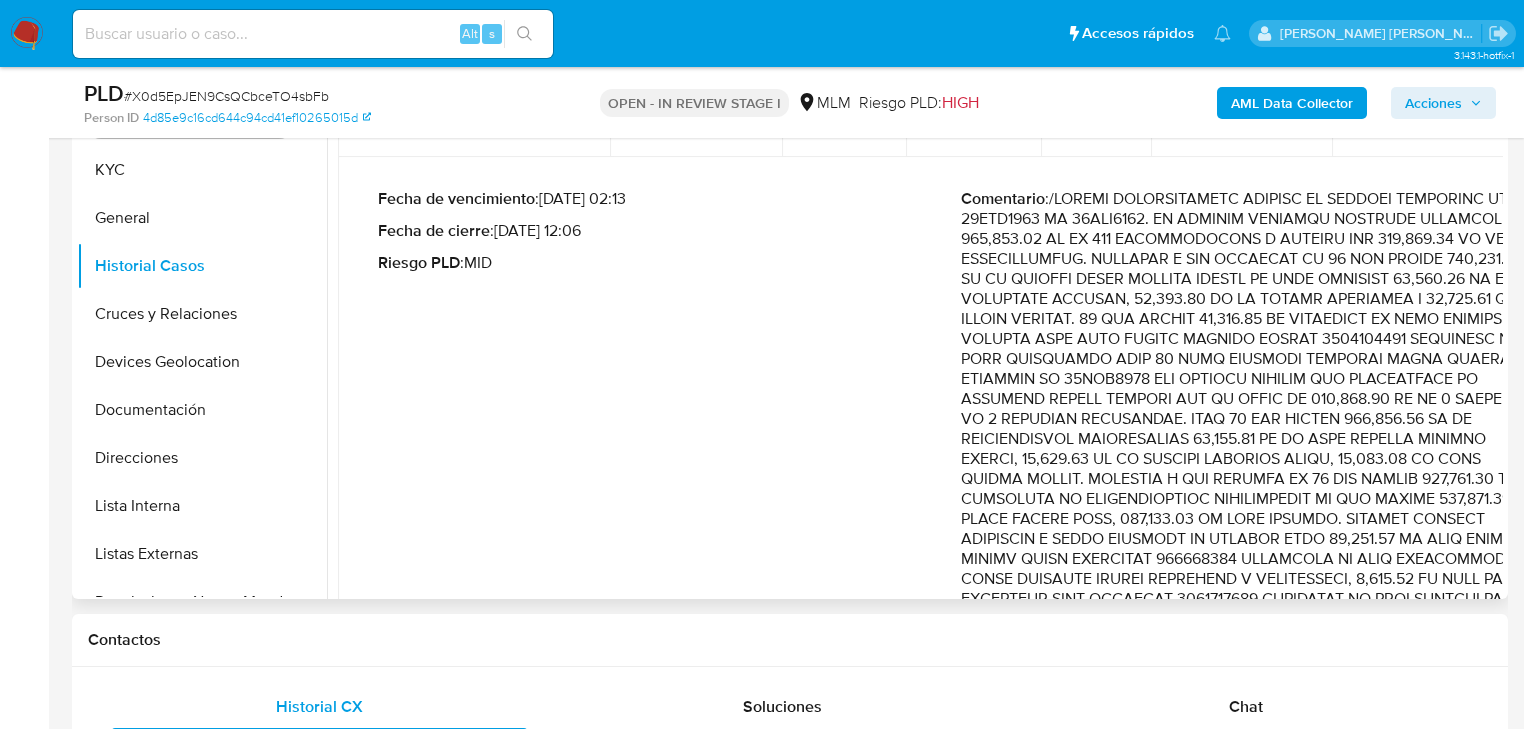 drag, startPoint x: 1401, startPoint y: 408, endPoint x: 1429, endPoint y: 460, distance: 59.05929 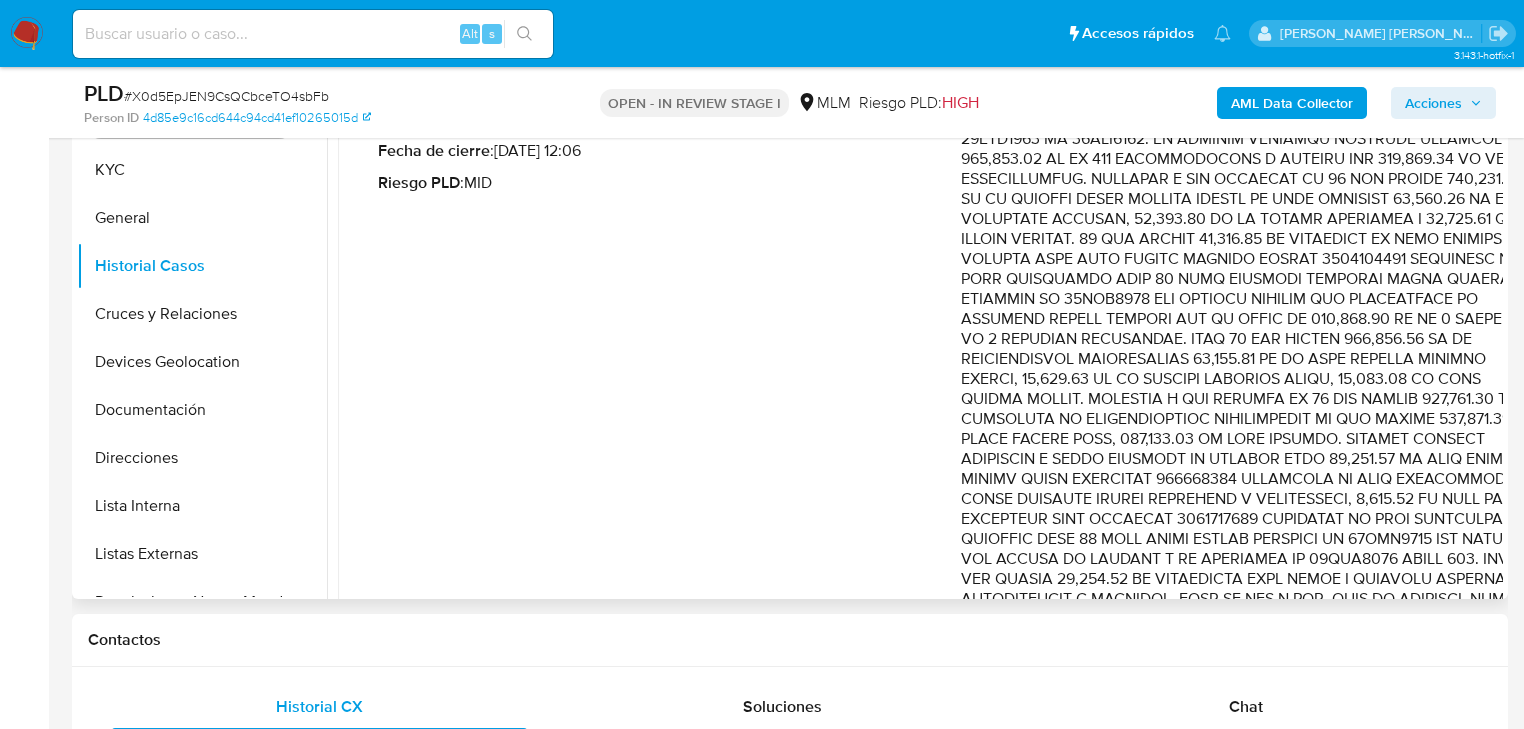 drag, startPoint x: 1258, startPoint y: 403, endPoint x: 1474, endPoint y: 446, distance: 220.23851 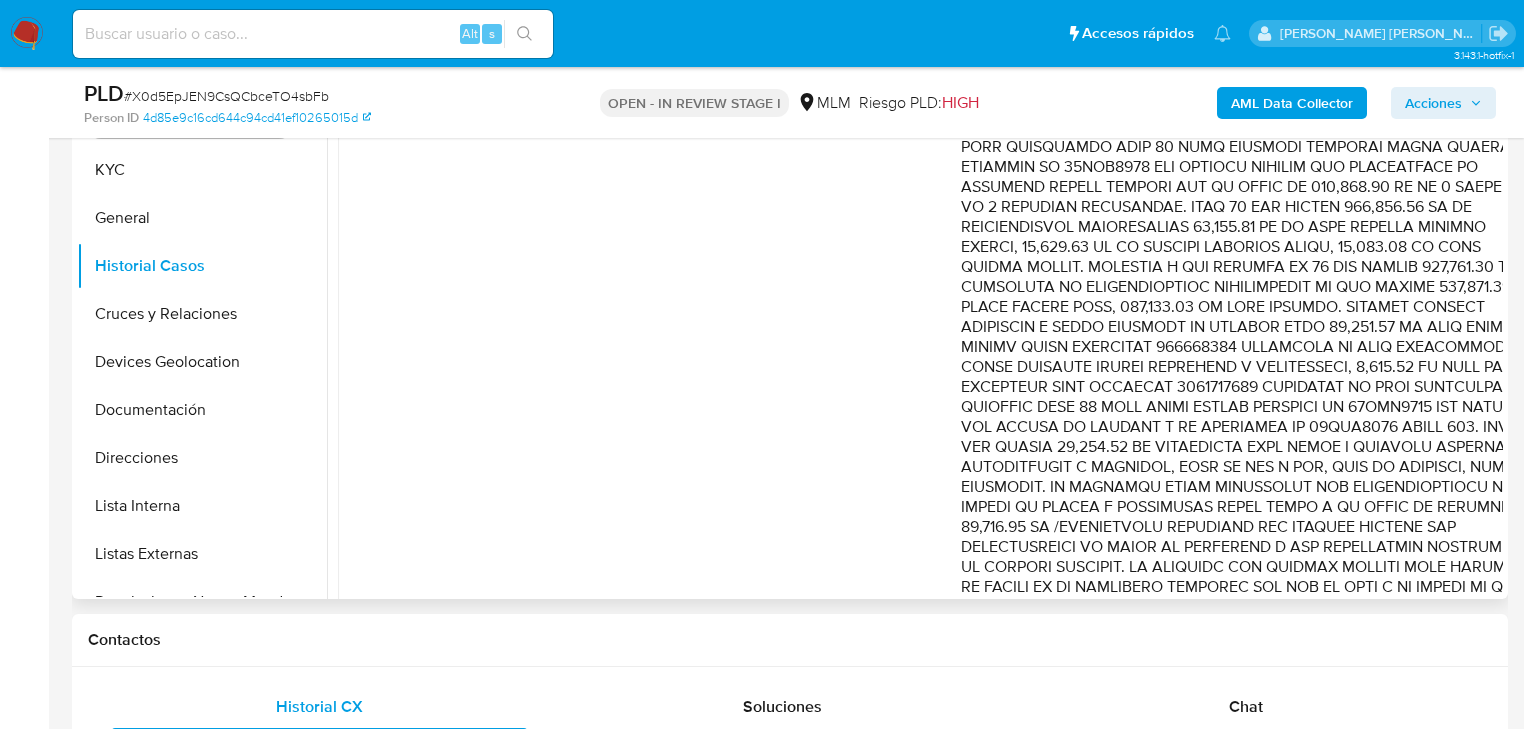 scroll, scrollTop: 400, scrollLeft: 0, axis: vertical 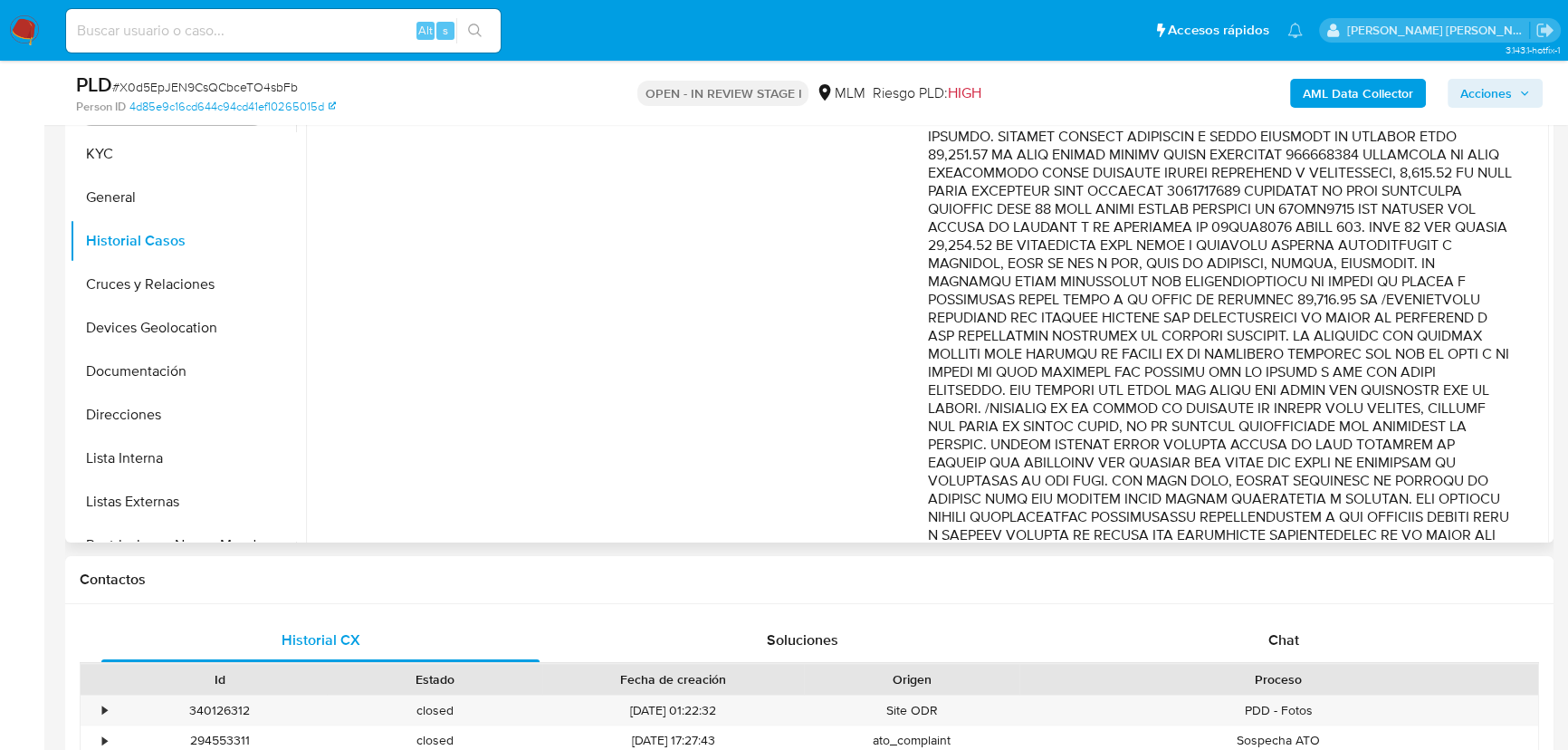 drag, startPoint x: 1343, startPoint y: 369, endPoint x: 997, endPoint y: 279, distance: 357.51364 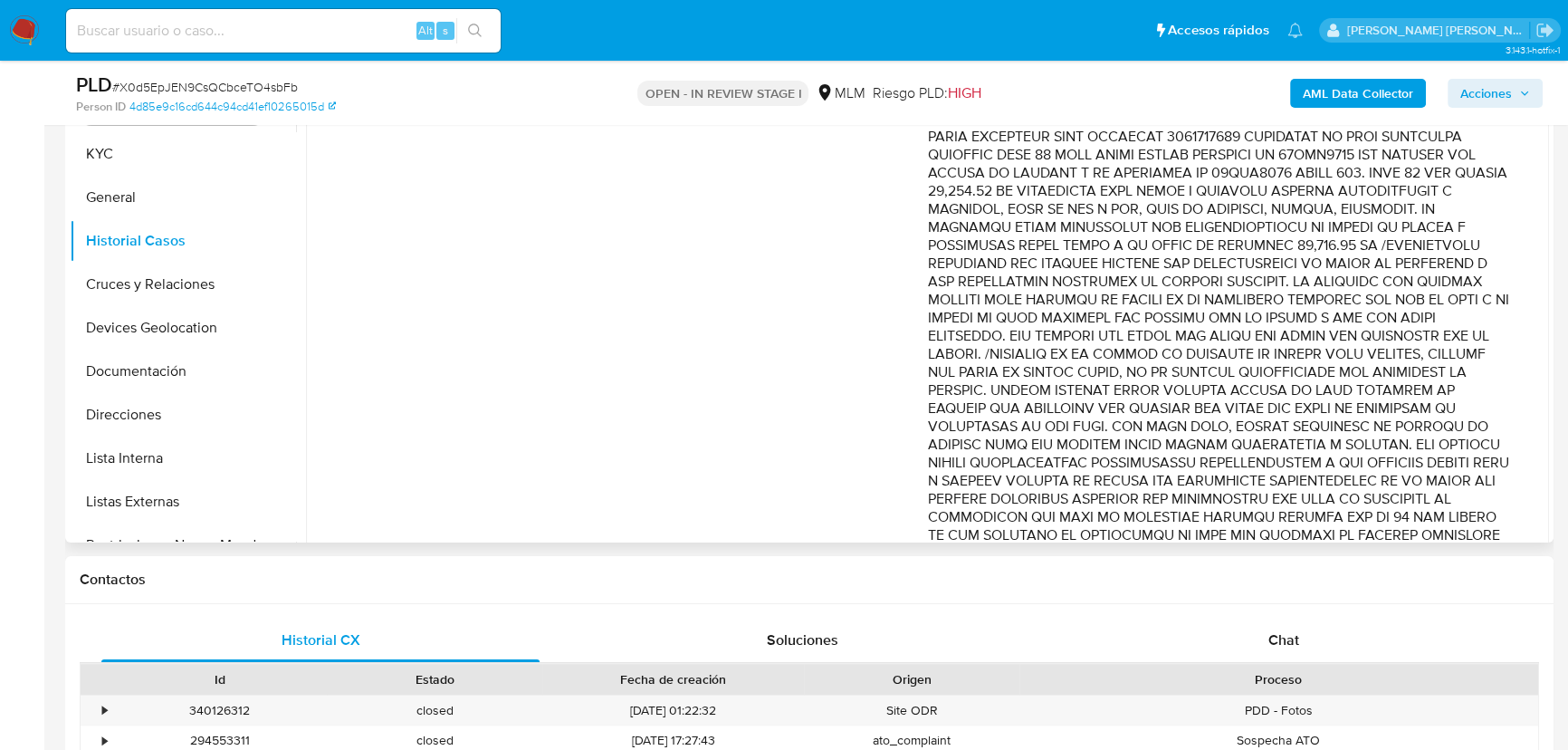 scroll, scrollTop: 609, scrollLeft: 0, axis: vertical 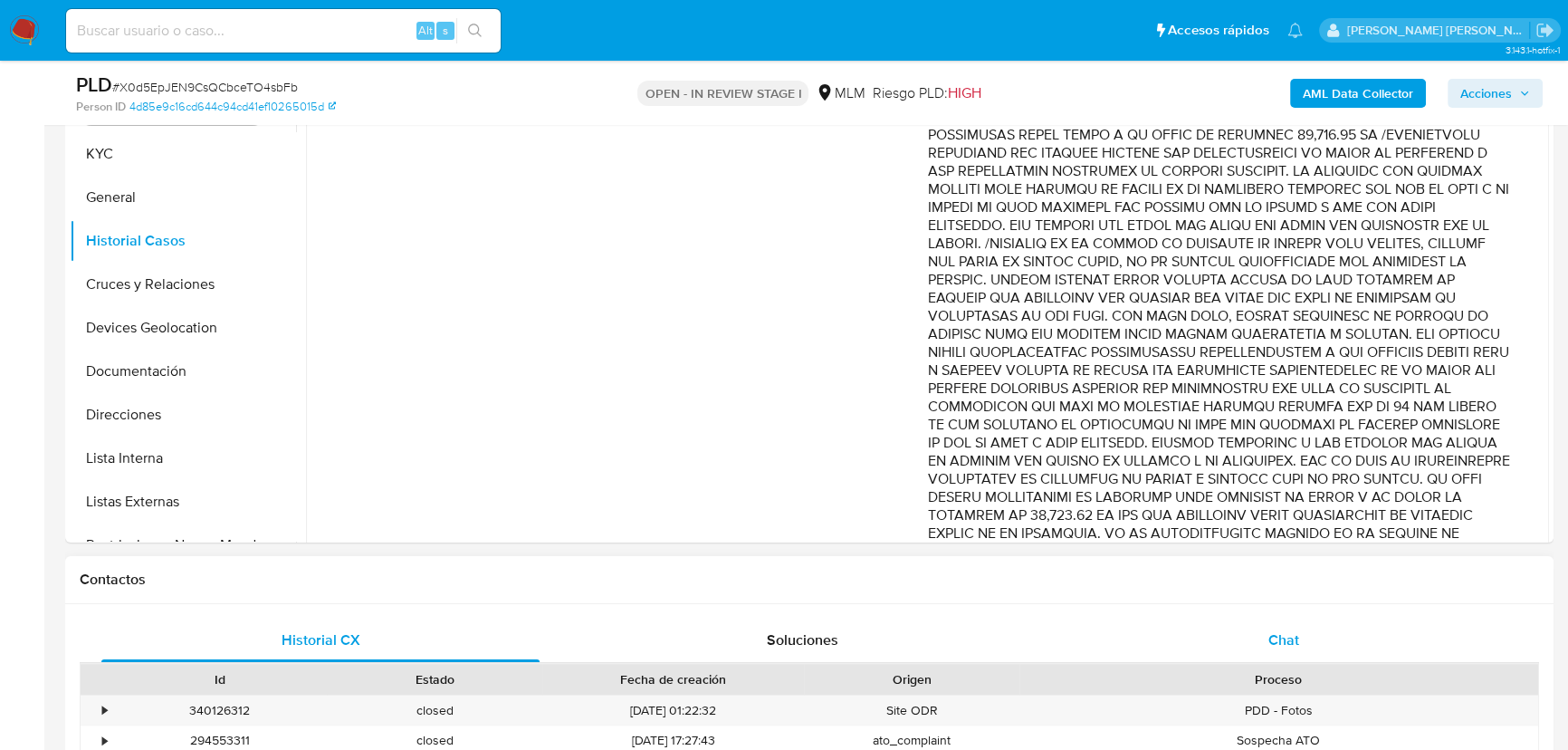 click on "Chat" at bounding box center (1284, 640) 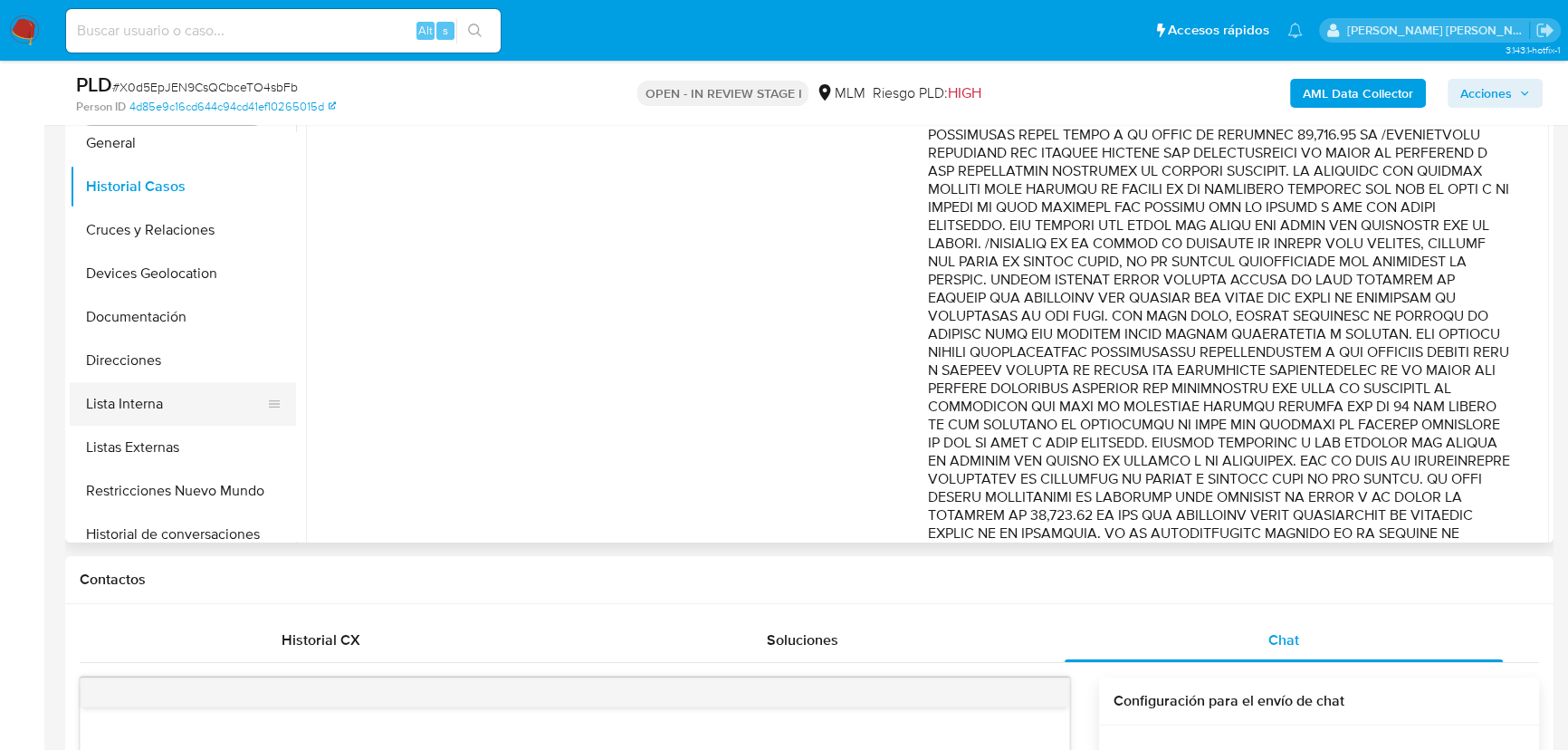 scroll, scrollTop: 164, scrollLeft: 0, axis: vertical 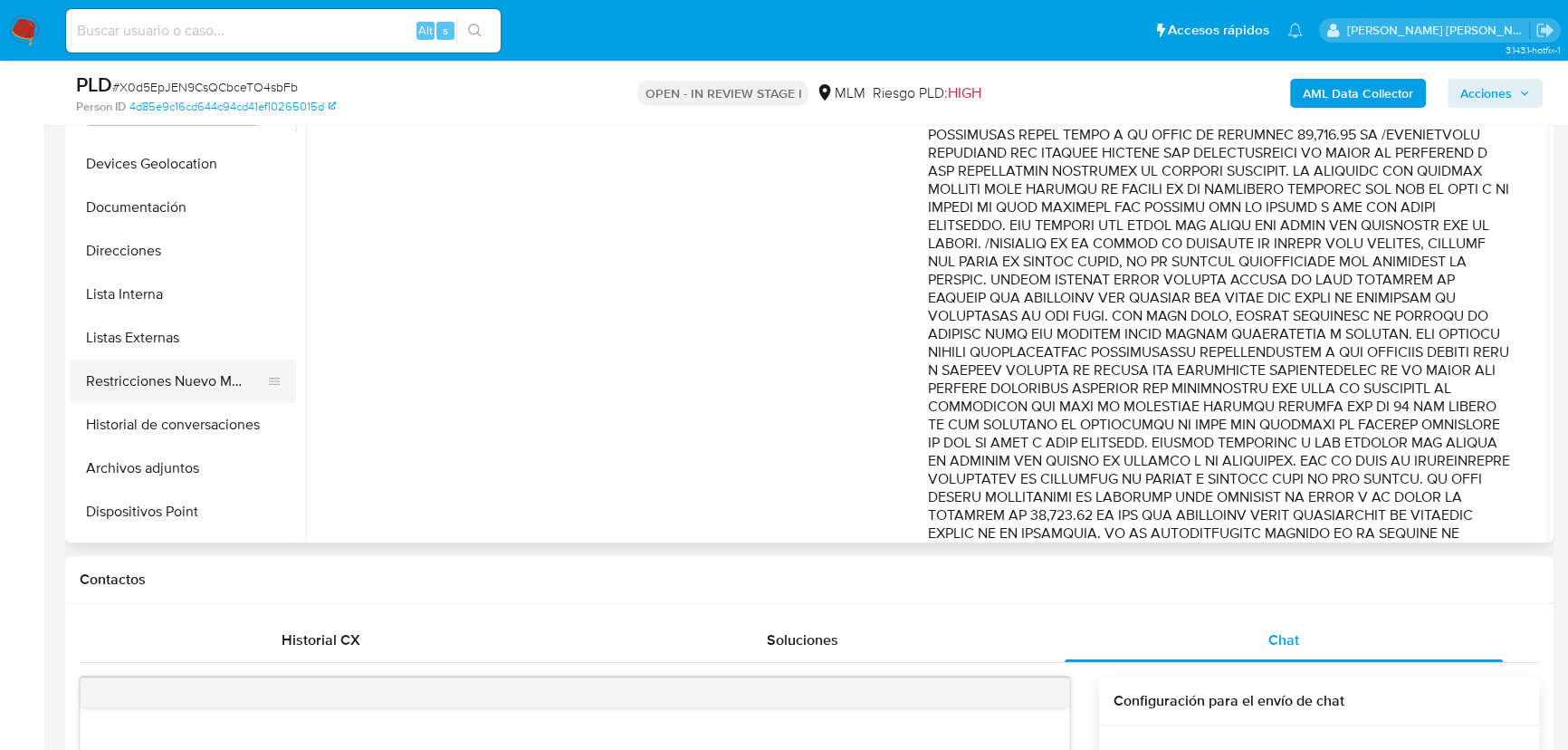 click on "Restricciones Nuevo Mundo" at bounding box center [176, 381] 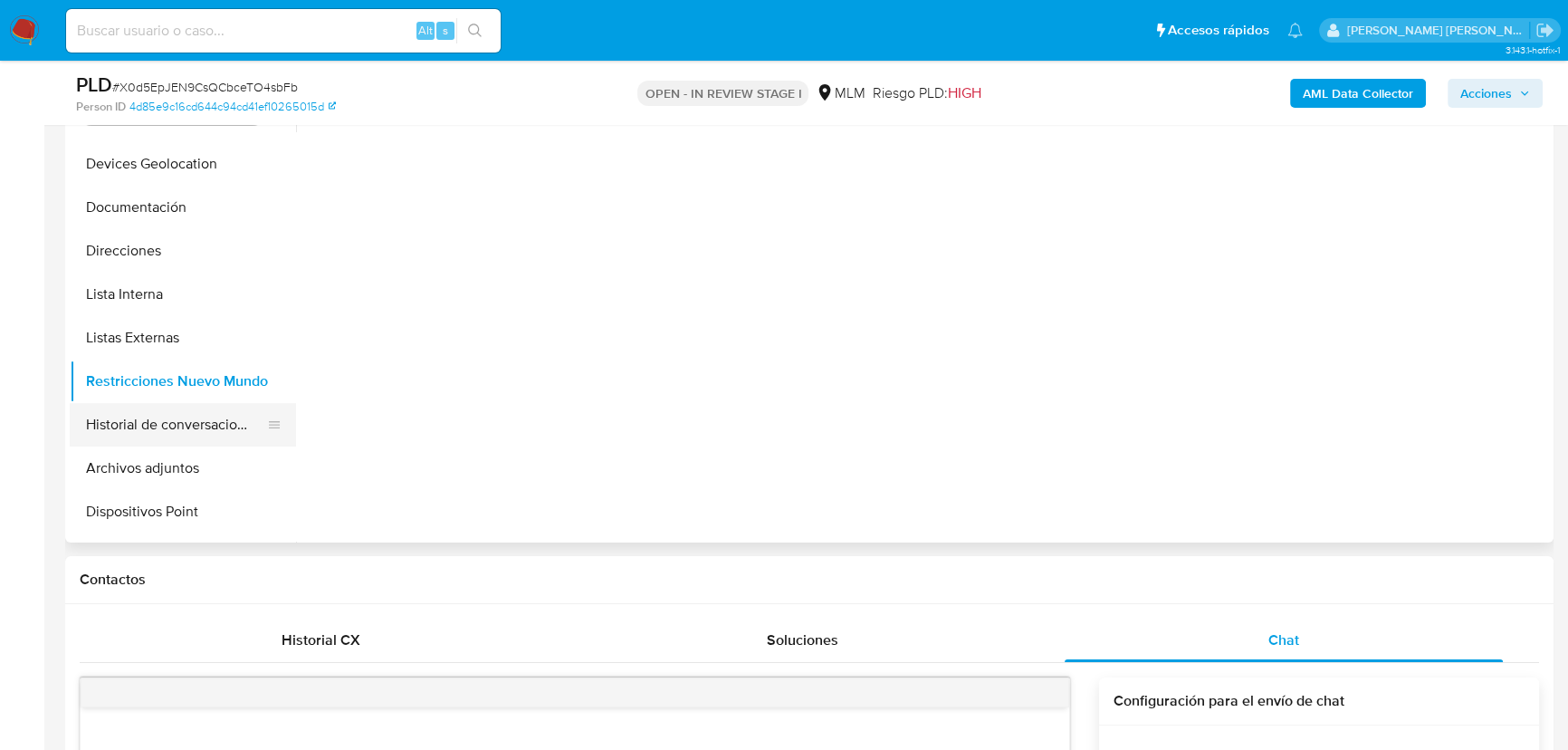 scroll, scrollTop: 0, scrollLeft: 0, axis: both 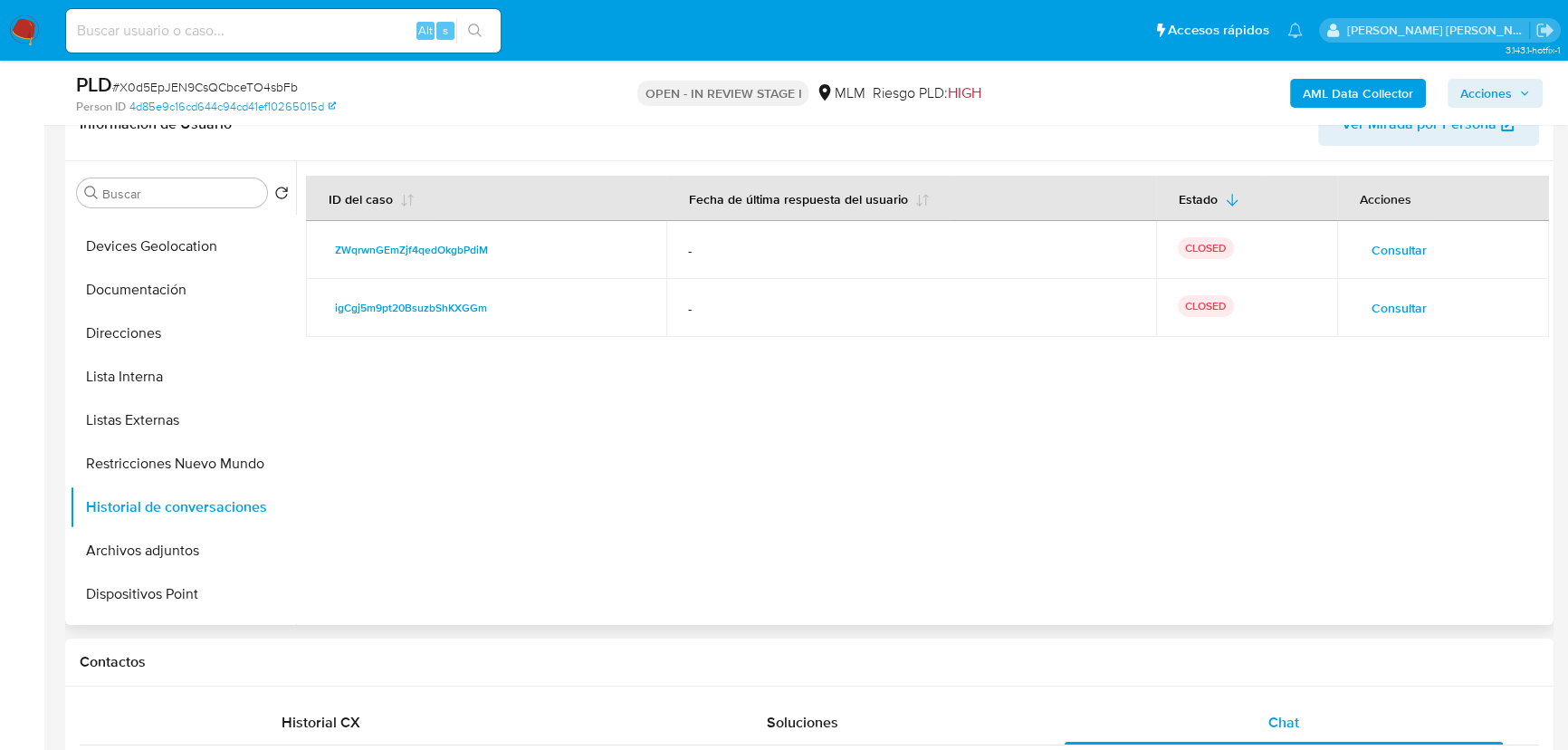 click on "Consultar" at bounding box center [1399, 250] 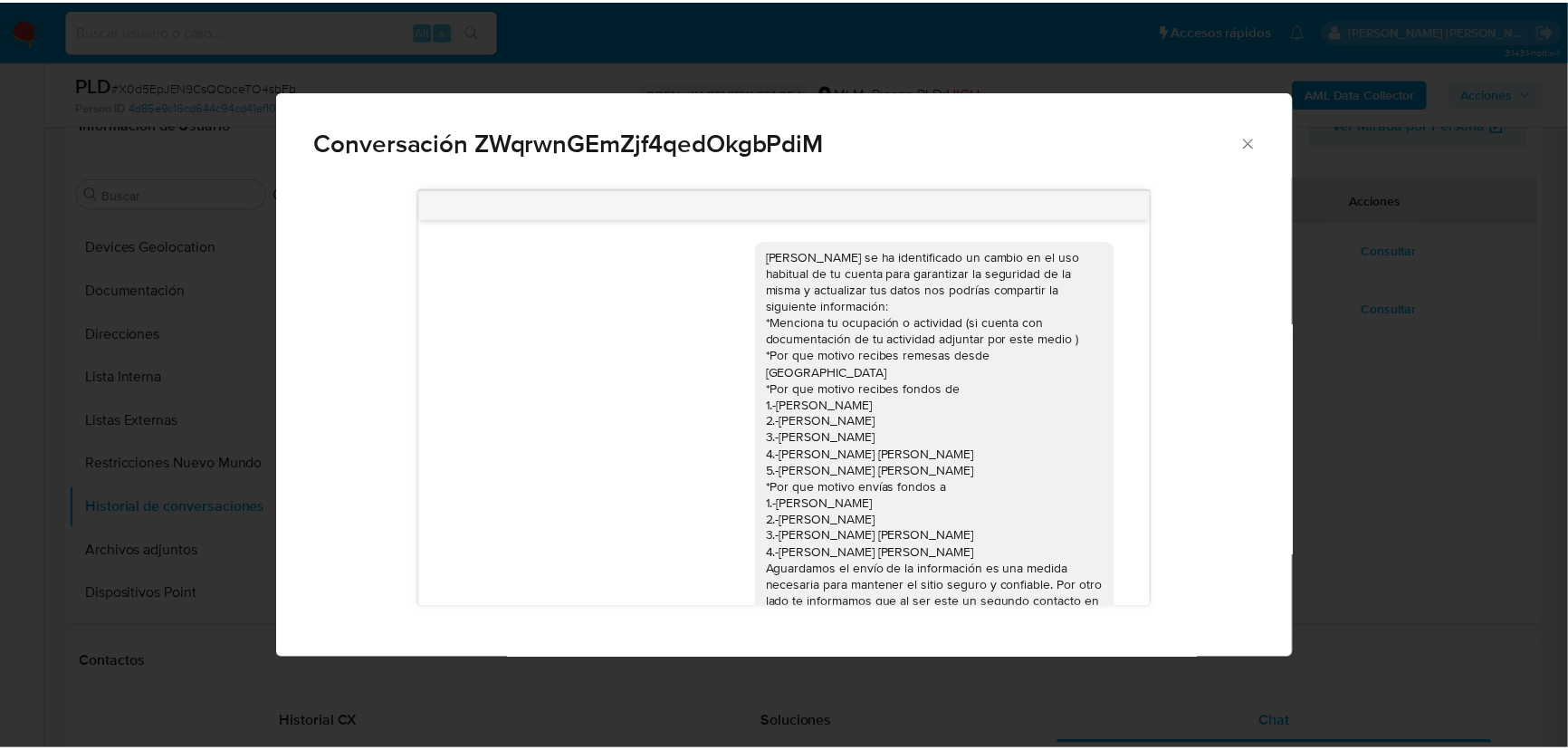 scroll, scrollTop: 286, scrollLeft: 0, axis: vertical 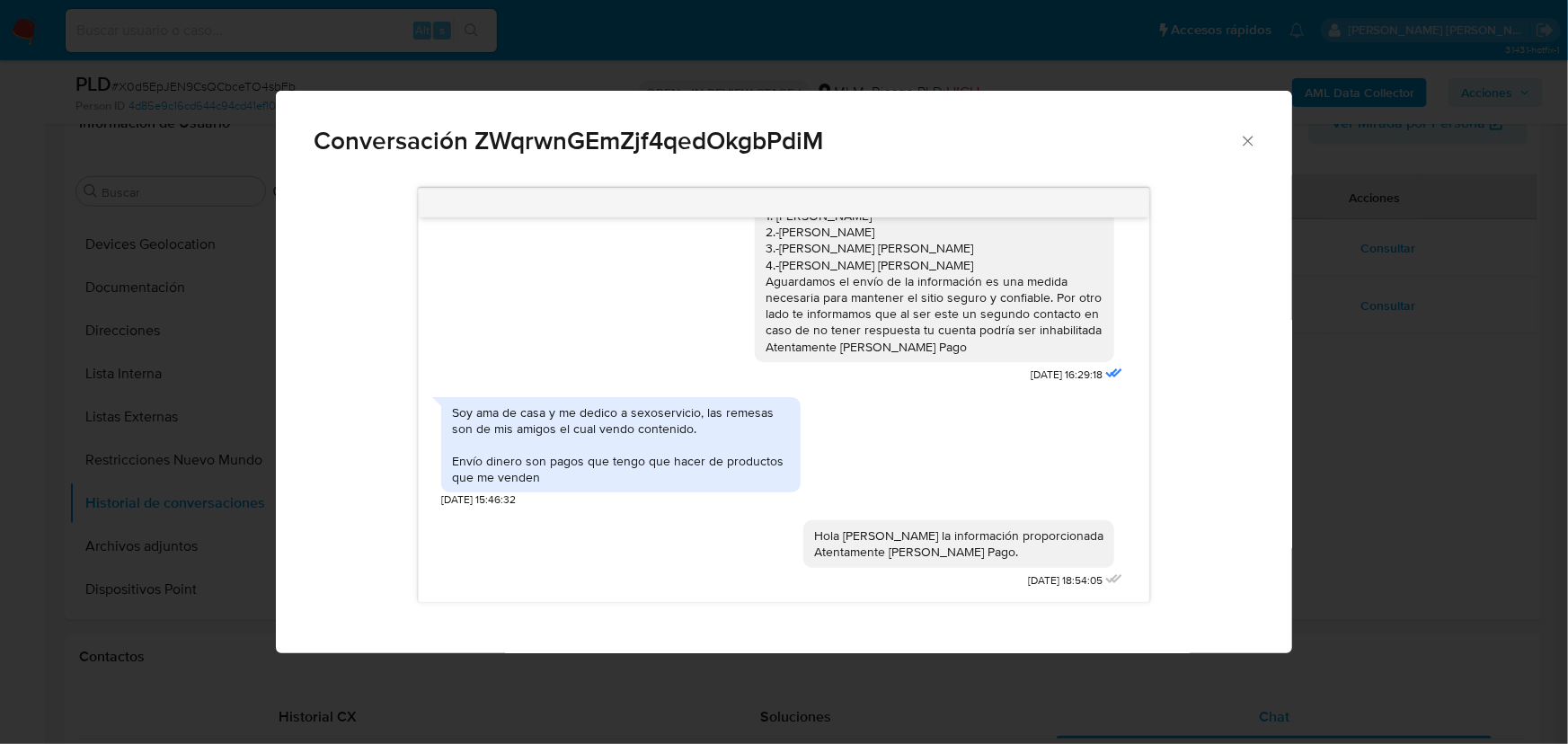 click on "Conversación ZWqrwnGEmZjf4qedOkgbPdiM Estimada Karla se ha identificado un cambio en el uso habitual de tu cuenta para garantizar la seguridad de la misma y actualizar tus datos nos podrías compartir la siguiente información:
*Menciona tu ocupación o actividad (si cuenta con documentación de  tu actividad adjuntar por este medio )
*Por que motivo recibes remesas desde Estados Unidos
*Por que motivo recibes fondos de
1.-CHRISTIAN TREVIÑO
2.-ADRIAN CERVANTES
3.-FABIAN MENDOZA
4.-JOSE ULISES QUIROGA OROZCO
5.-LUIS GUSTAVO QUIROGA OROZCO
*Por que motivo envías fondos a
1.-JAVIER CADE
2.-GUSTAVO
3.-VICTOR MANUEL ORTIZ RODRIGUEZ
4.-MAYRA VIRIDIANA VERA CASTILLO
Aguardamos el envío de la información es una medida necesaria para mantener el sitio seguro y confiable. Por otro lado te informamos que al ser este un segundo contacto en caso de no tener respuesta tu cuenta podría ser inhabilitada
Atentamente Mercado Pago  16/04/2025 16:29:18 21/04/2025 15:46:32 21/04/2025 18:54:05" at bounding box center (784, 372) 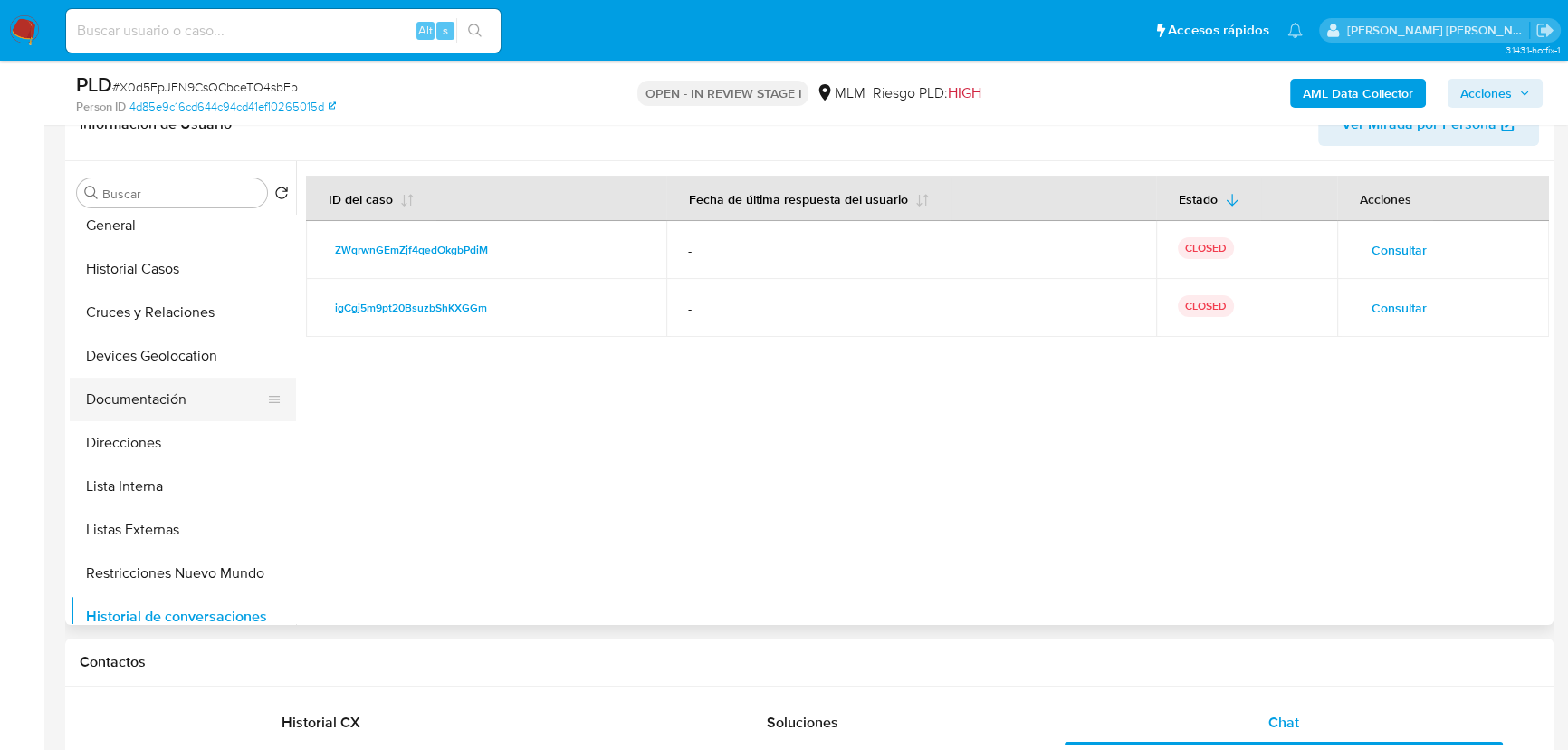 scroll, scrollTop: 0, scrollLeft: 0, axis: both 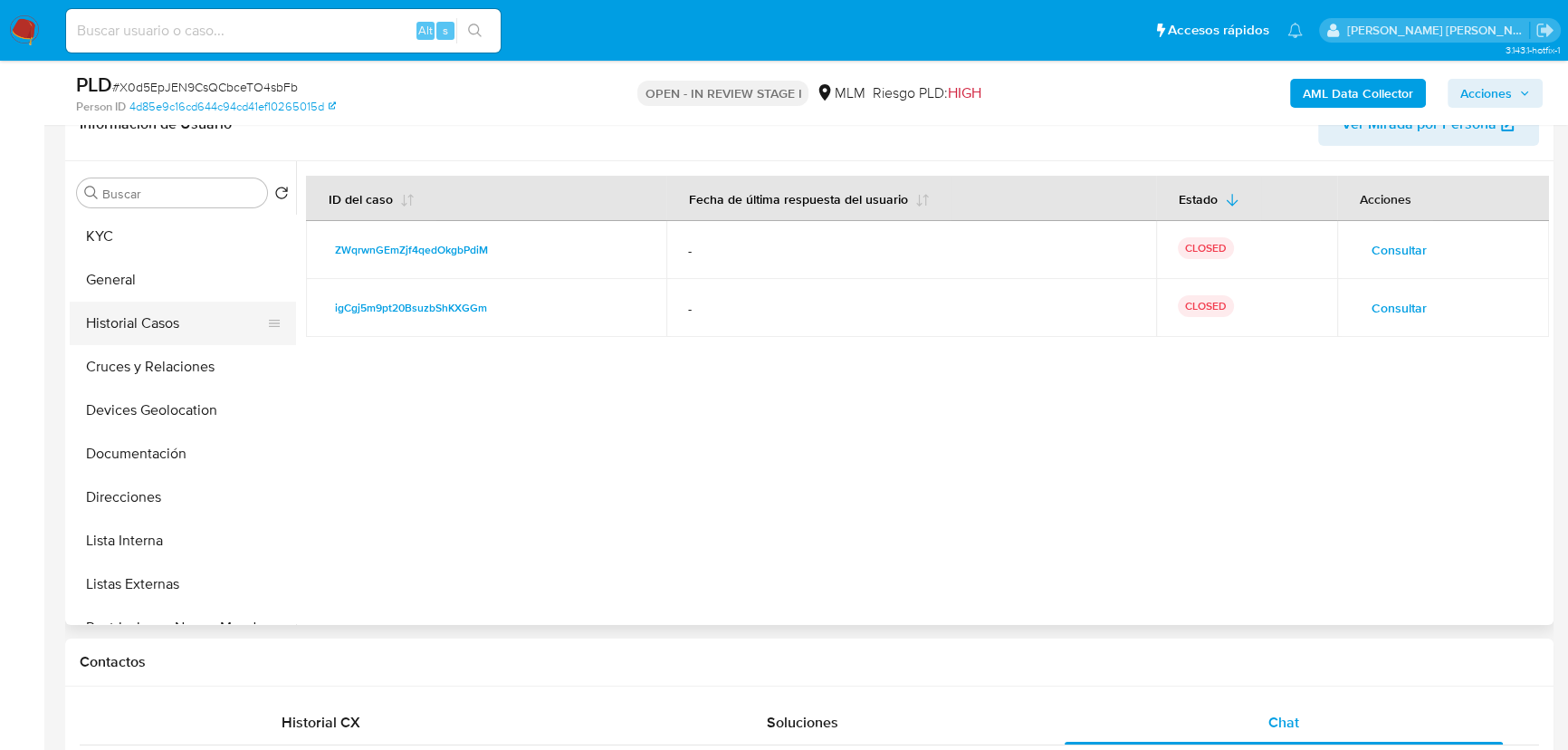 click on "Historial Casos" at bounding box center [176, 323] 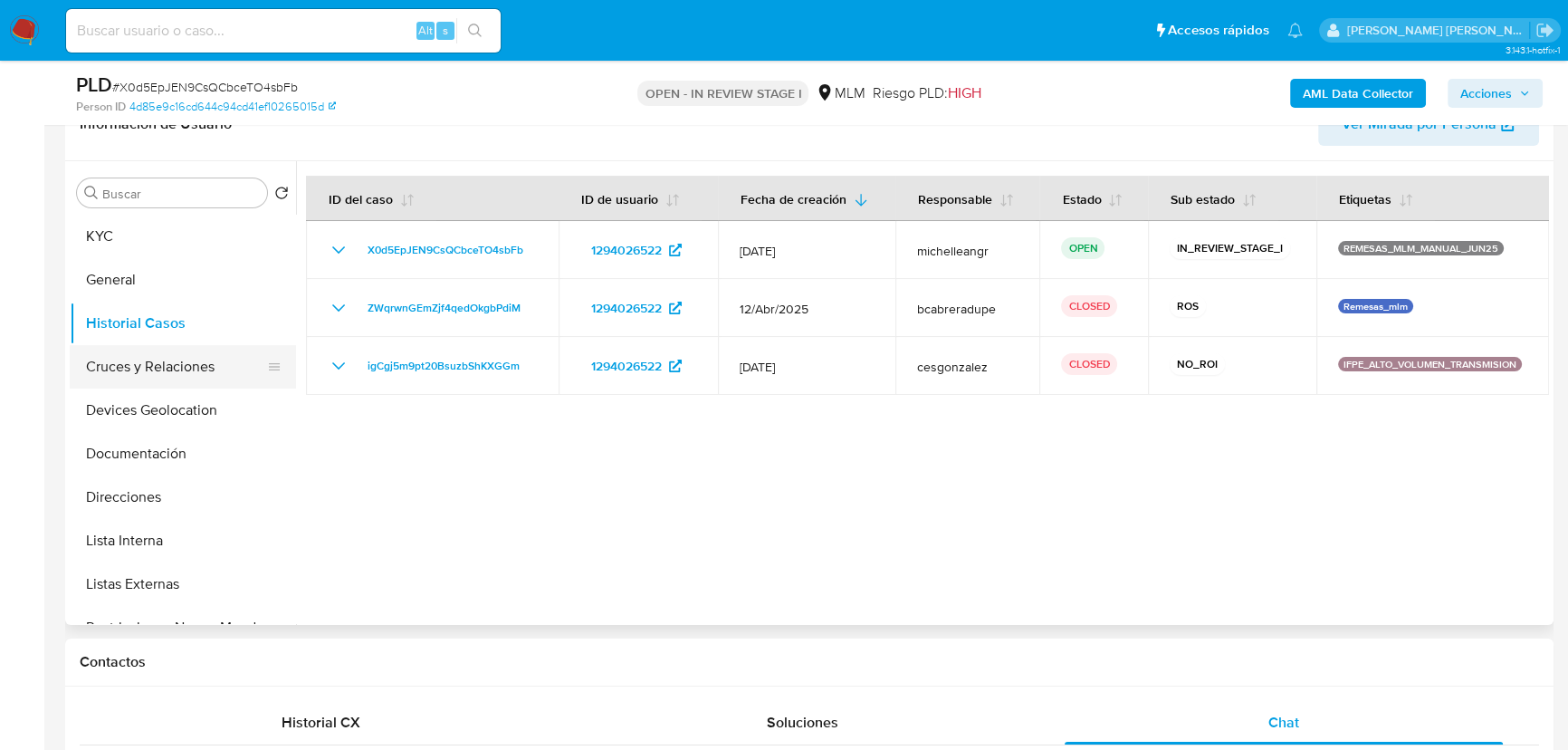 click on "Cruces y Relaciones" at bounding box center [176, 367] 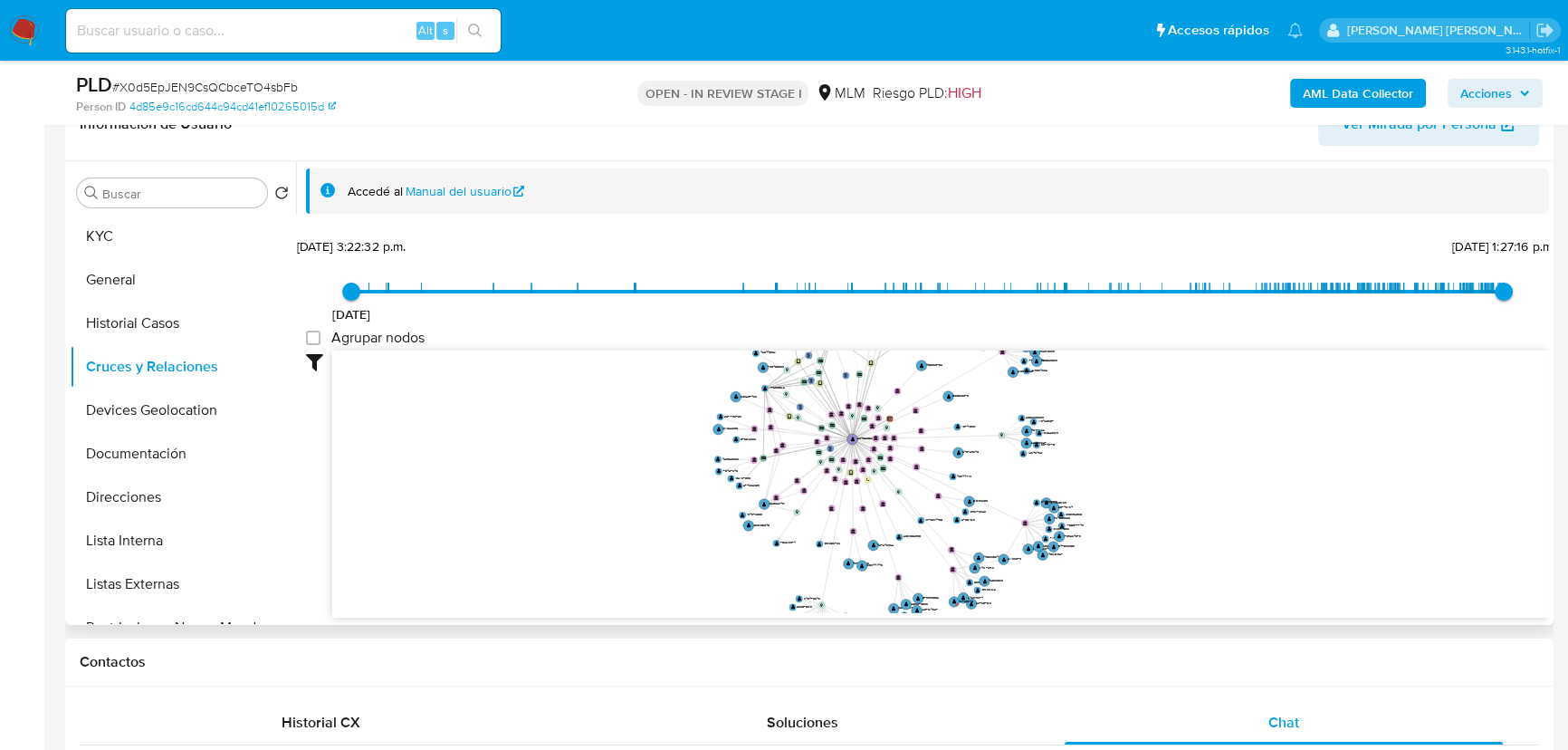 drag, startPoint x: 860, startPoint y: 449, endPoint x: 837, endPoint y: 576, distance: 129.06587 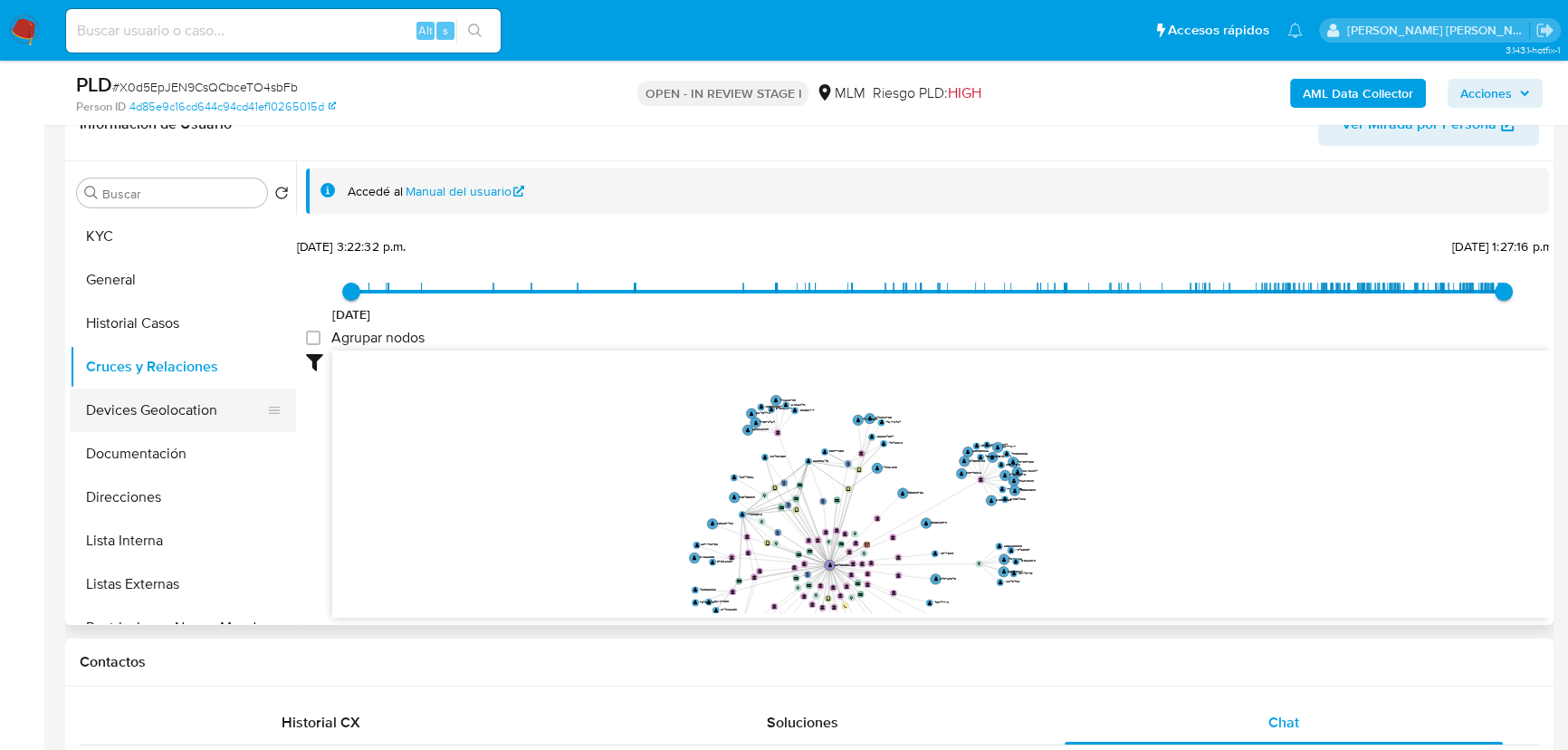 click on "Devices Geolocation" at bounding box center [176, 410] 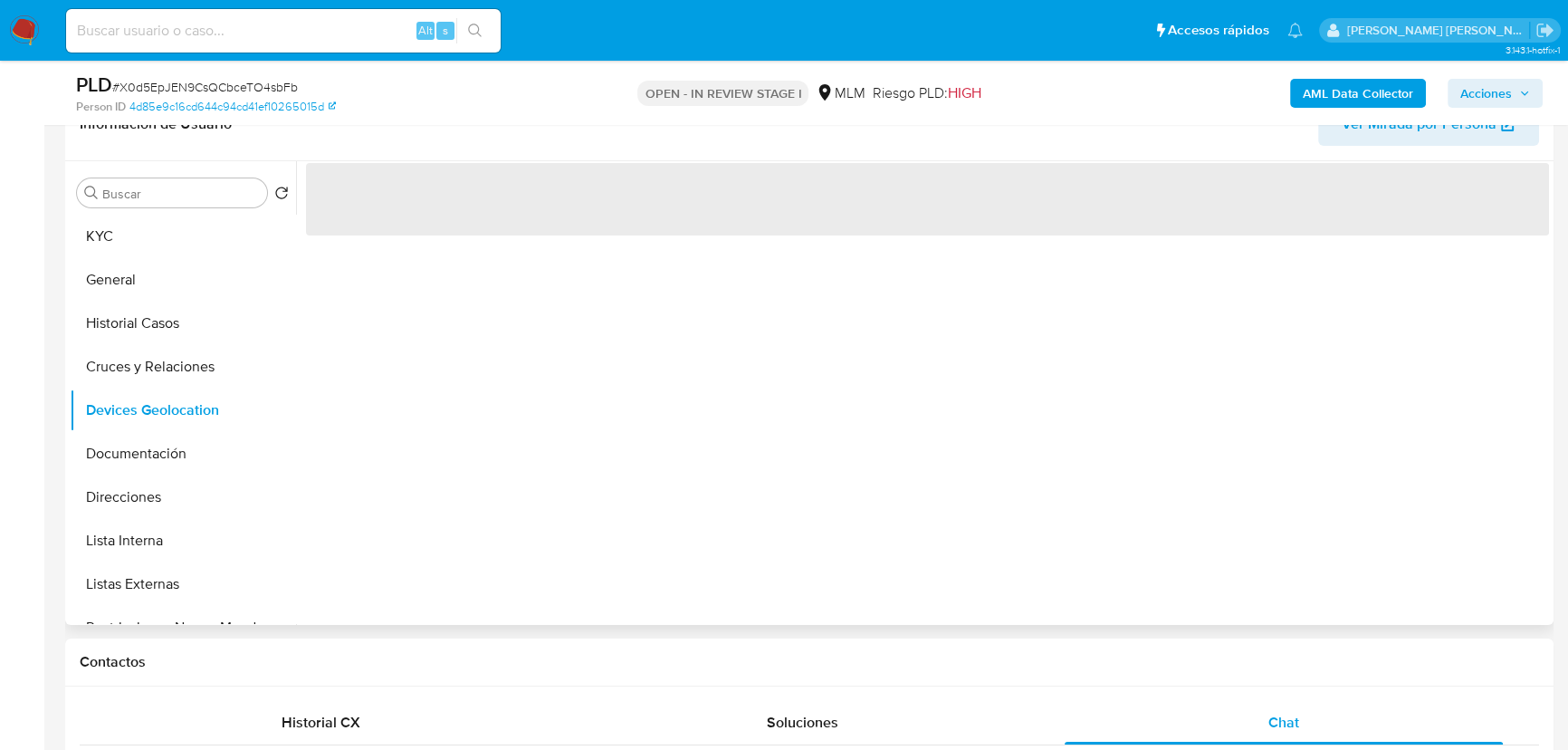 type 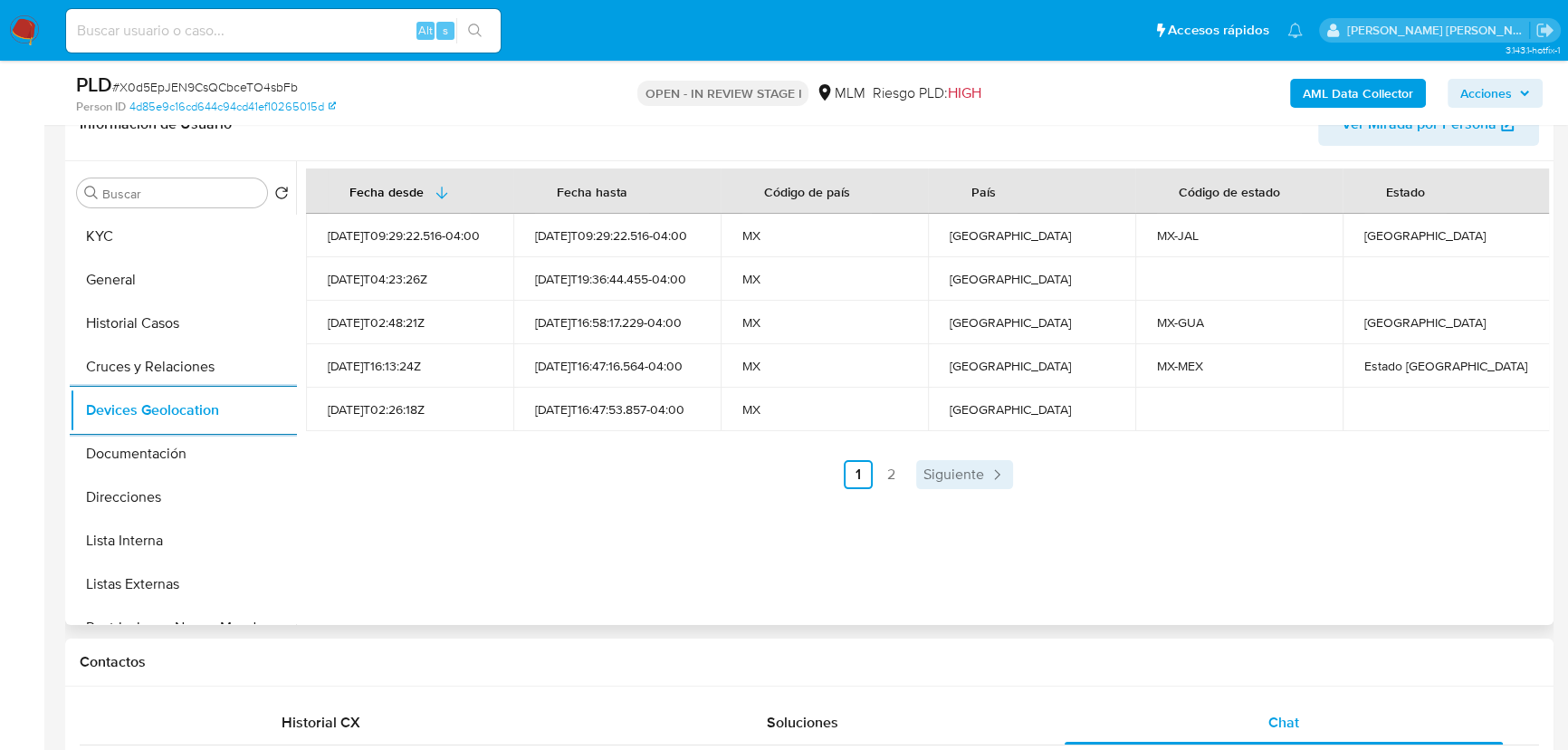 click on "Siguiente" at bounding box center (953, 475) 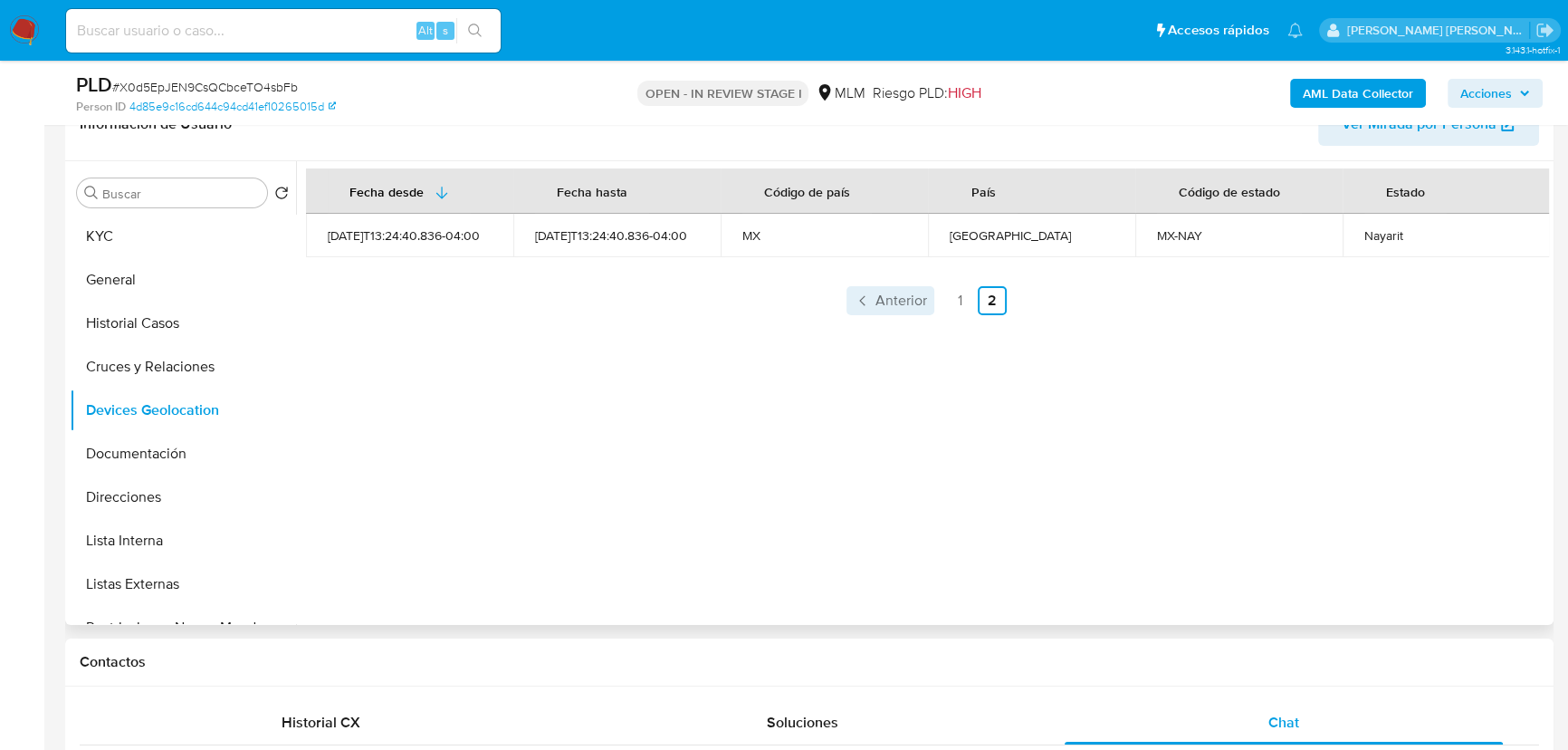 click on "Anterior" at bounding box center [901, 301] 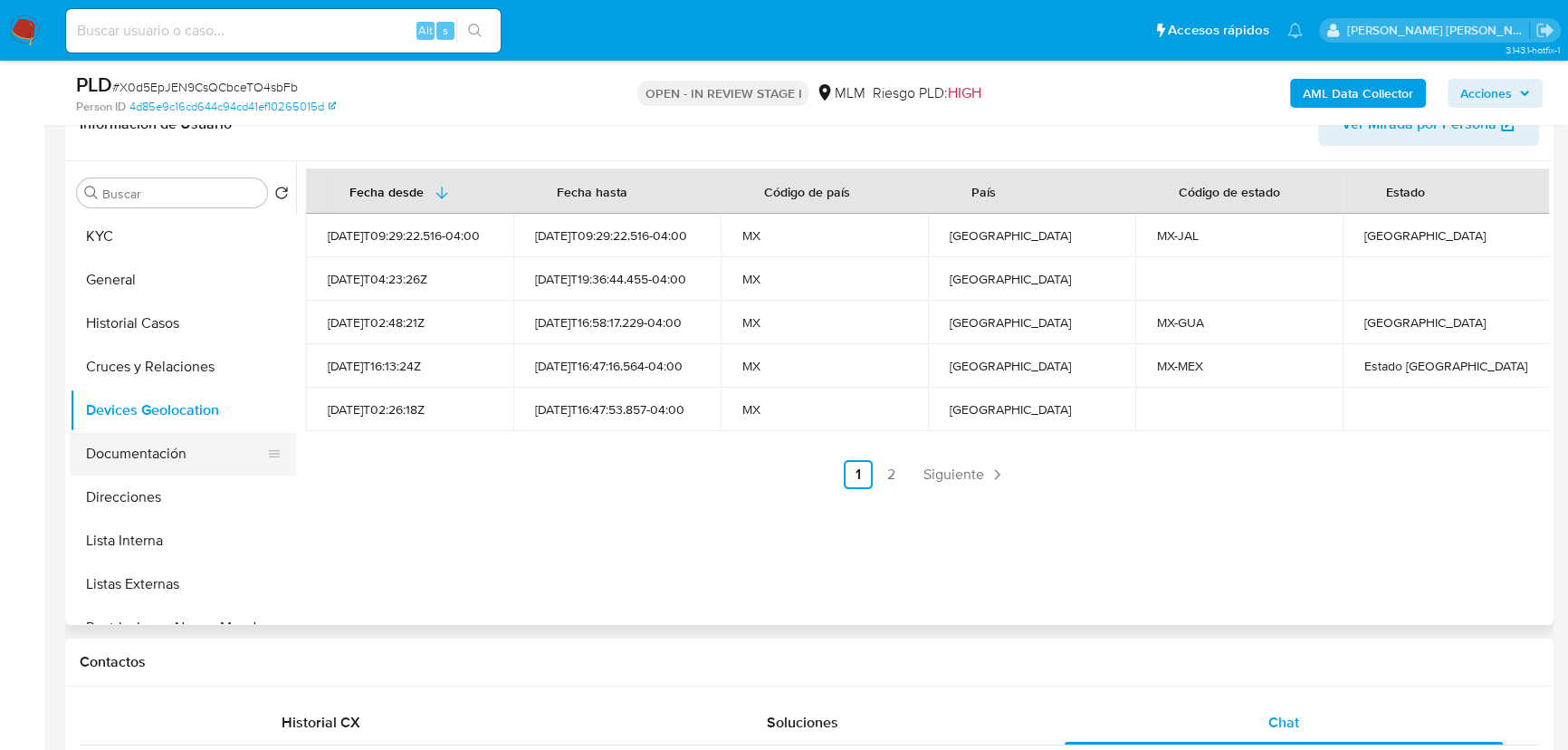 click on "Documentación" at bounding box center (176, 454) 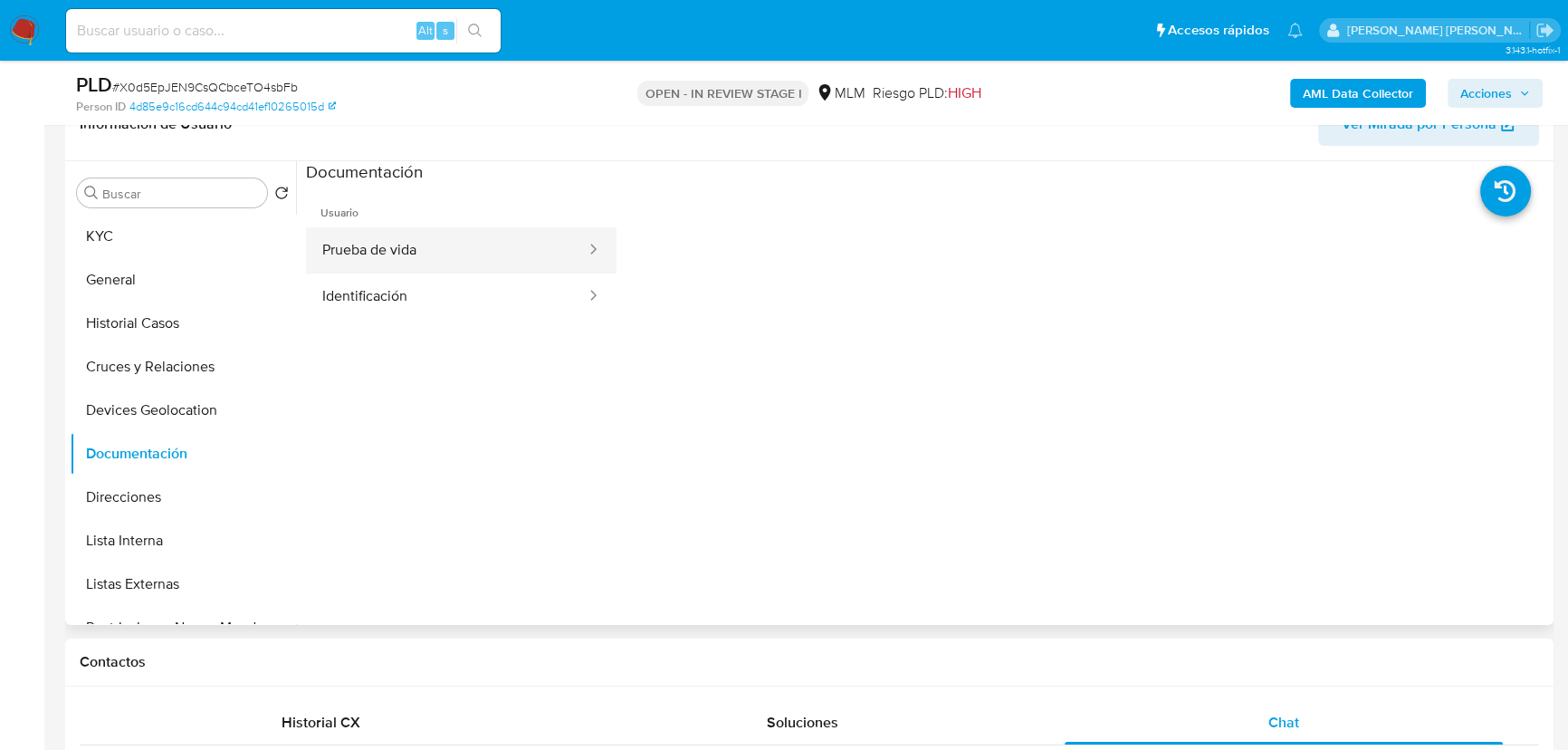 click on "Prueba de vida" at bounding box center (446, 250) 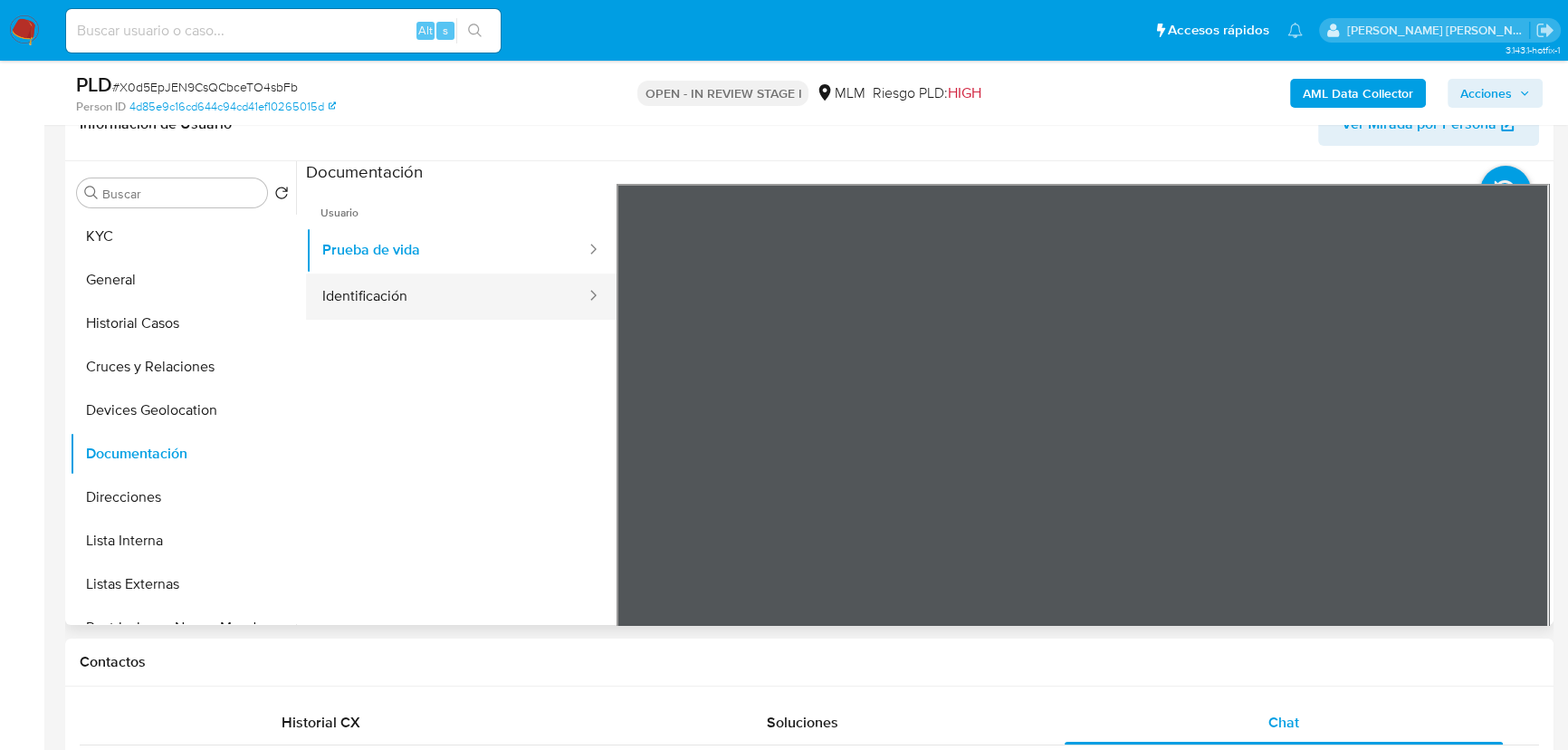 click on "Identificación" at bounding box center [446, 296] 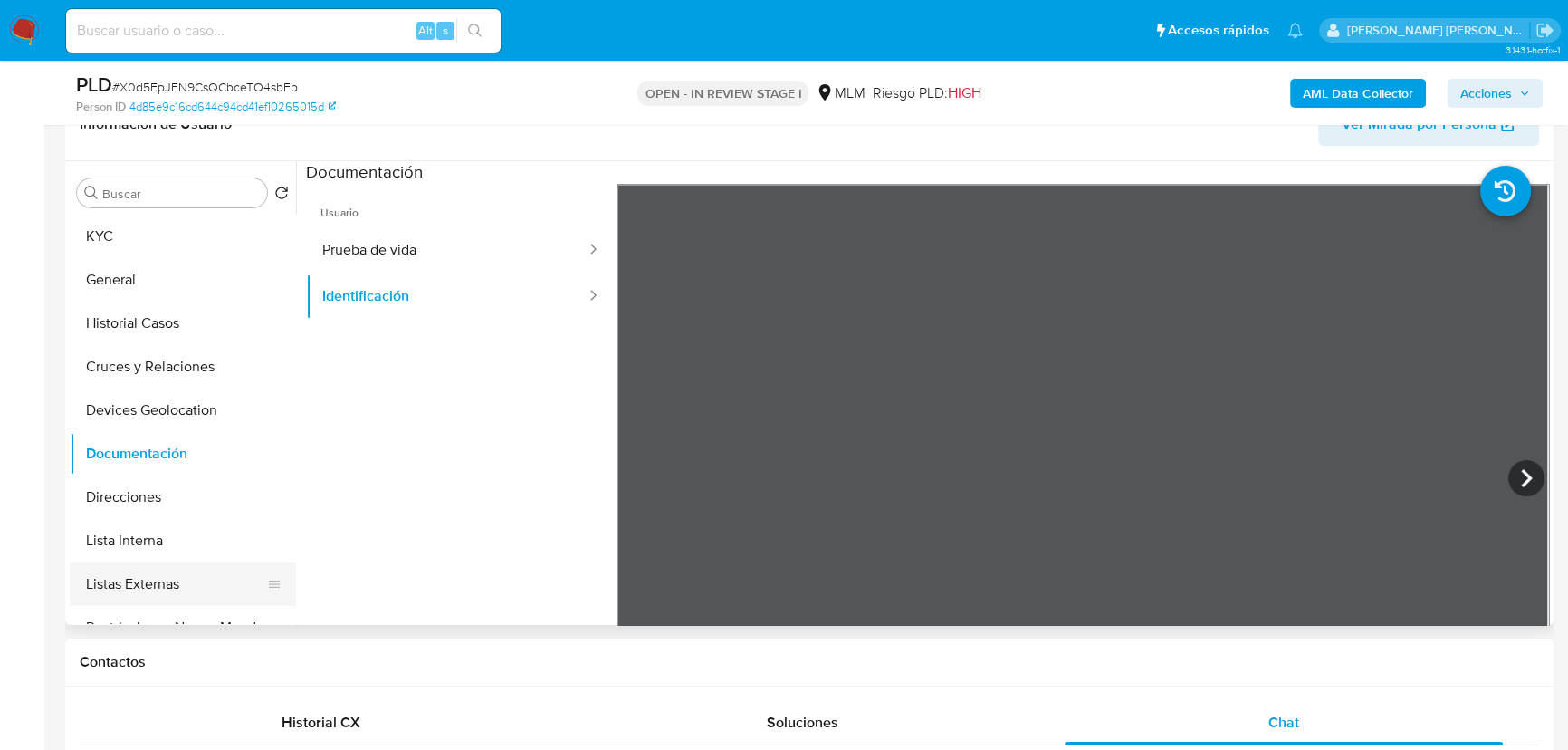 click on "Listas Externas" at bounding box center (176, 584) 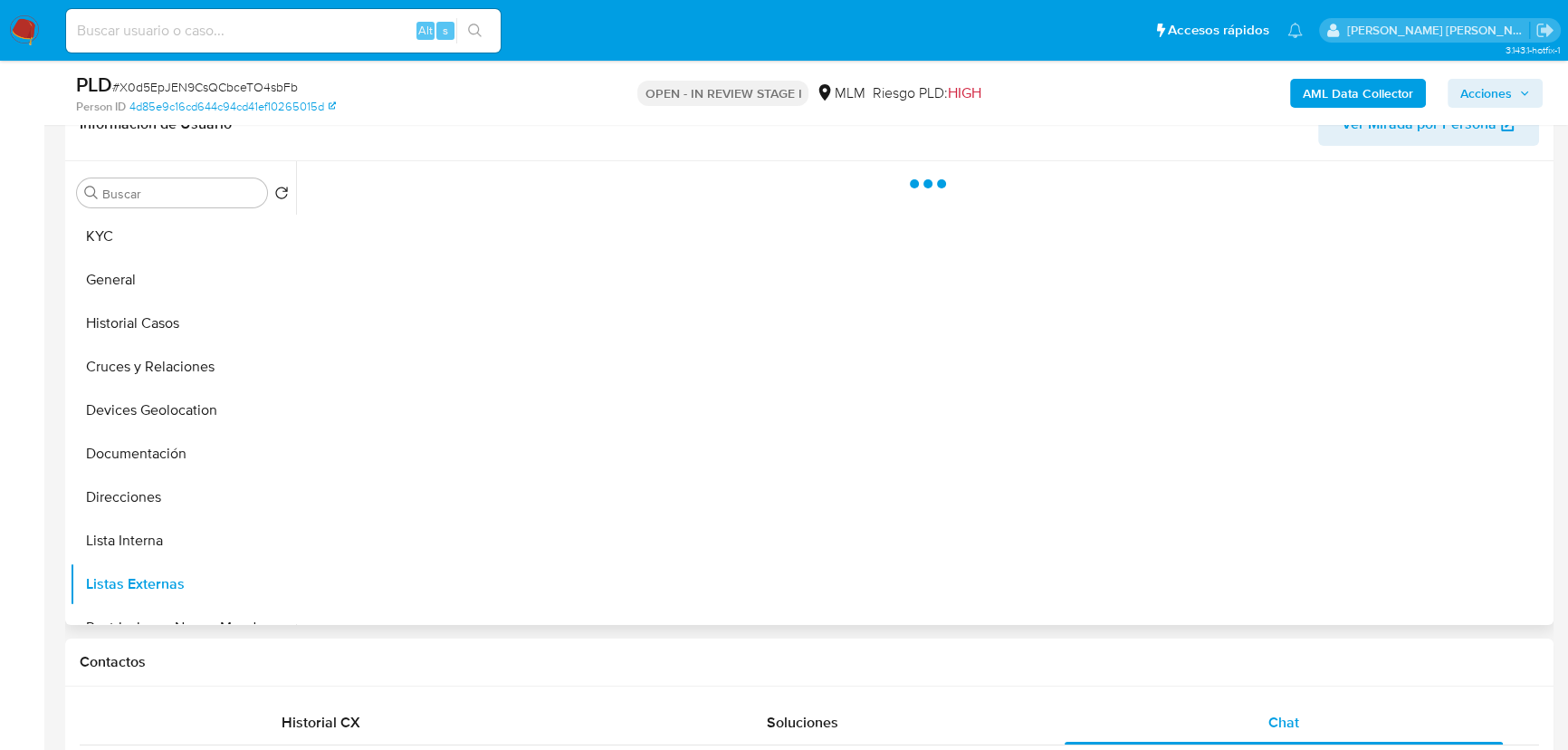 type 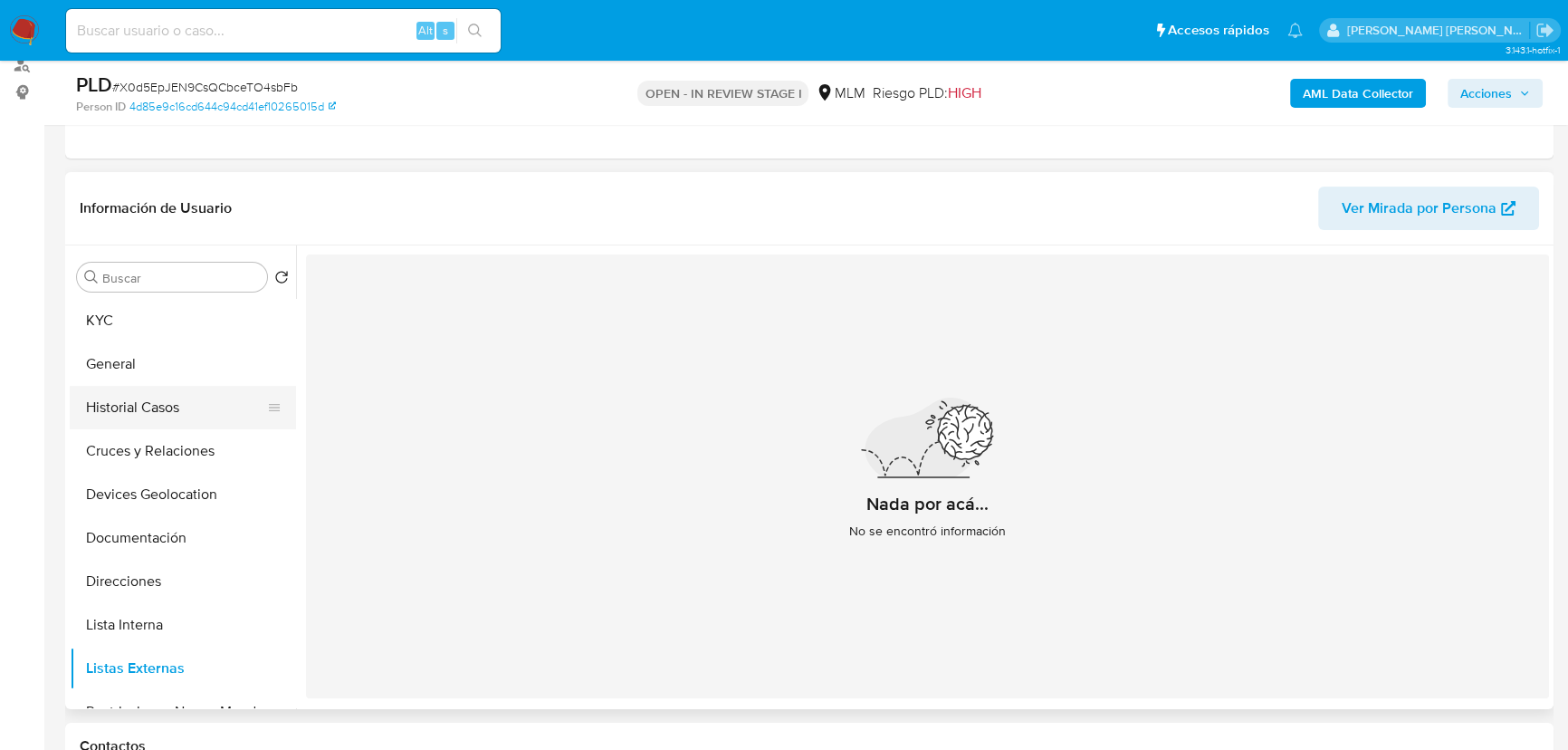 scroll, scrollTop: 145, scrollLeft: 0, axis: vertical 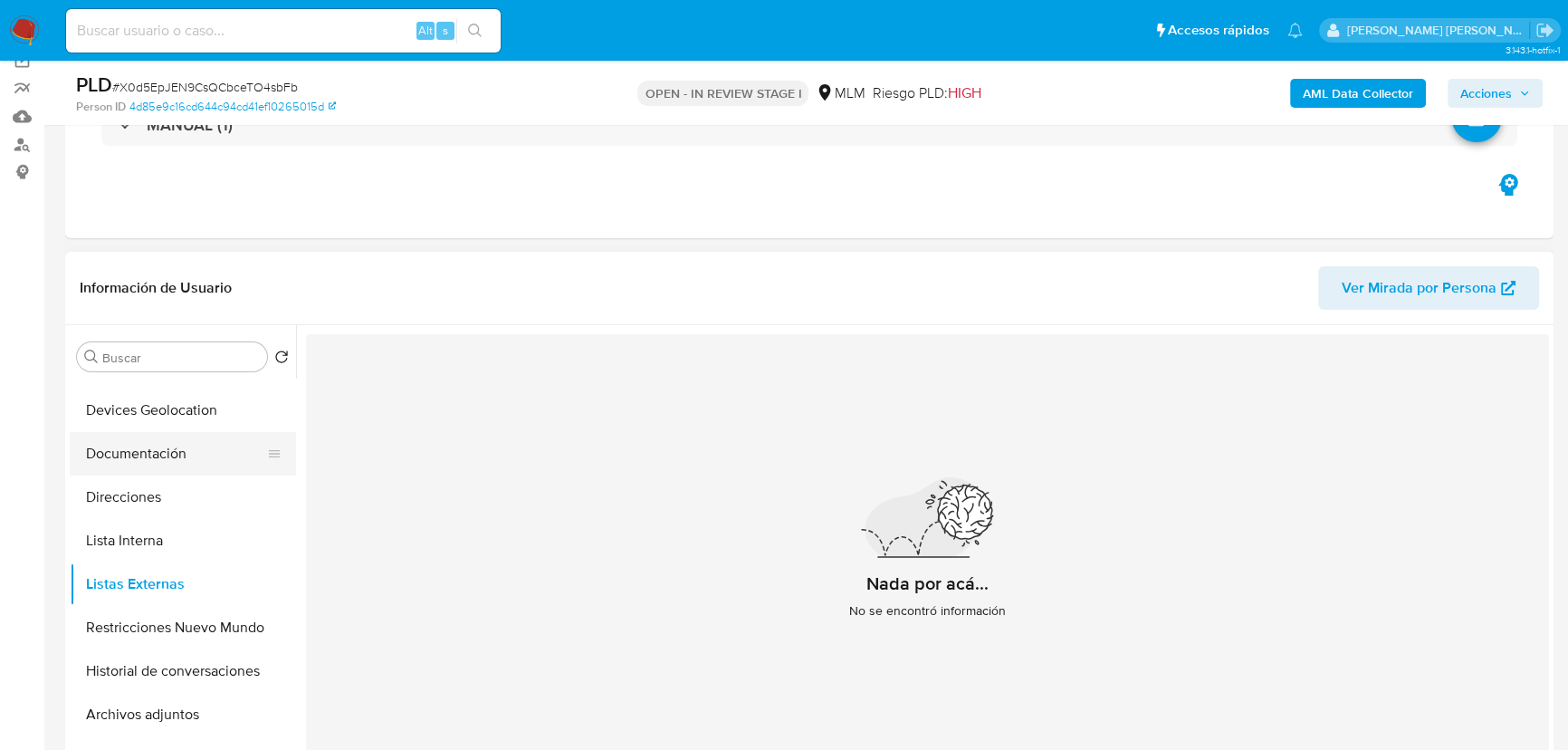 click on "Documentación" at bounding box center [176, 454] 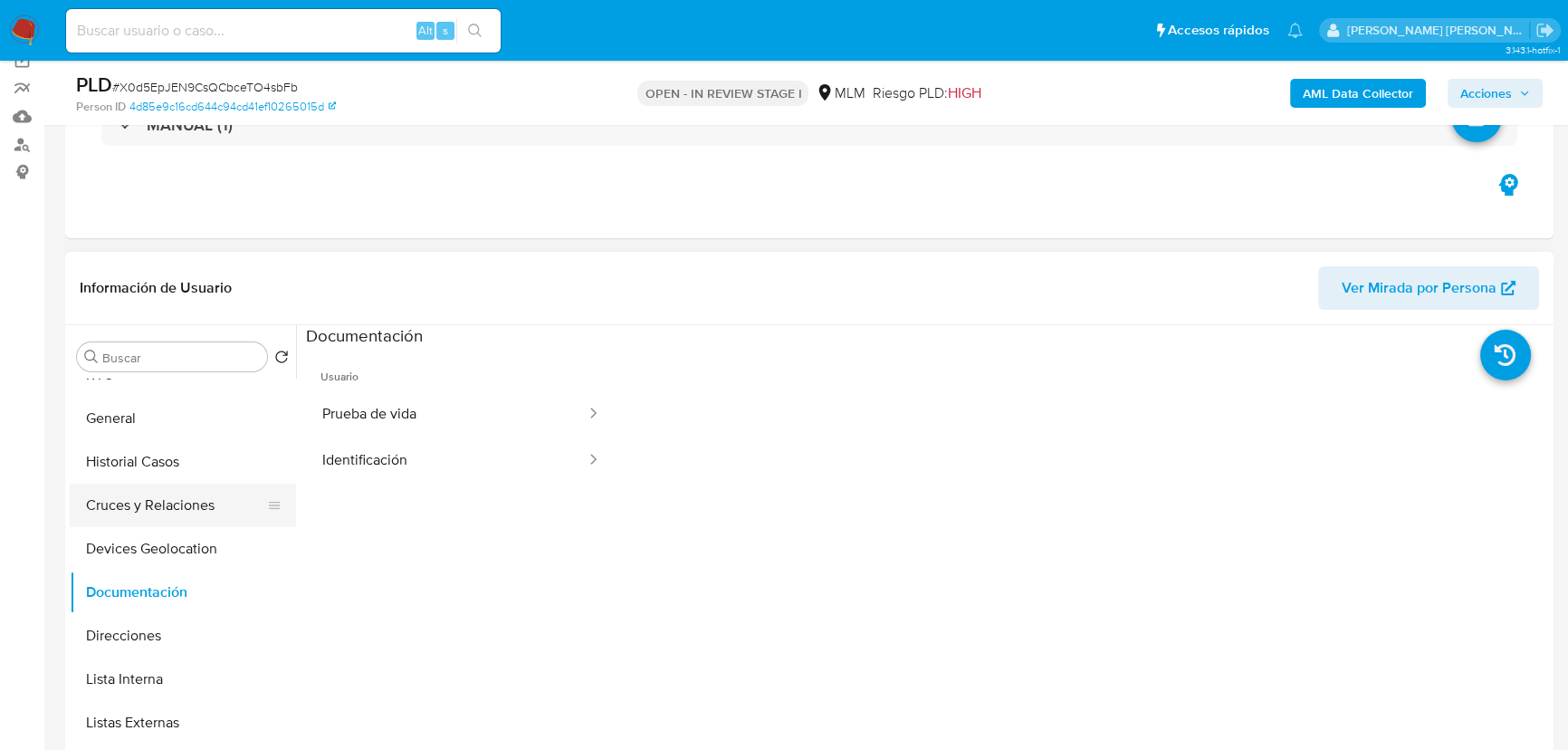 scroll, scrollTop: 0, scrollLeft: 0, axis: both 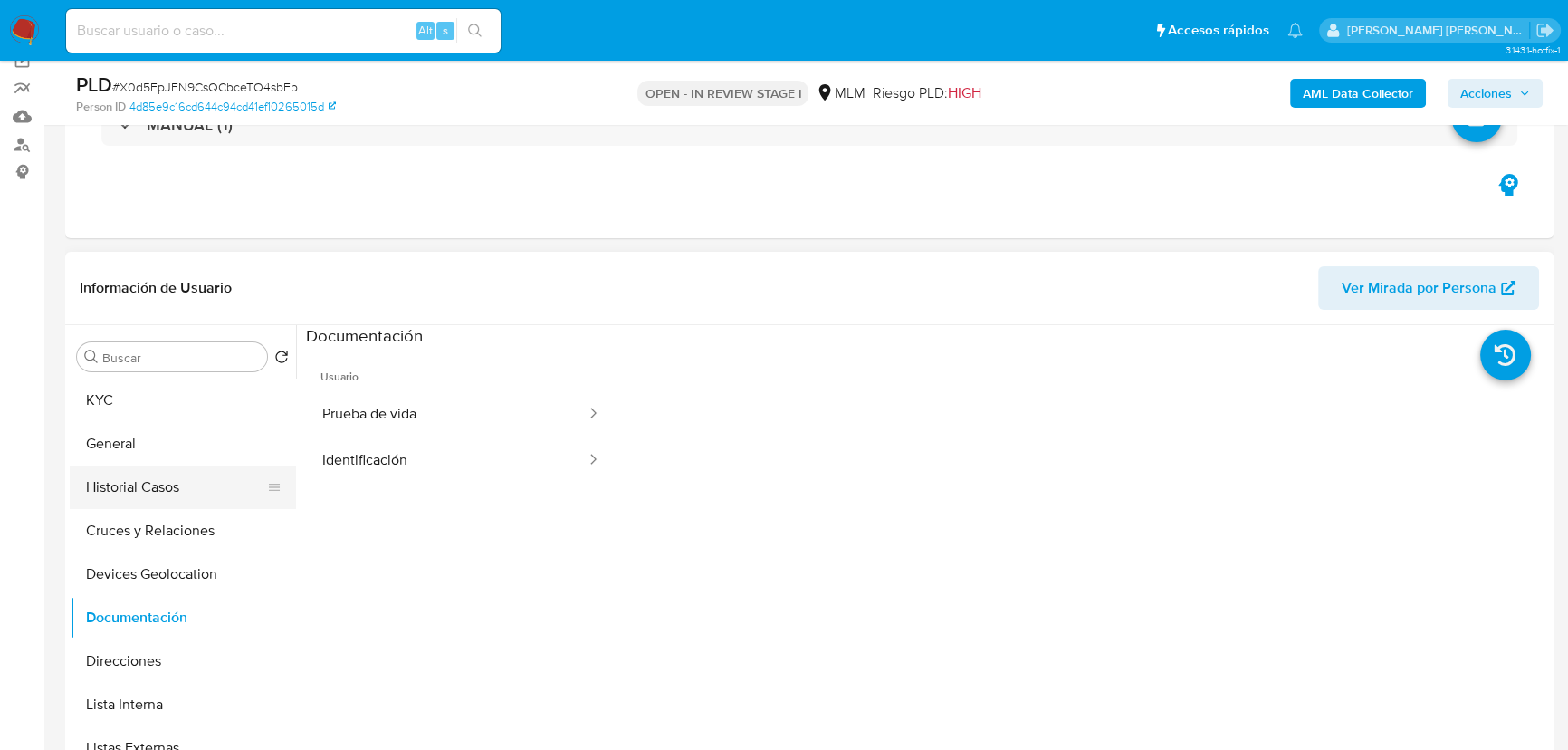 click on "Historial Casos" at bounding box center [176, 487] 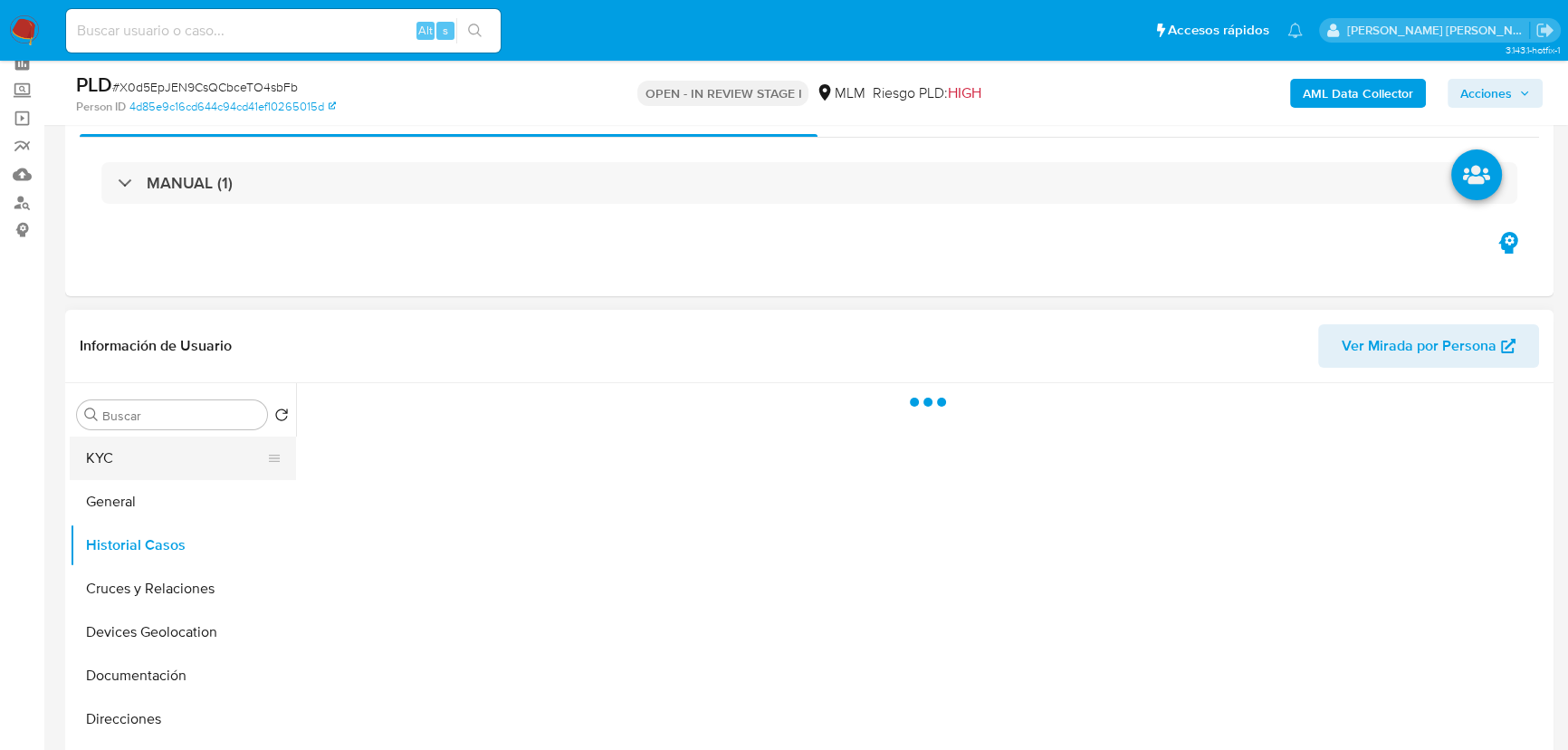 scroll, scrollTop: 0, scrollLeft: 0, axis: both 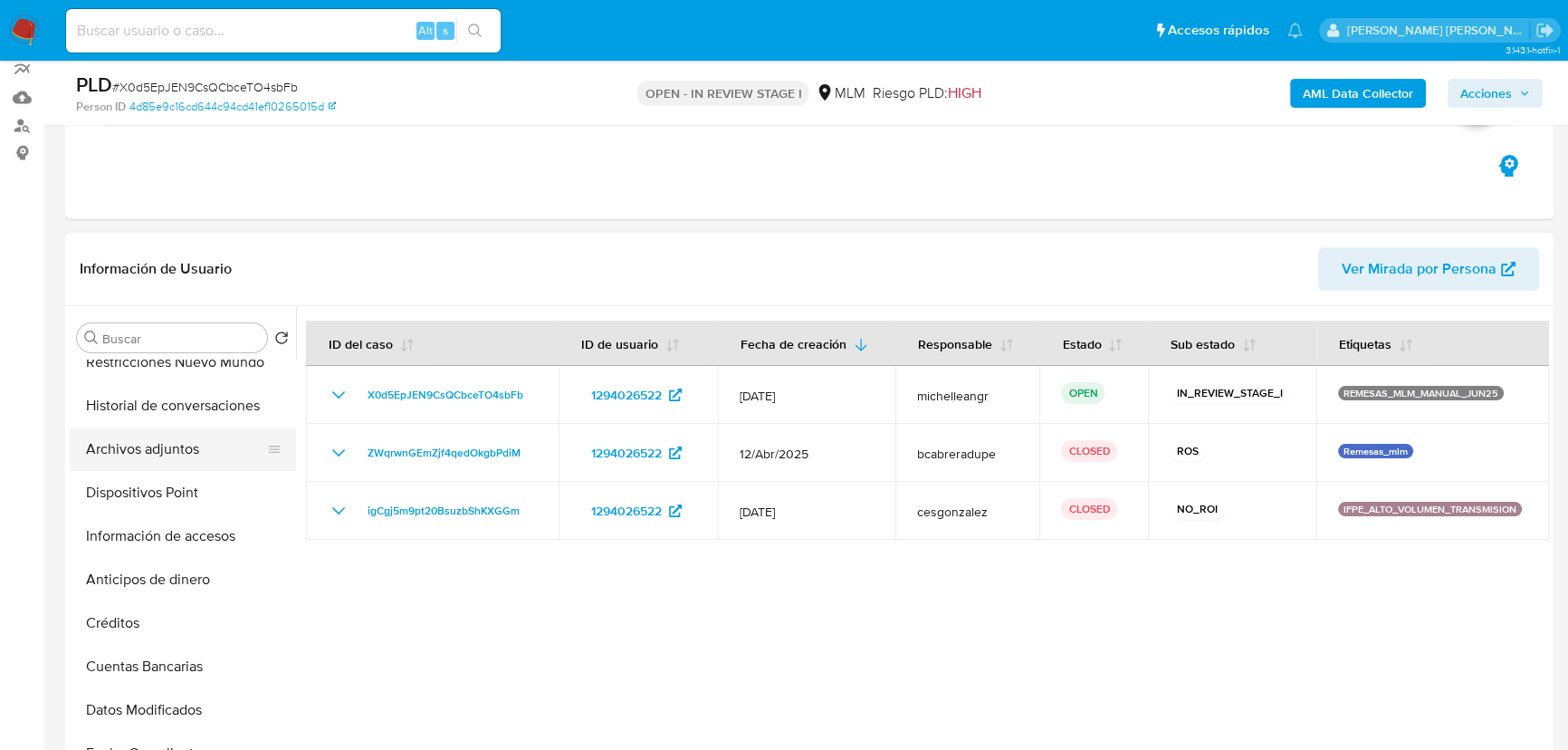 click on "Archivos adjuntos" at bounding box center (176, 449) 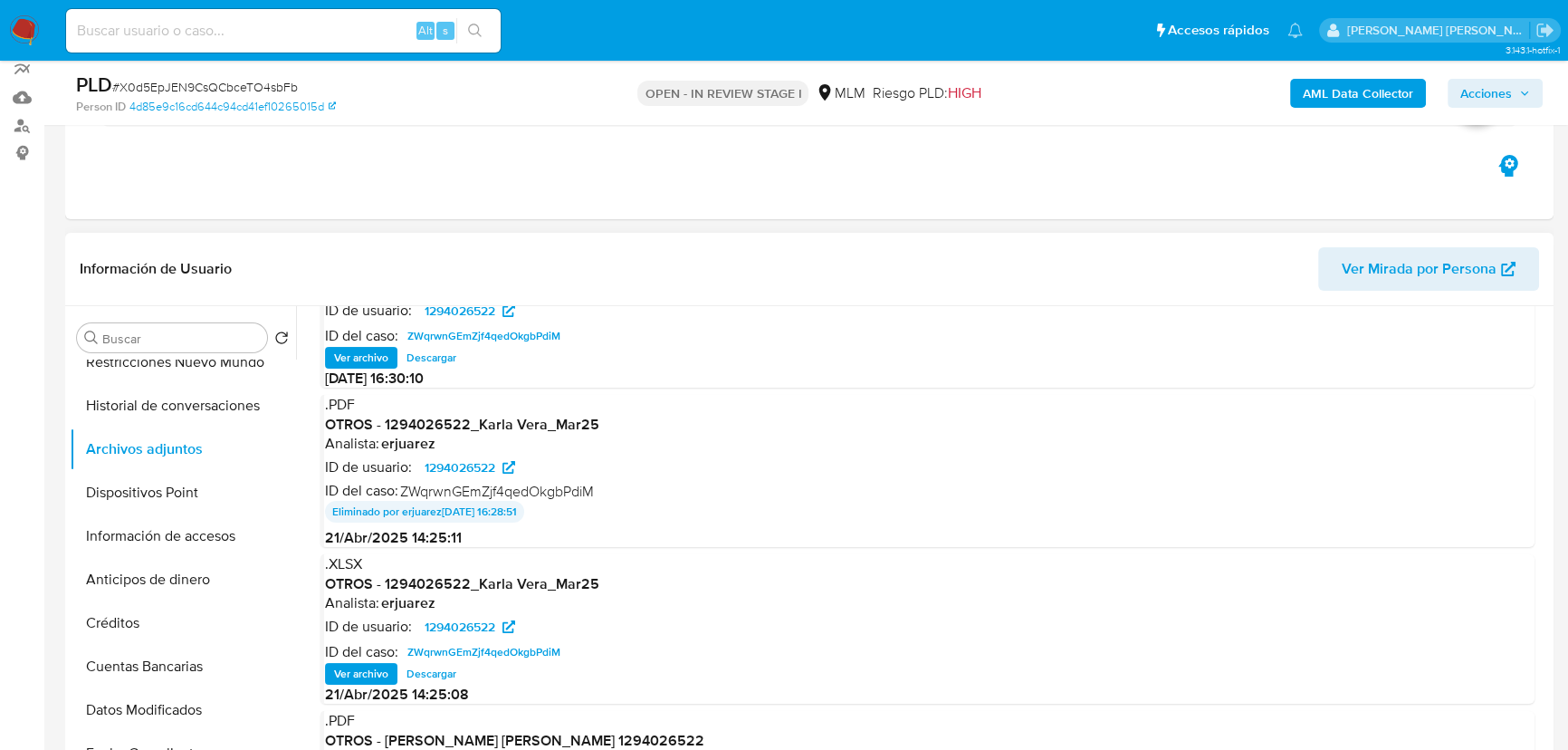 scroll, scrollTop: 100, scrollLeft: 0, axis: vertical 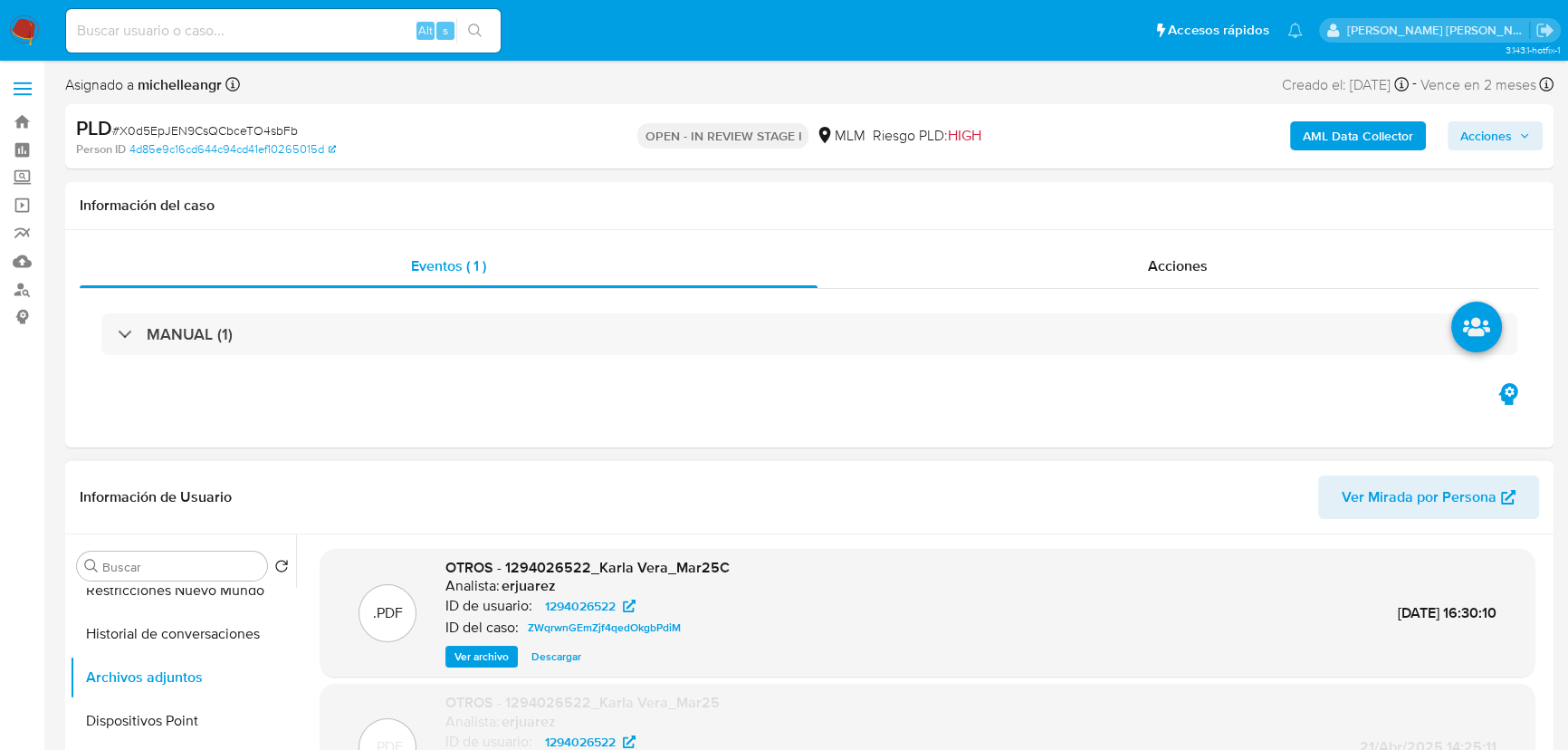 type 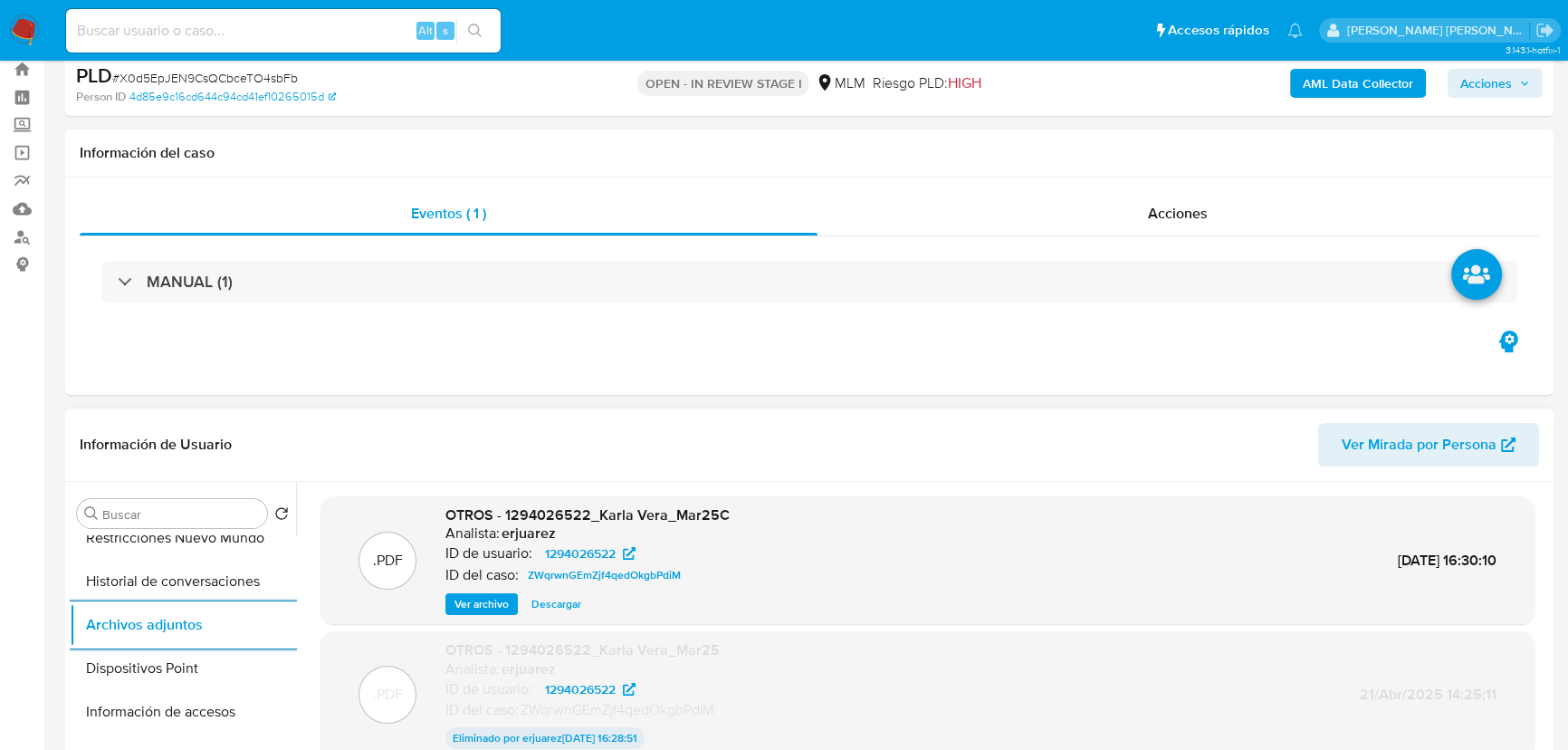 scroll, scrollTop: 82, scrollLeft: 0, axis: vertical 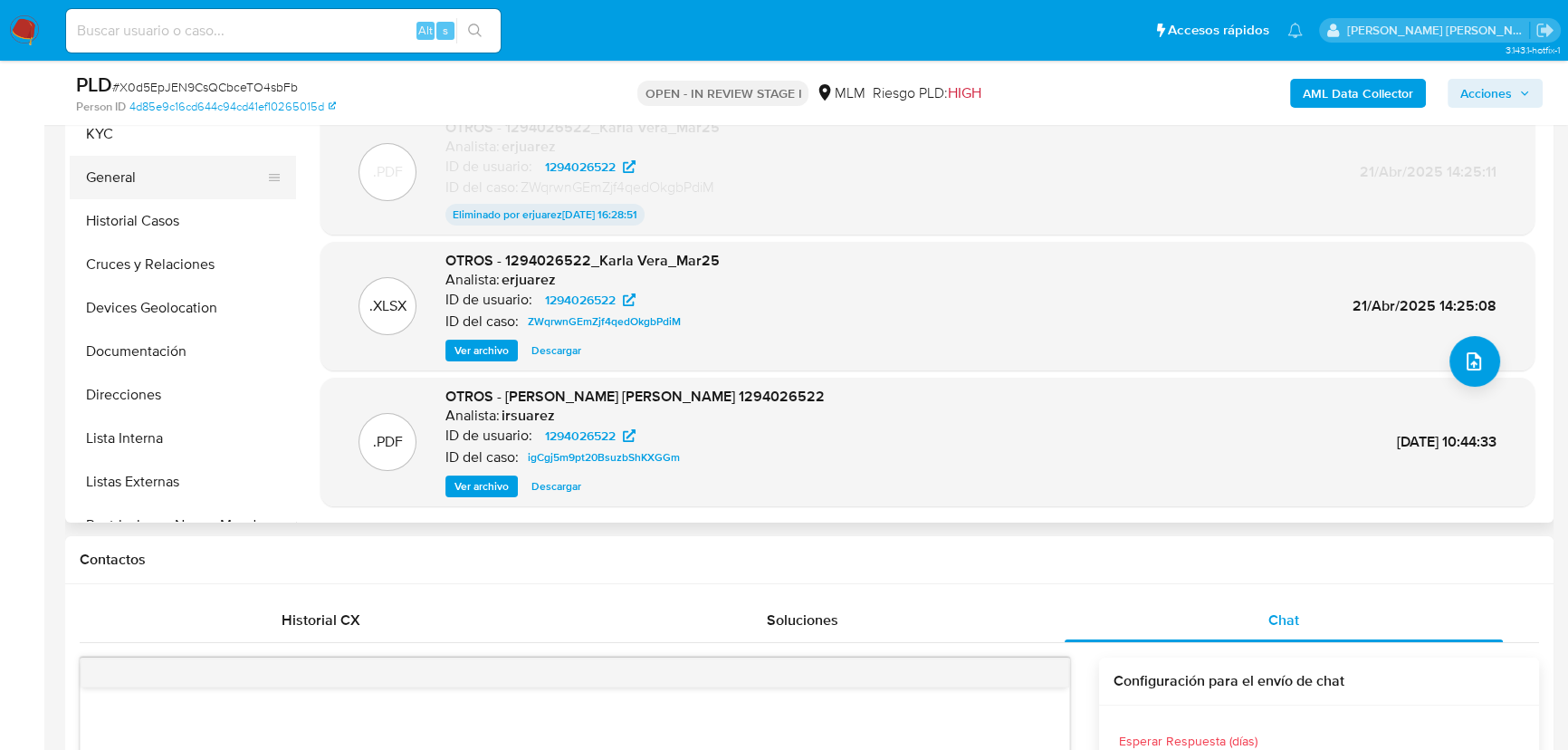 click on "General" at bounding box center [176, 178] 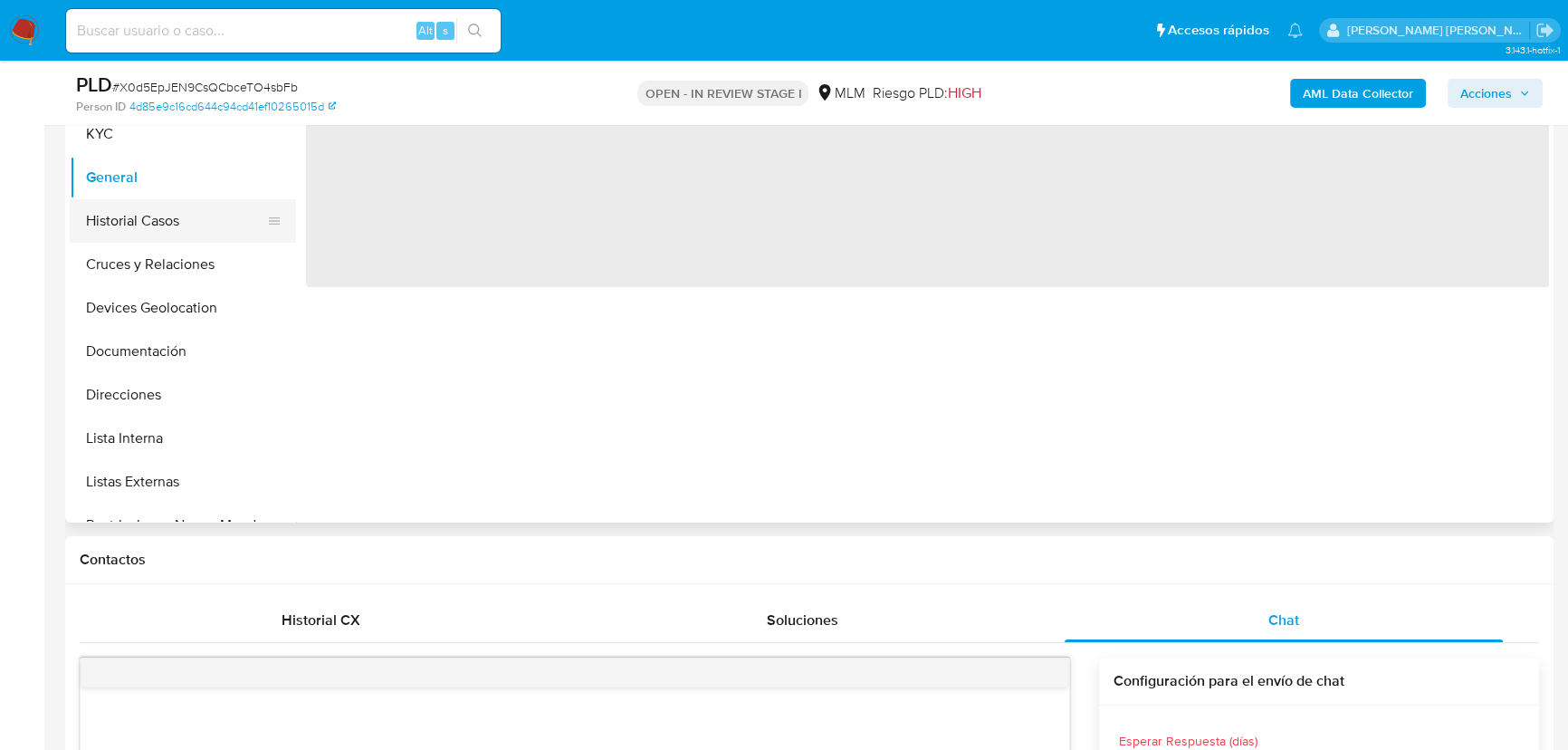 scroll, scrollTop: 0, scrollLeft: 0, axis: both 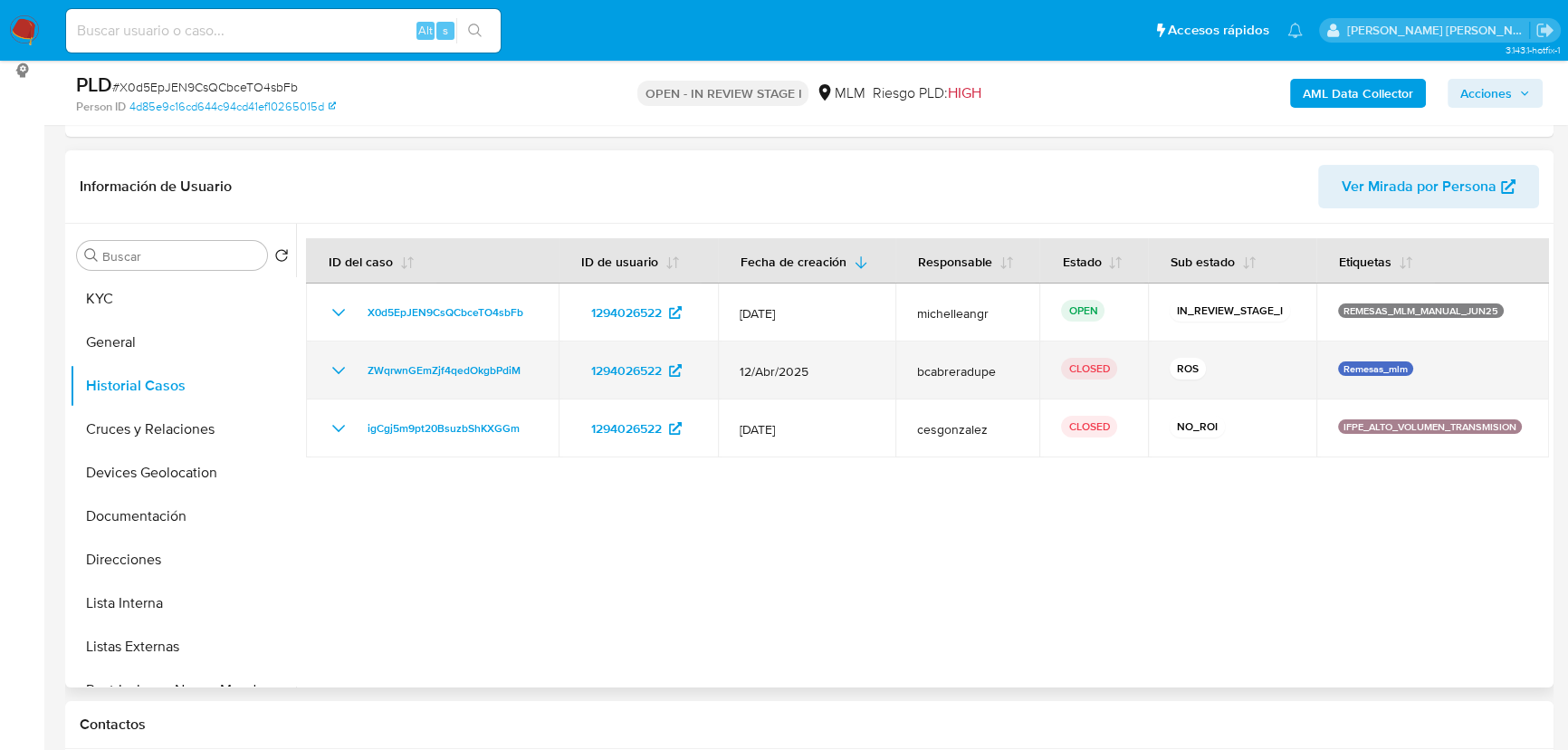 click 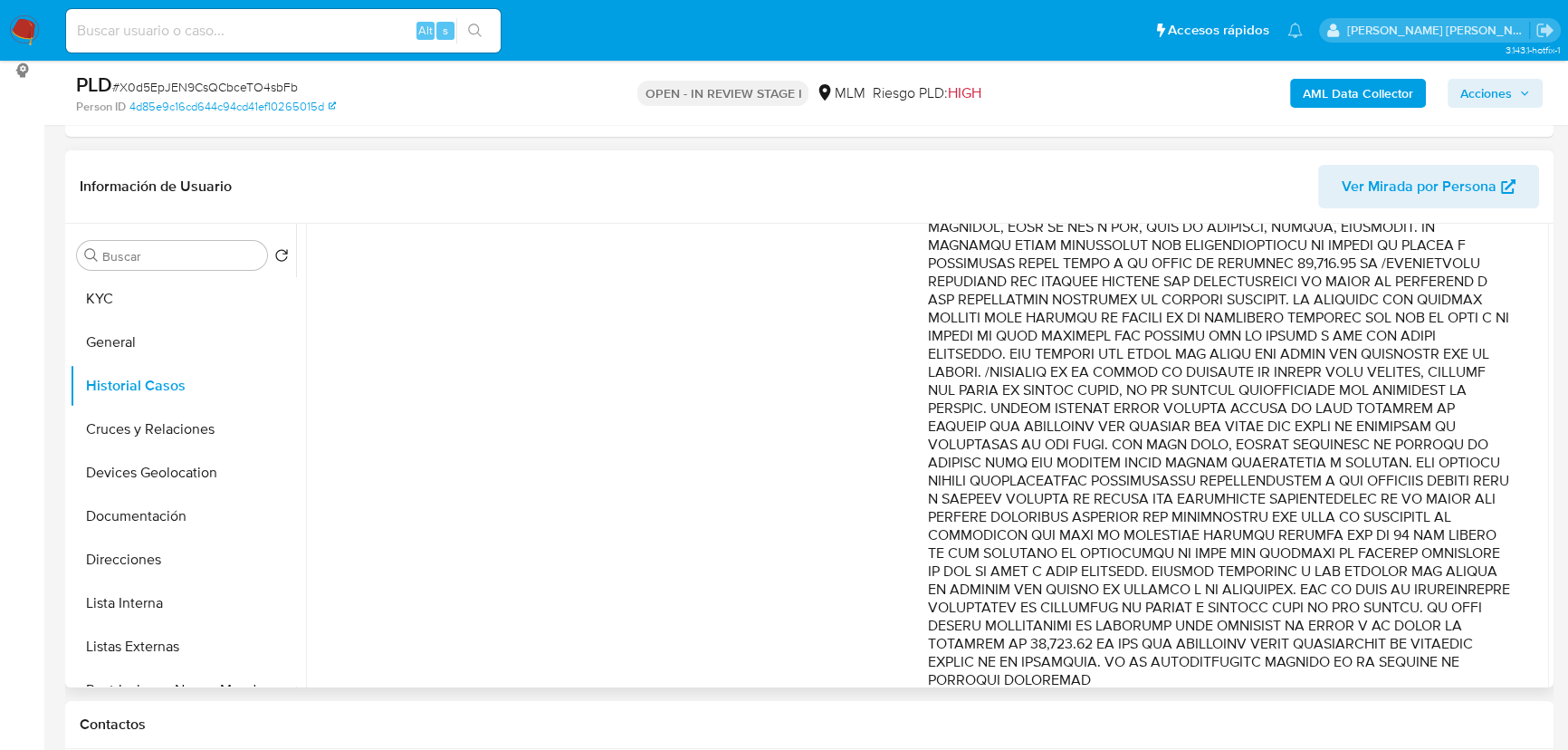scroll, scrollTop: 770, scrollLeft: 0, axis: vertical 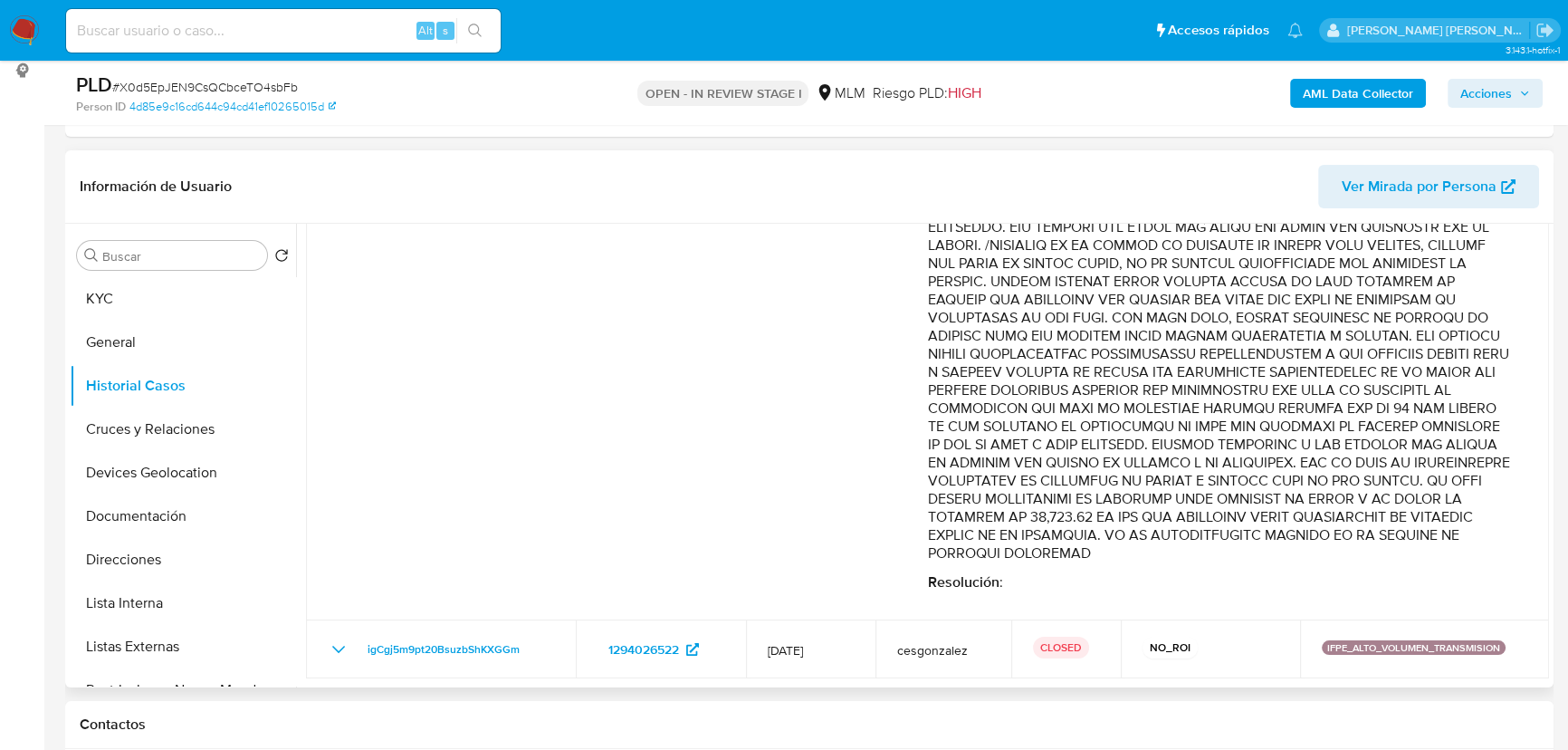 drag, startPoint x: 1445, startPoint y: 479, endPoint x: 1284, endPoint y: 507, distance: 163.41665 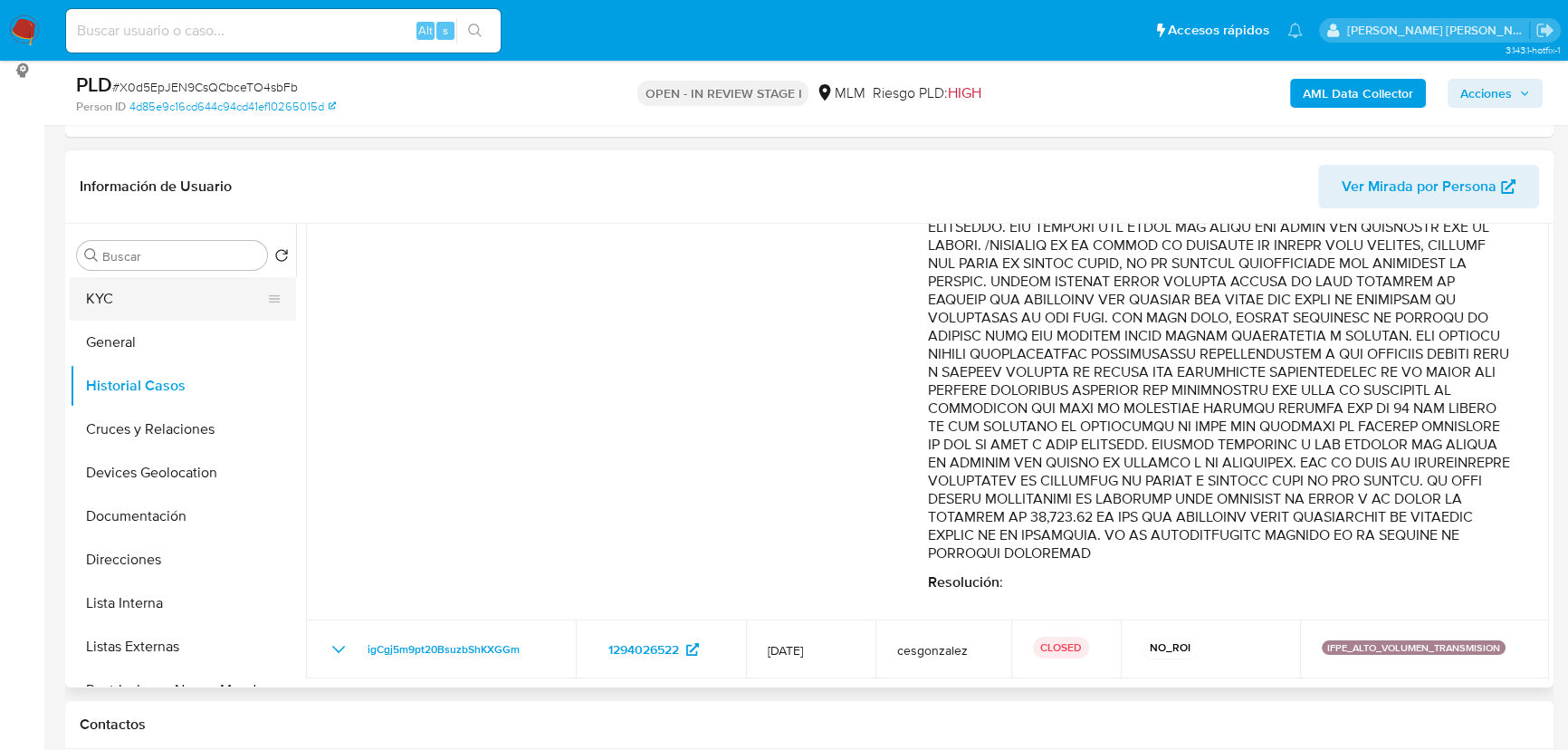 click on "KYC" at bounding box center (176, 299) 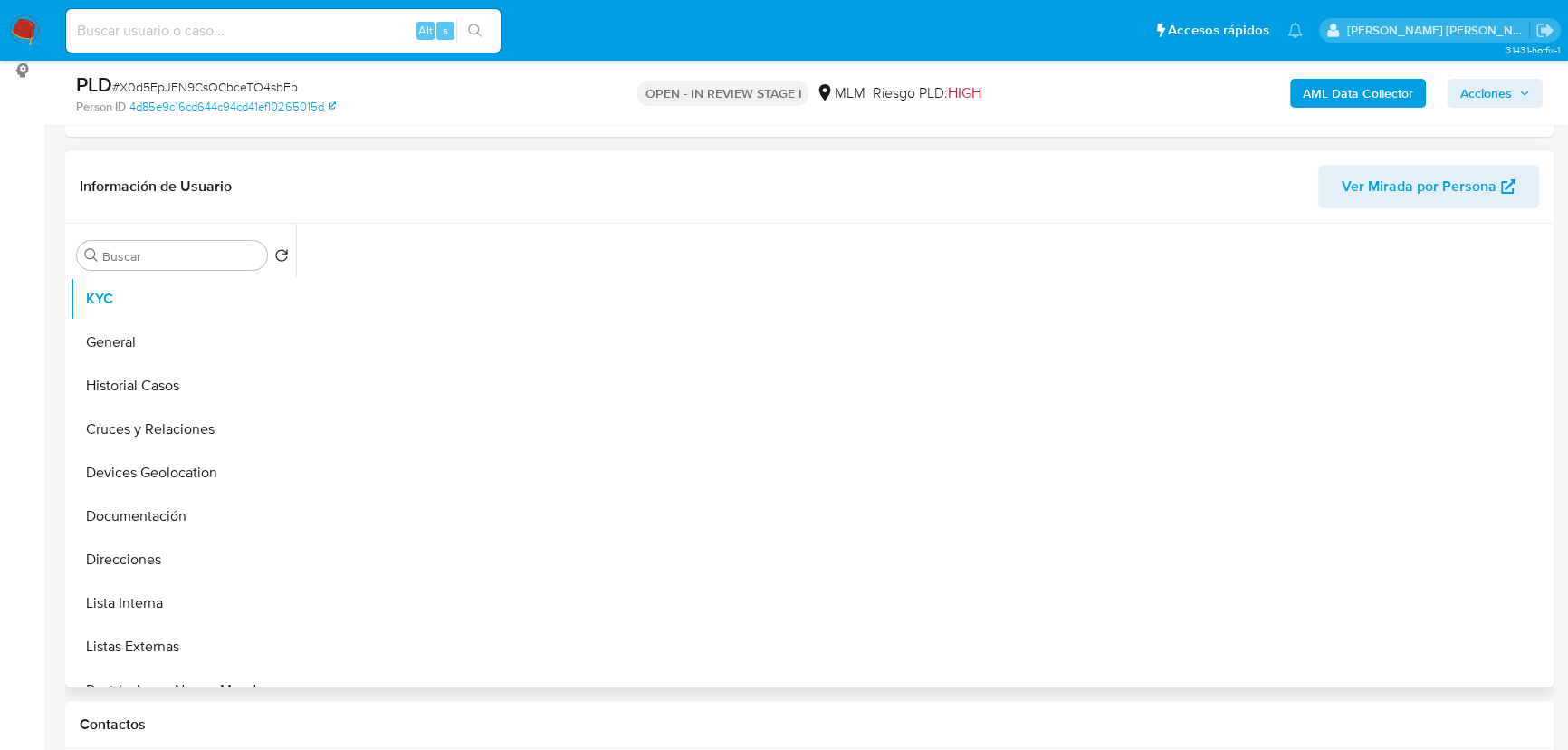 scroll, scrollTop: 0, scrollLeft: 0, axis: both 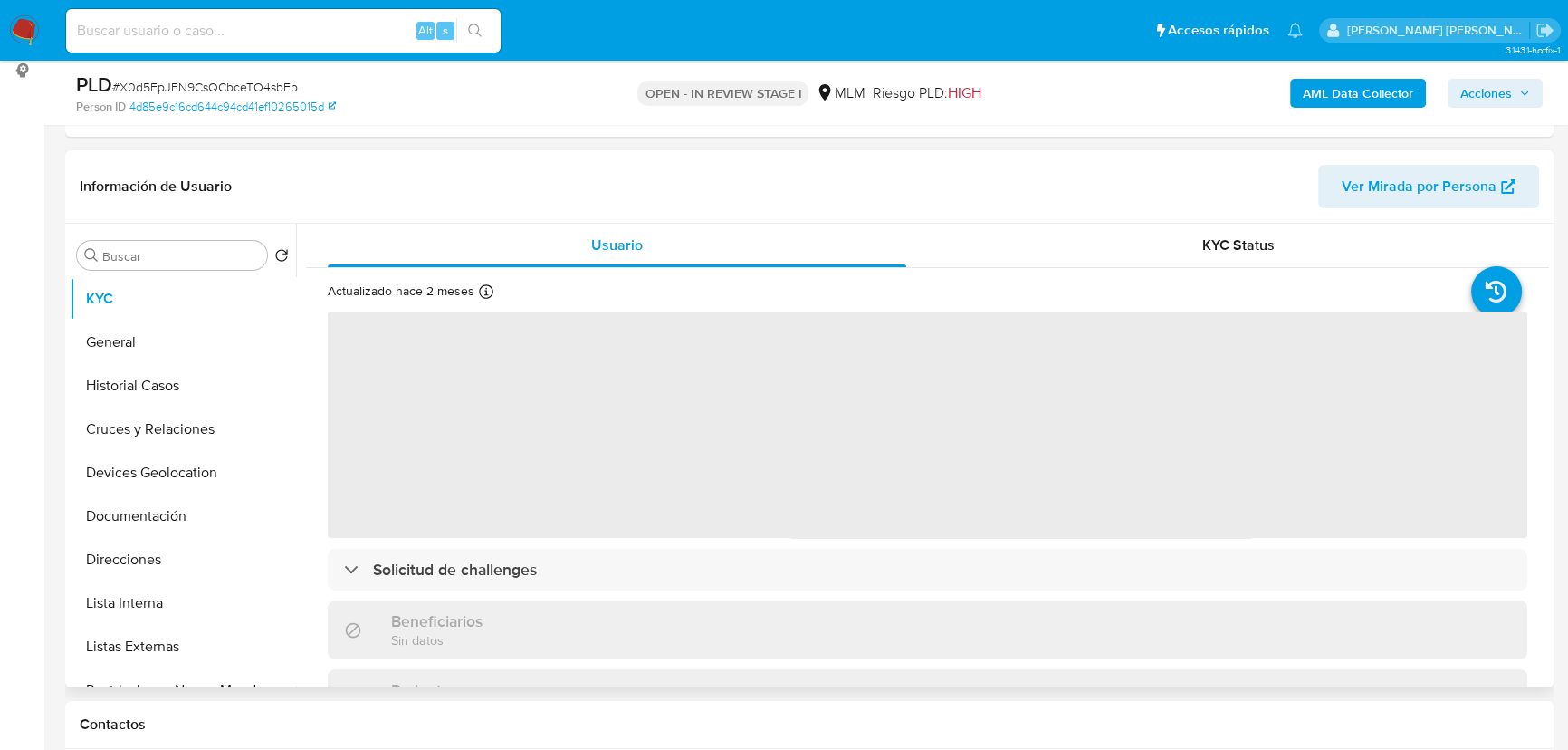 click on "‌" at bounding box center (927, 425) 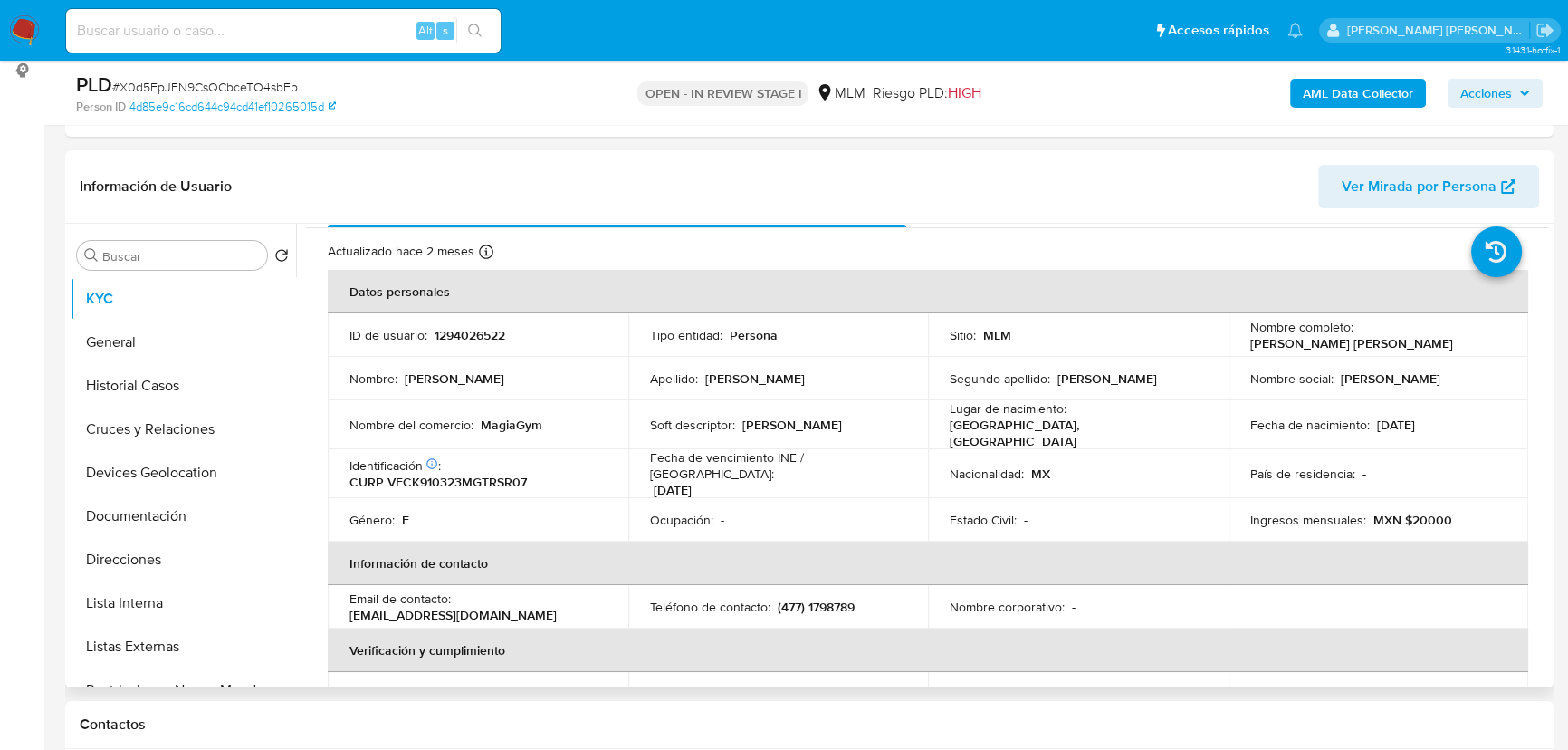 scroll, scrollTop: 0, scrollLeft: 0, axis: both 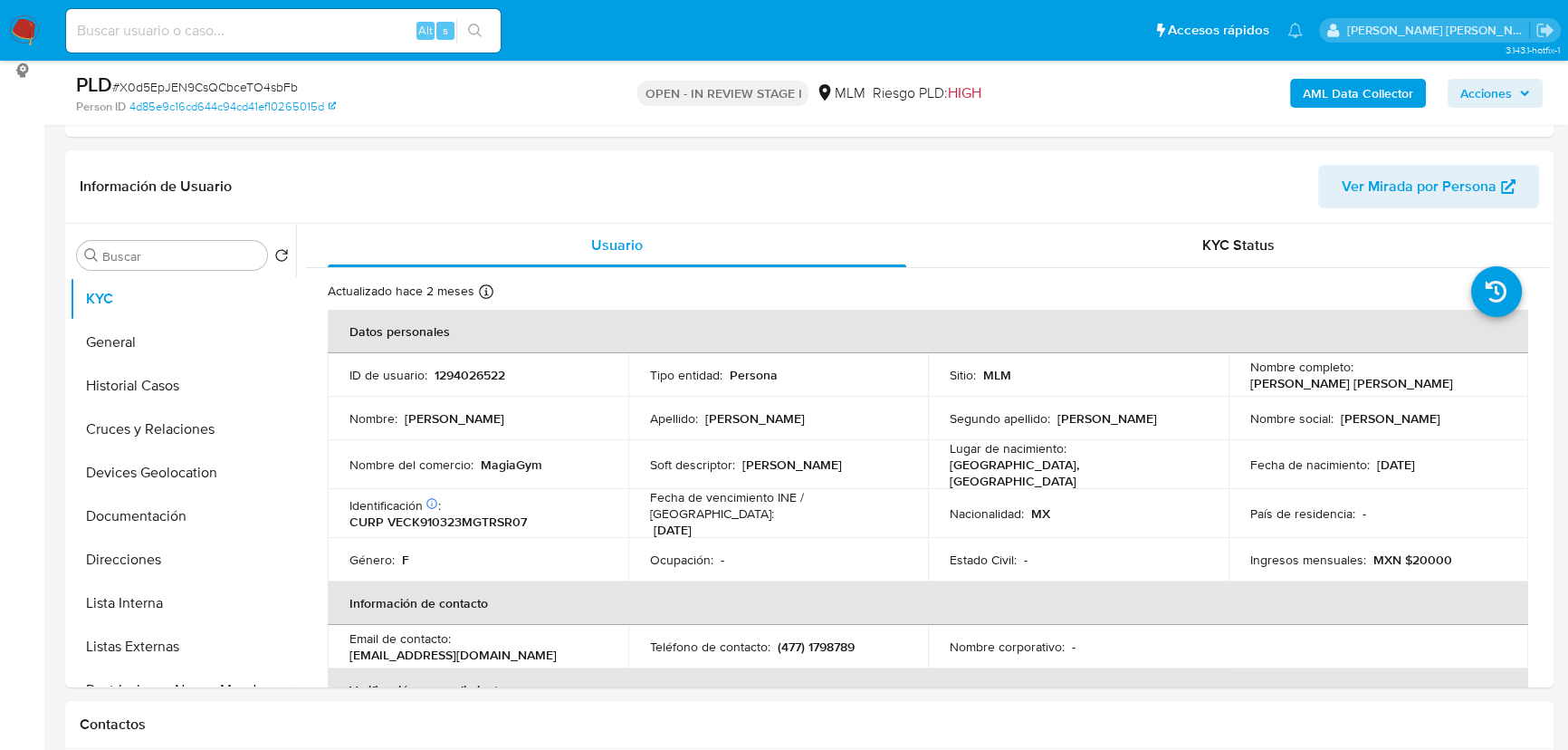 click on "Ocupación :    -" at bounding box center (779, 560) 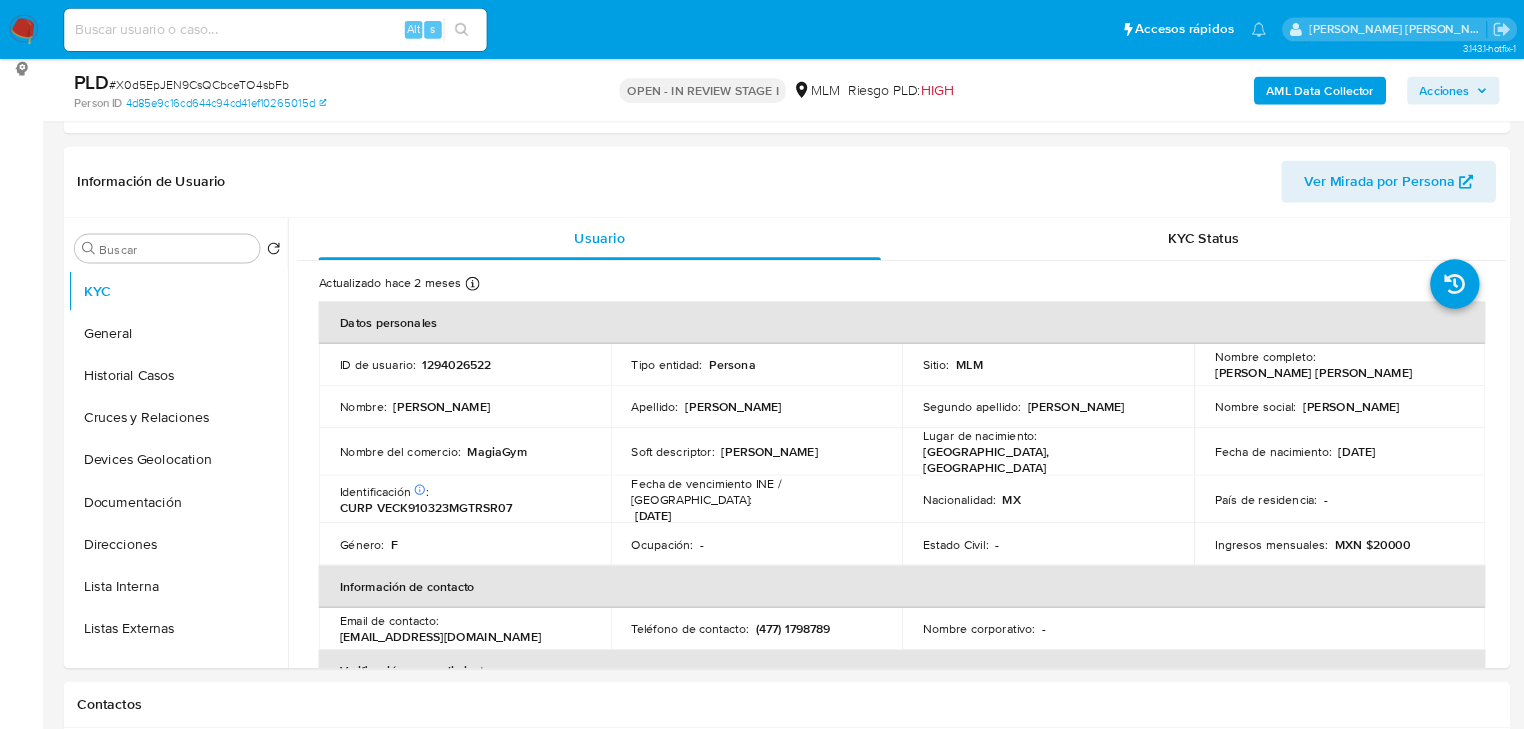 scroll, scrollTop: 272, scrollLeft: 0, axis: vertical 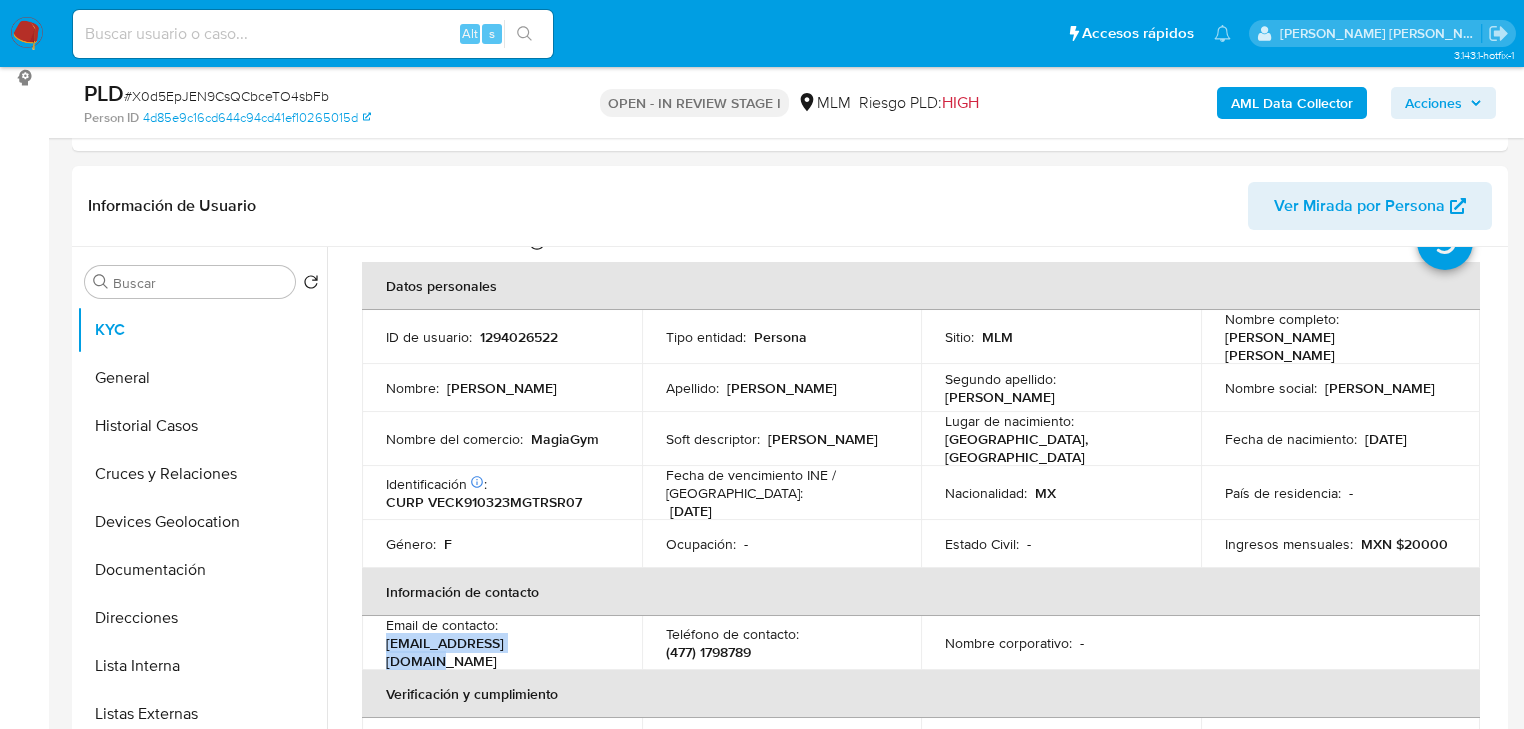 drag, startPoint x: 550, startPoint y: 639, endPoint x: 383, endPoint y: 636, distance: 167.02695 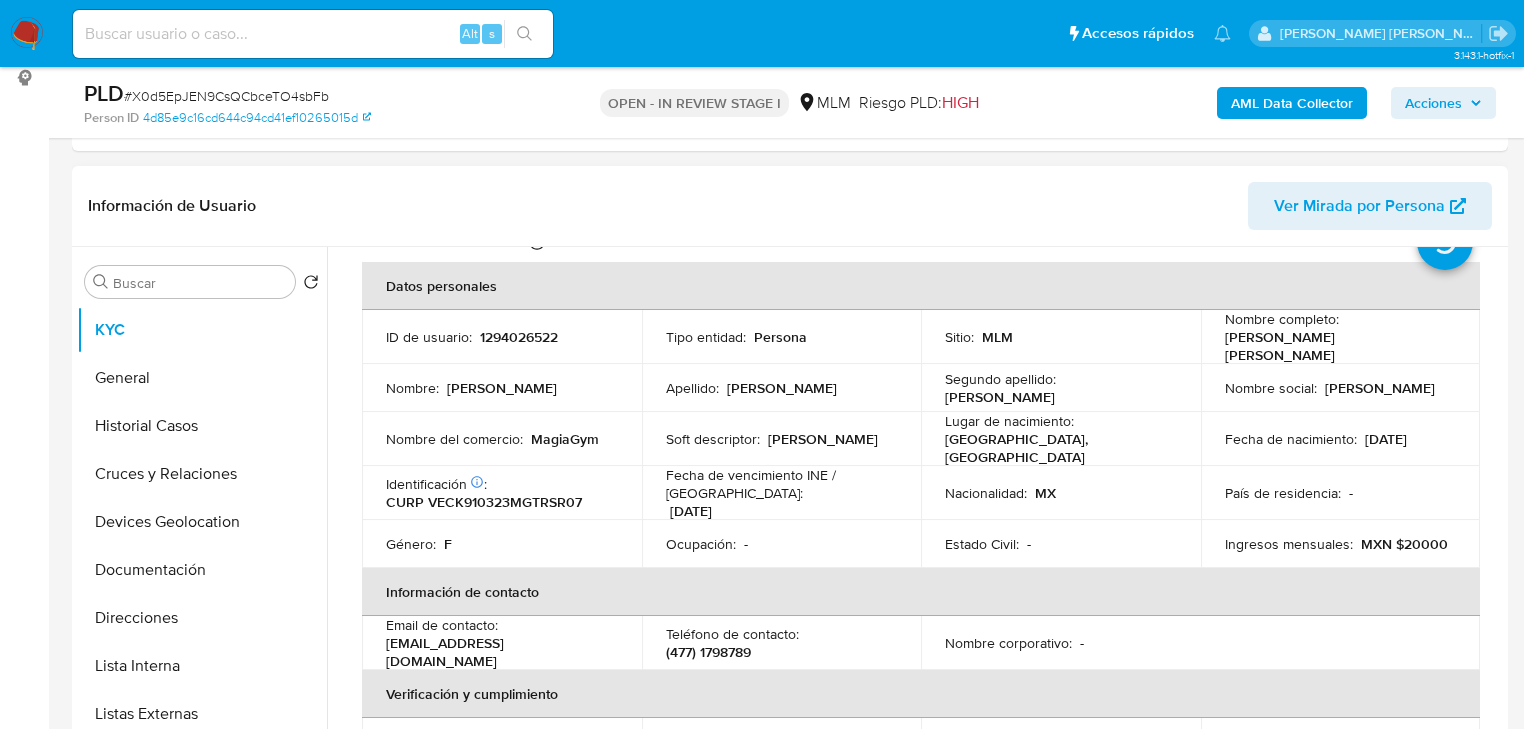 click on "(477) 1798789" at bounding box center [708, 652] 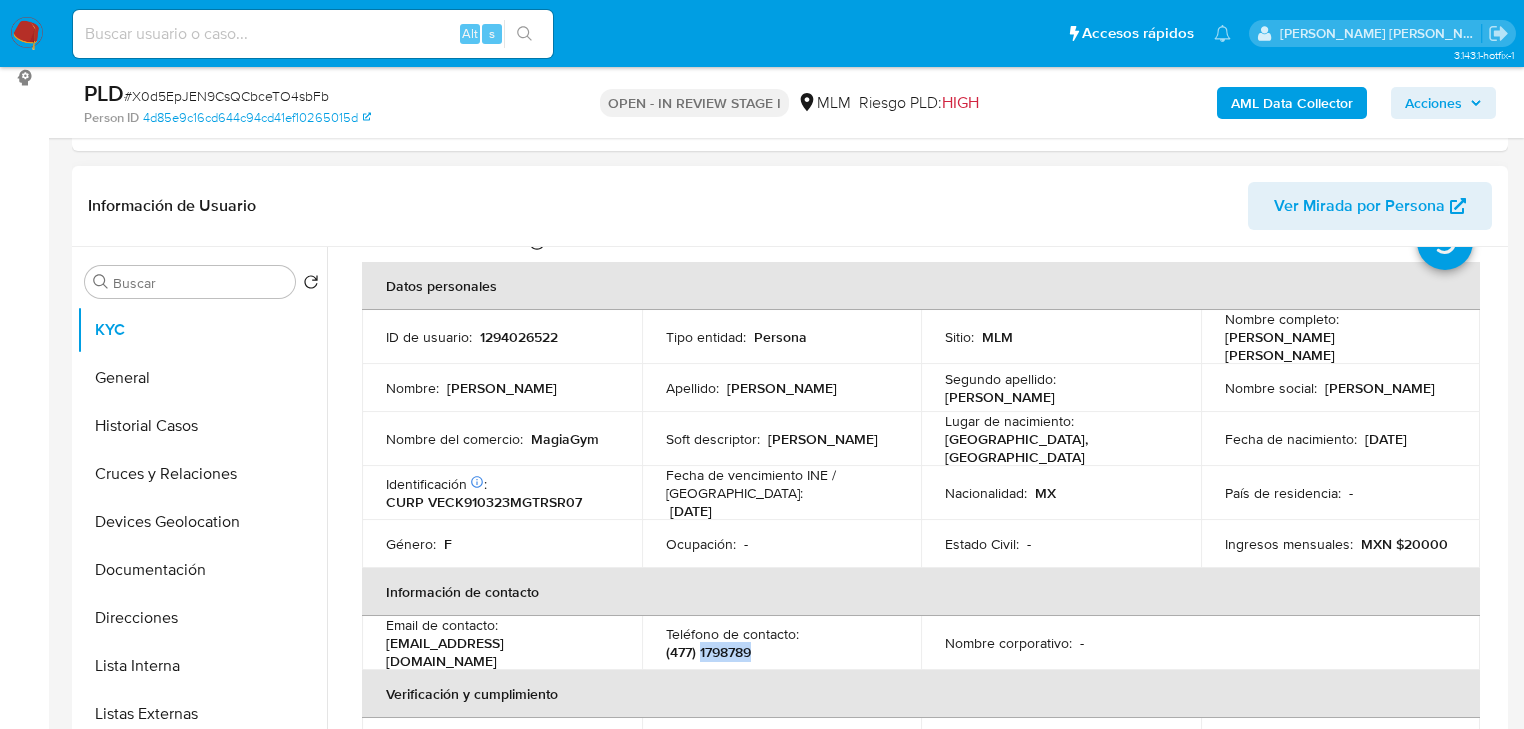 click on "(477) 1798789" at bounding box center (708, 652) 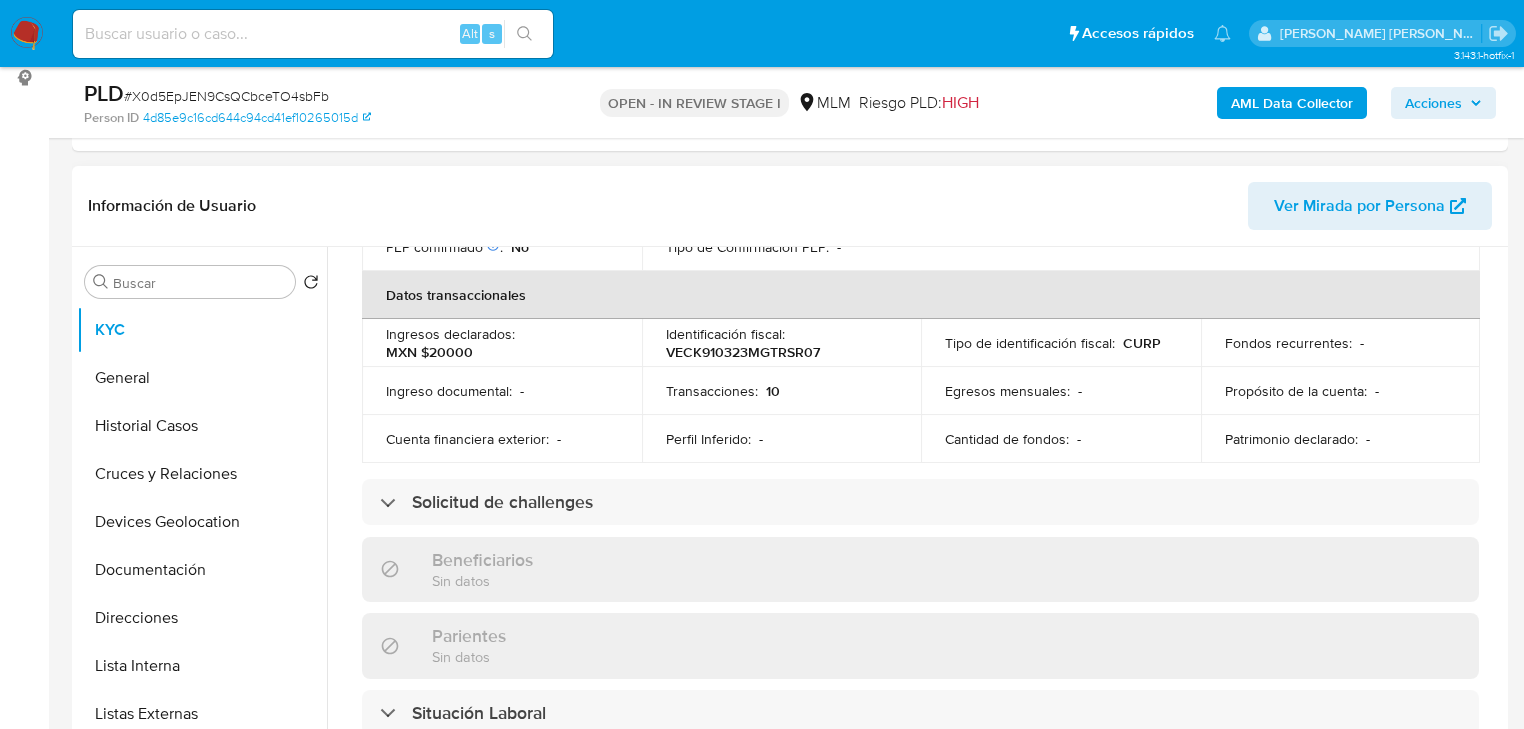 scroll, scrollTop: 720, scrollLeft: 0, axis: vertical 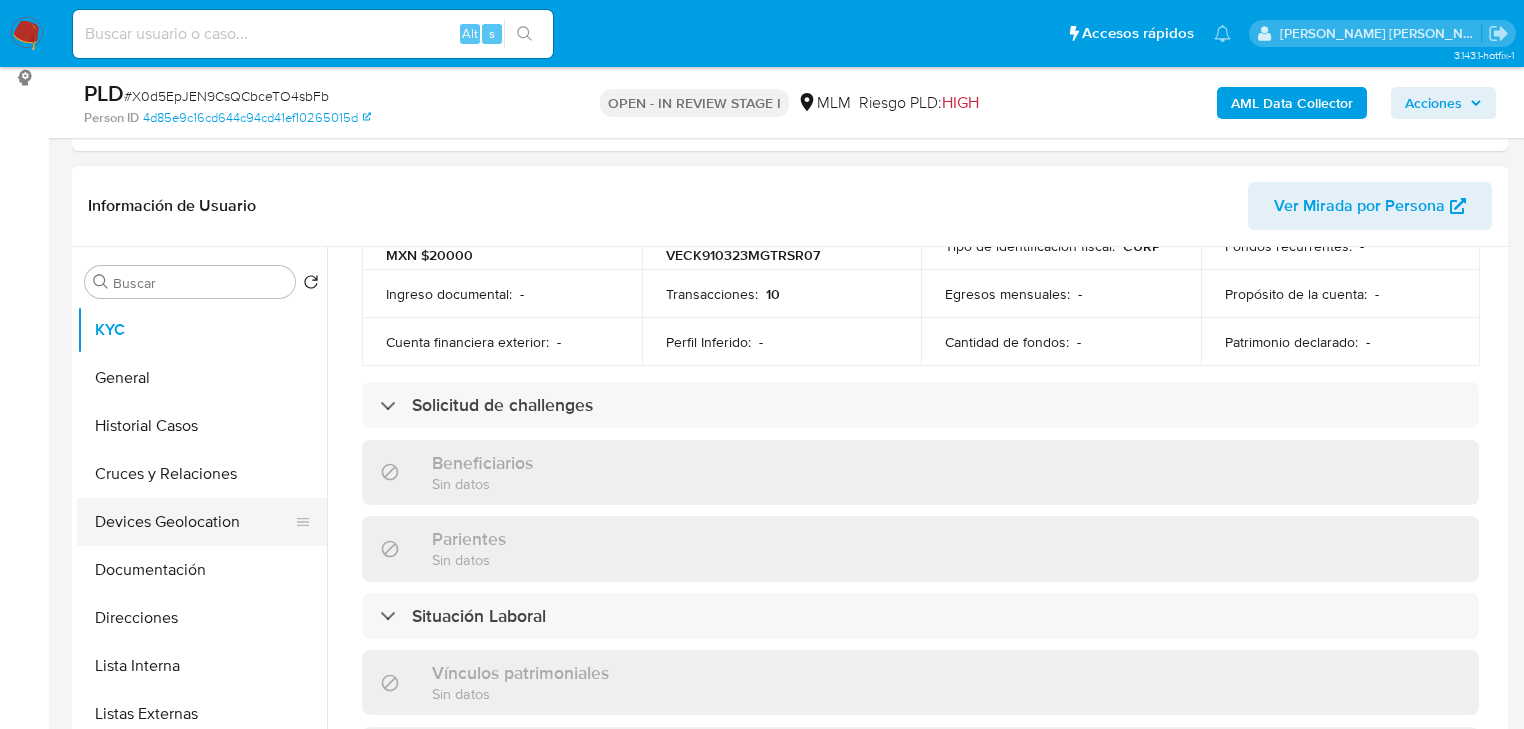 click on "Devices Geolocation" at bounding box center (194, 522) 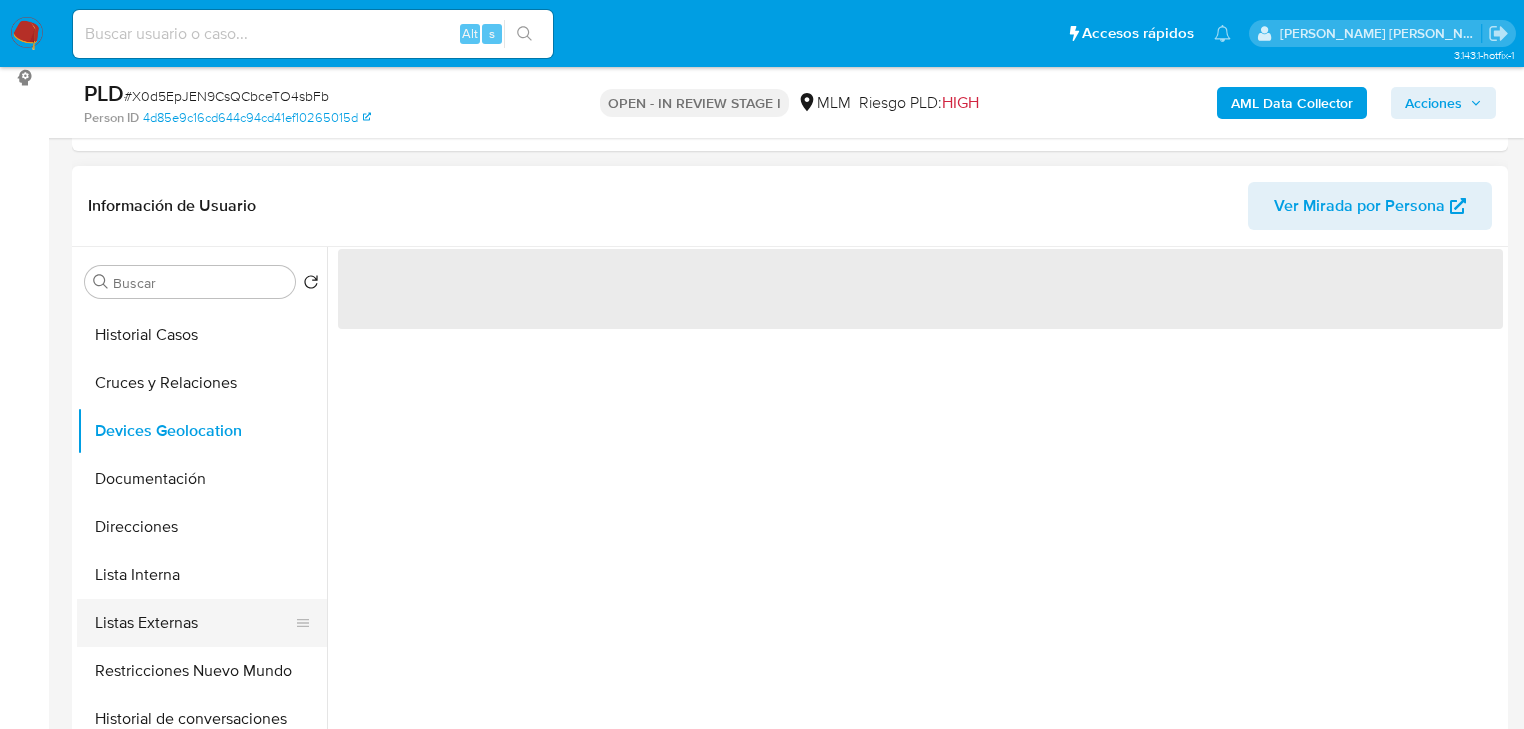 scroll, scrollTop: 160, scrollLeft: 0, axis: vertical 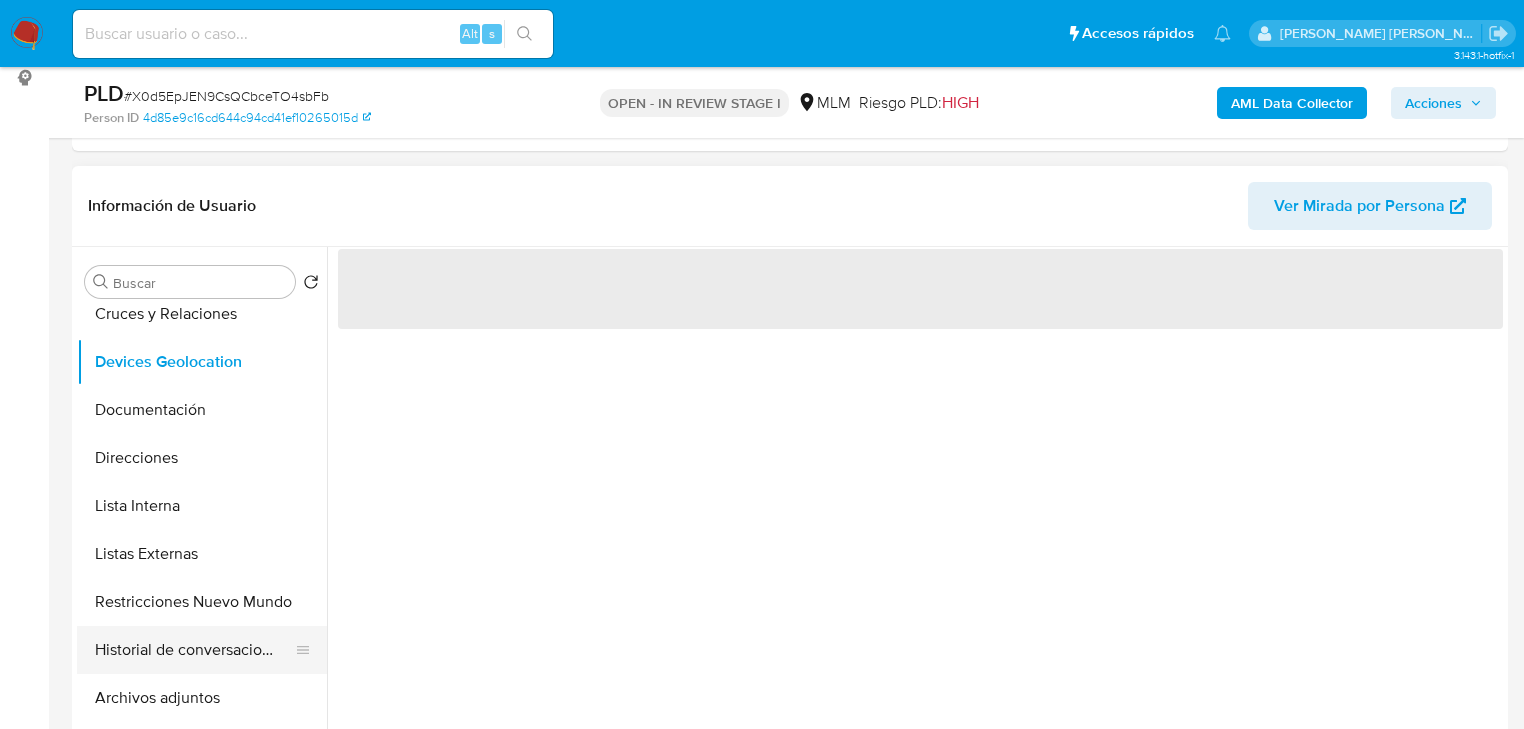 click on "Historial de conversaciones" at bounding box center (194, 650) 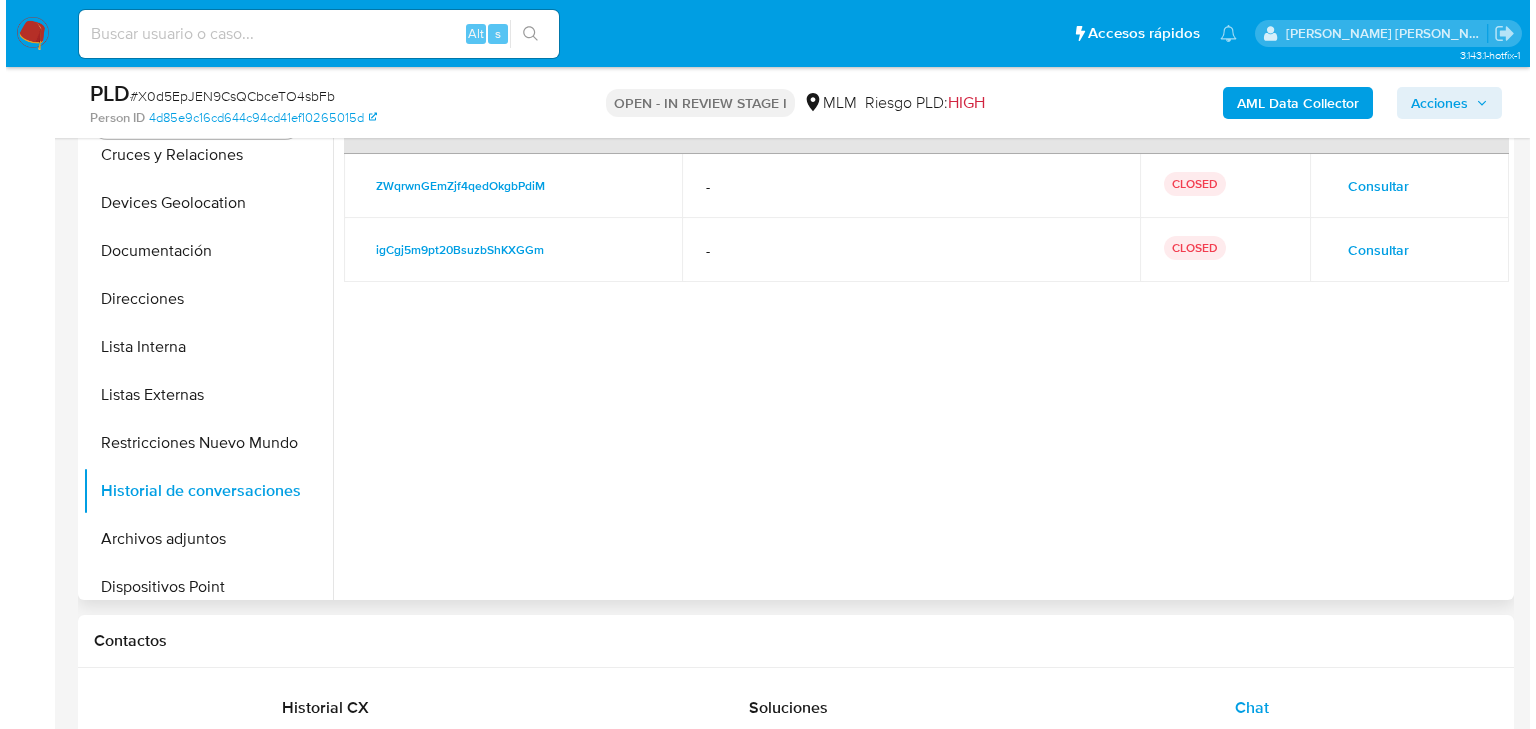 scroll, scrollTop: 432, scrollLeft: 0, axis: vertical 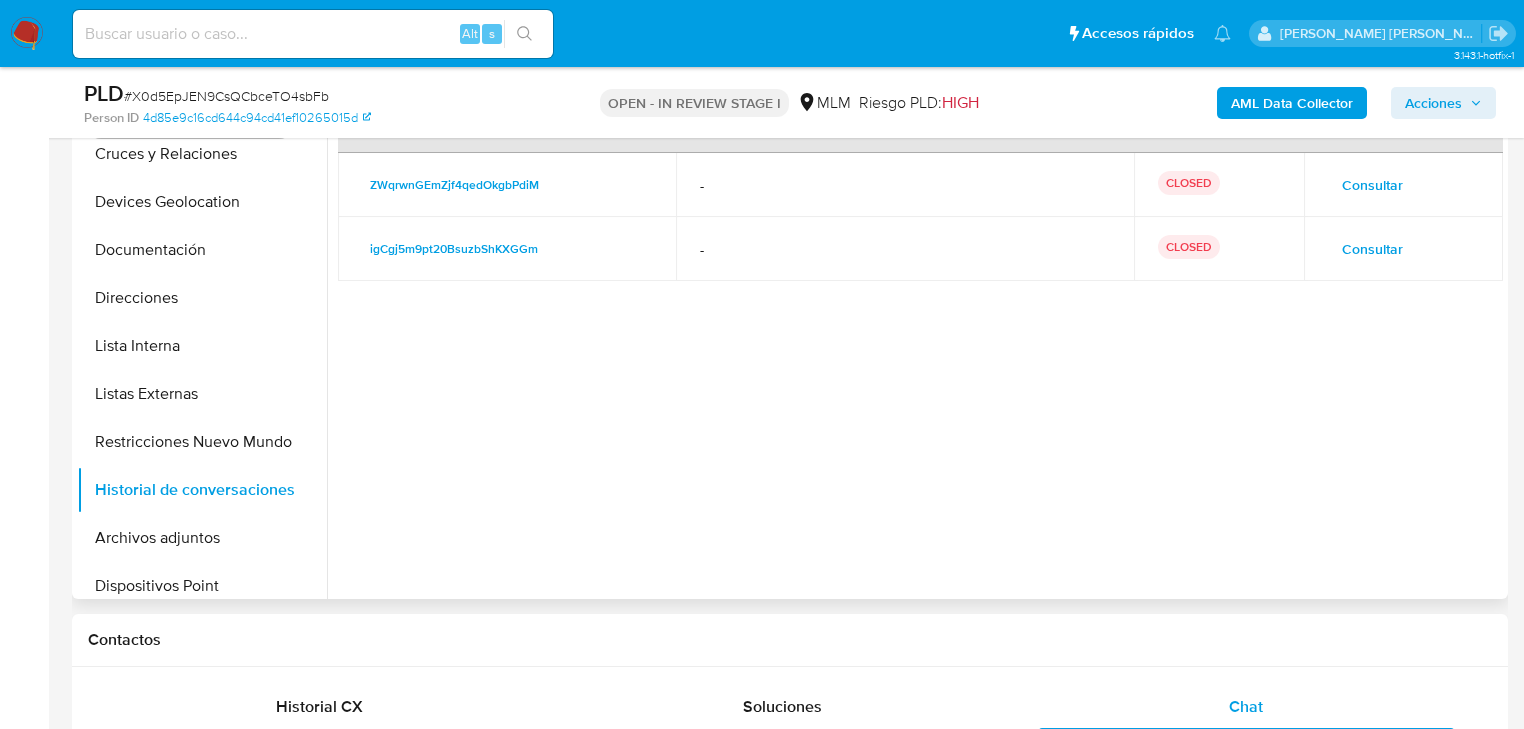 click on "Consultar" at bounding box center [1372, 249] 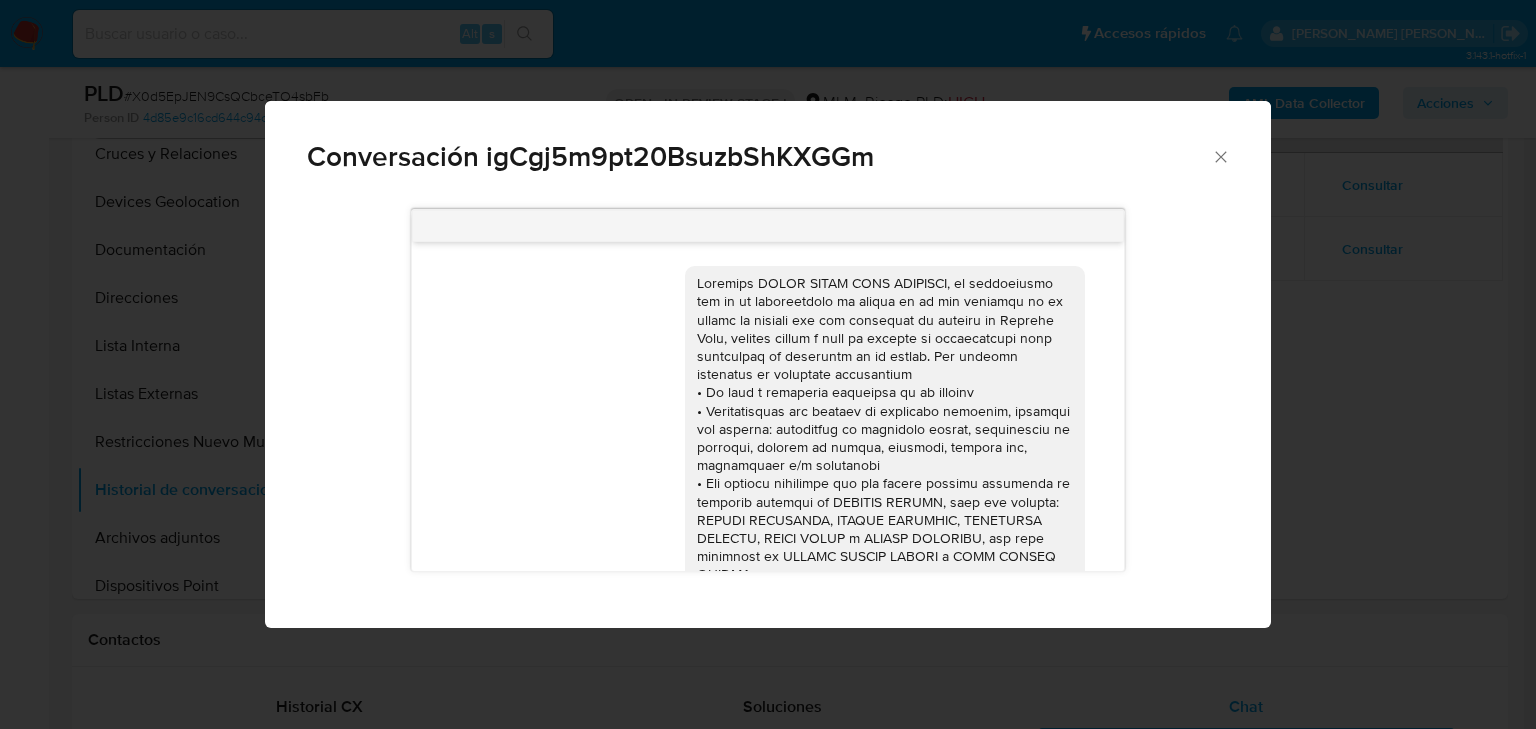 scroll, scrollTop: 186, scrollLeft: 0, axis: vertical 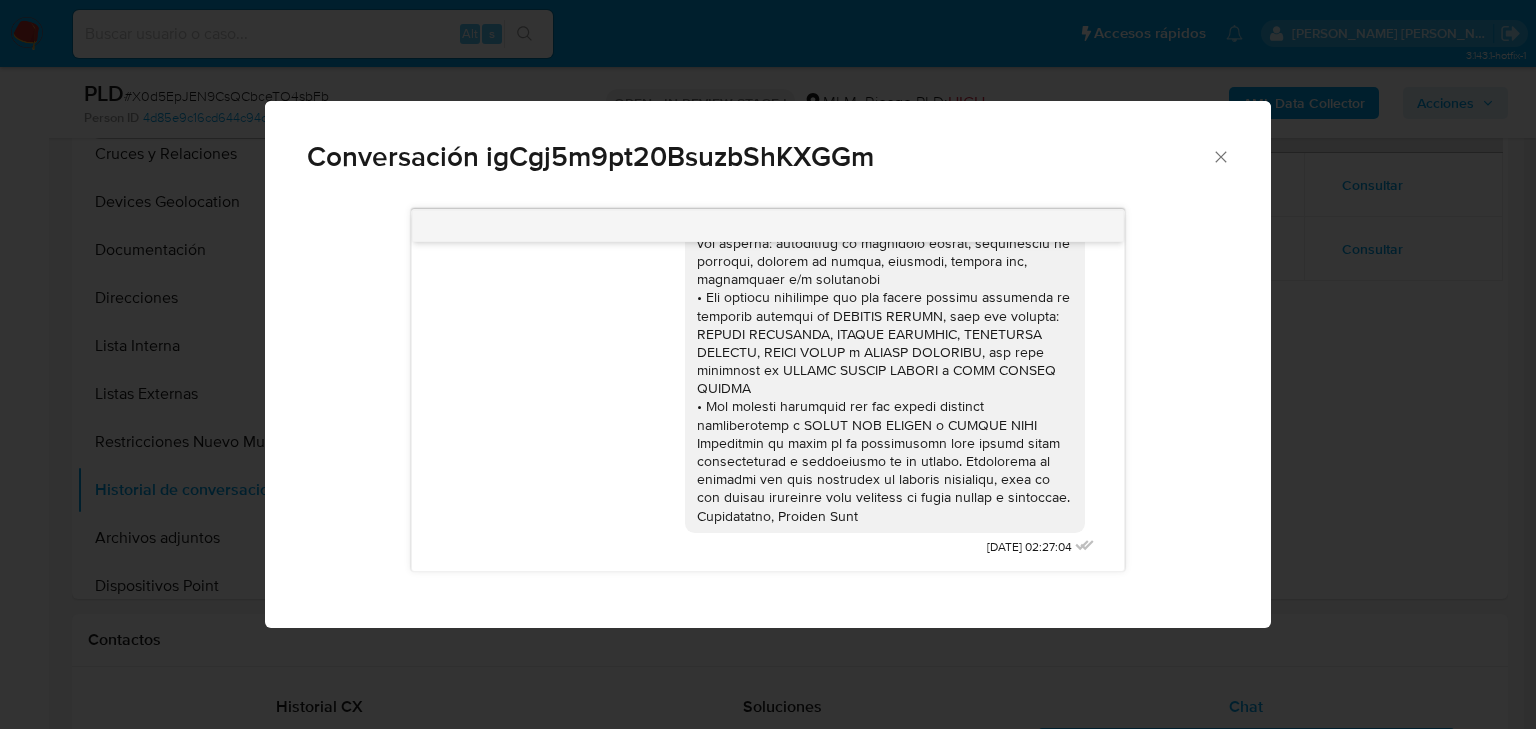 click 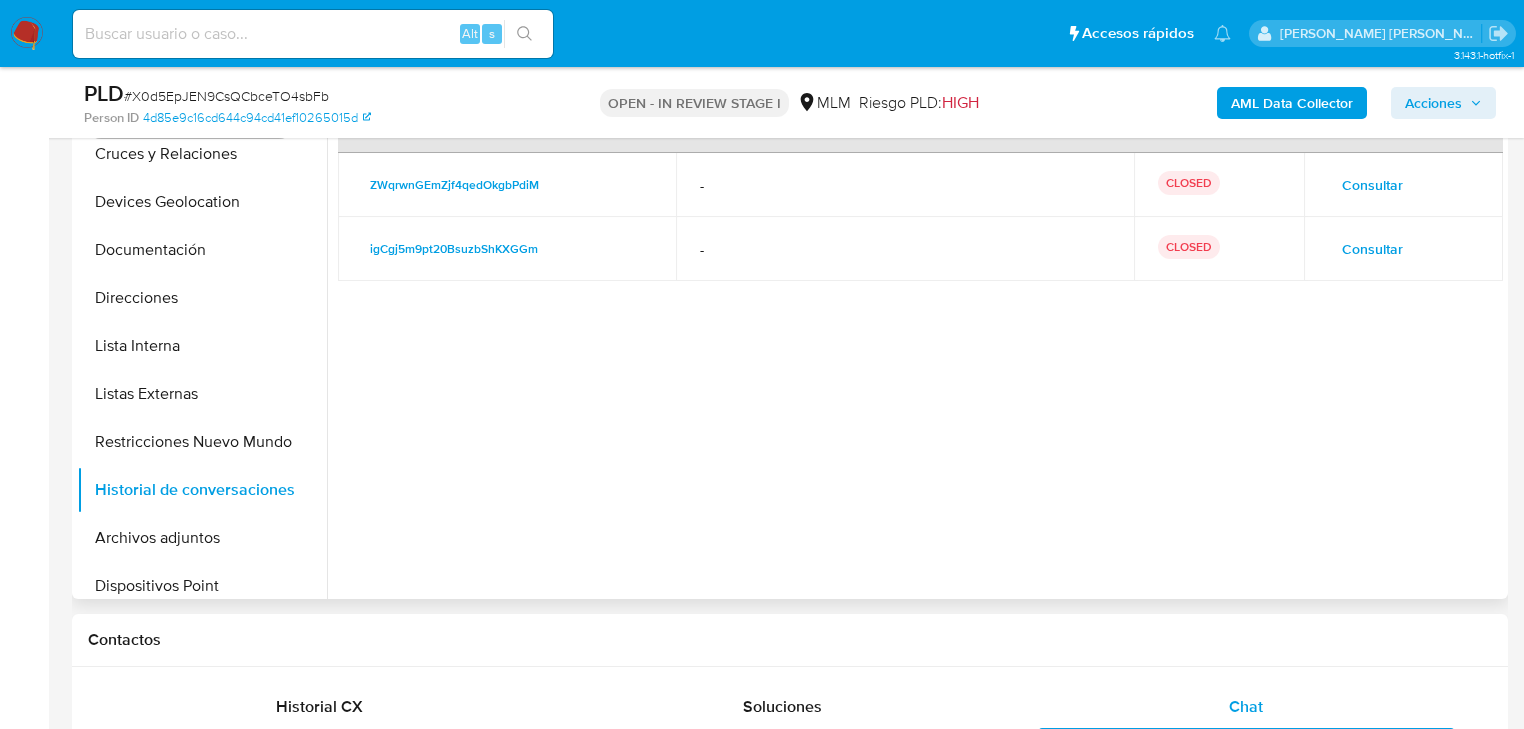 click on "Consultar" at bounding box center [1372, 185] 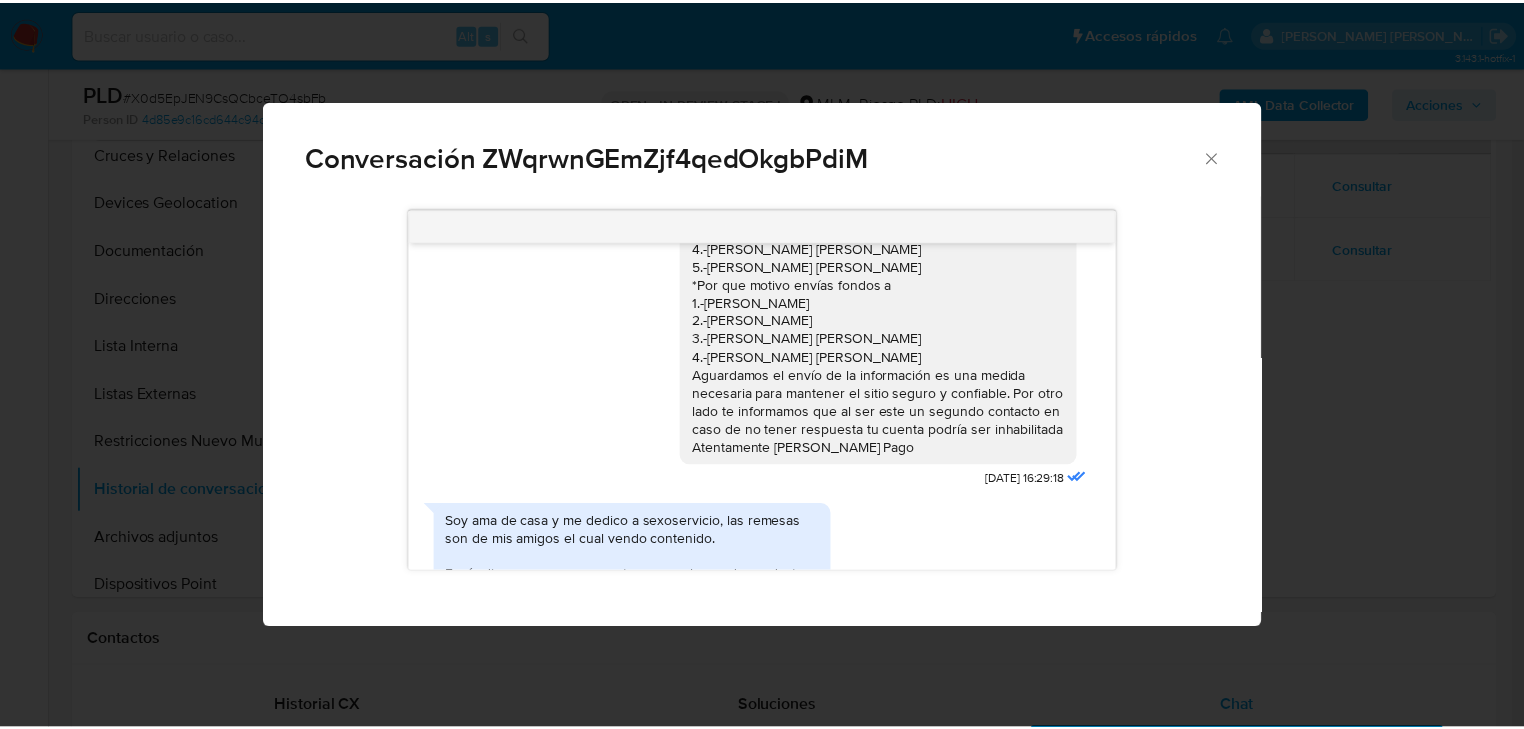 scroll, scrollTop: 413, scrollLeft: 0, axis: vertical 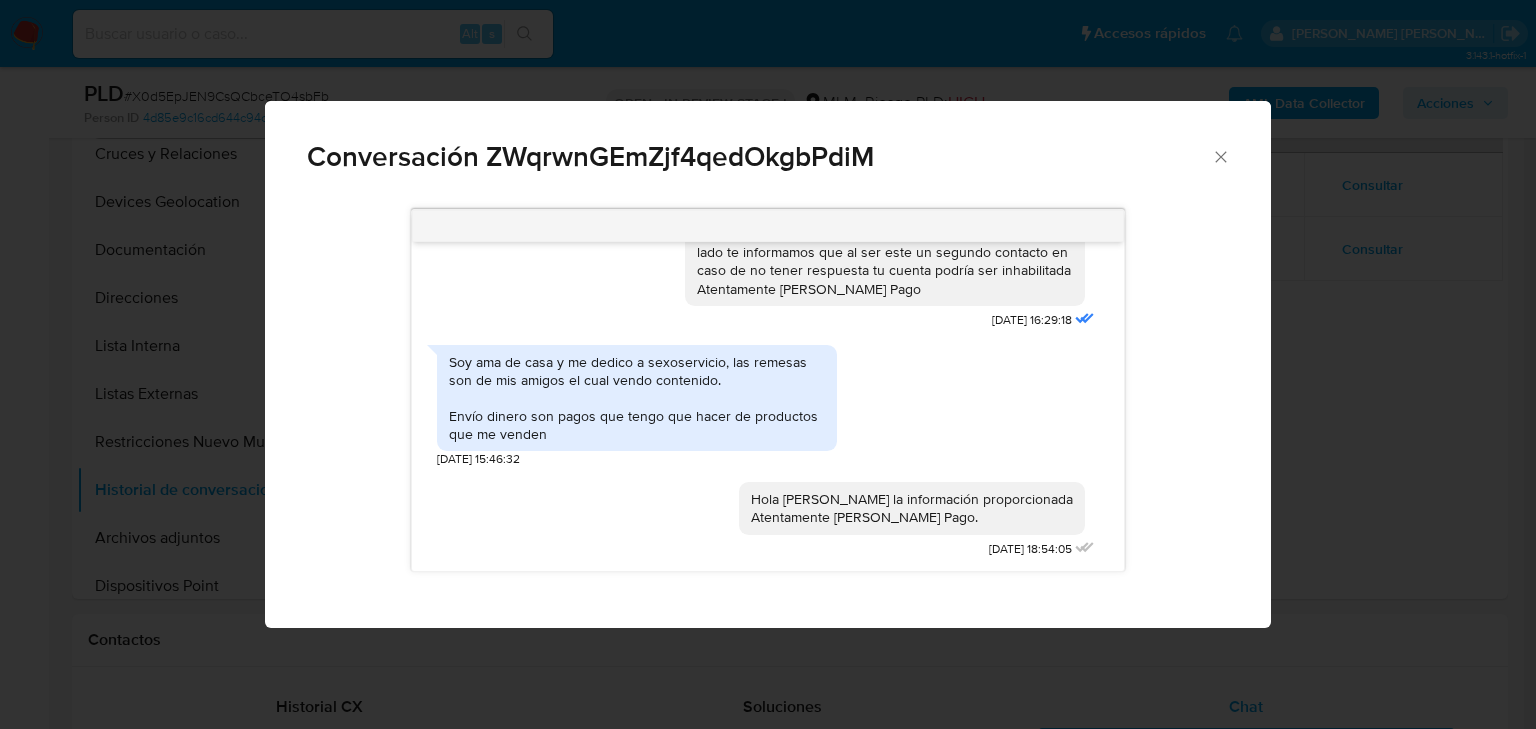 click 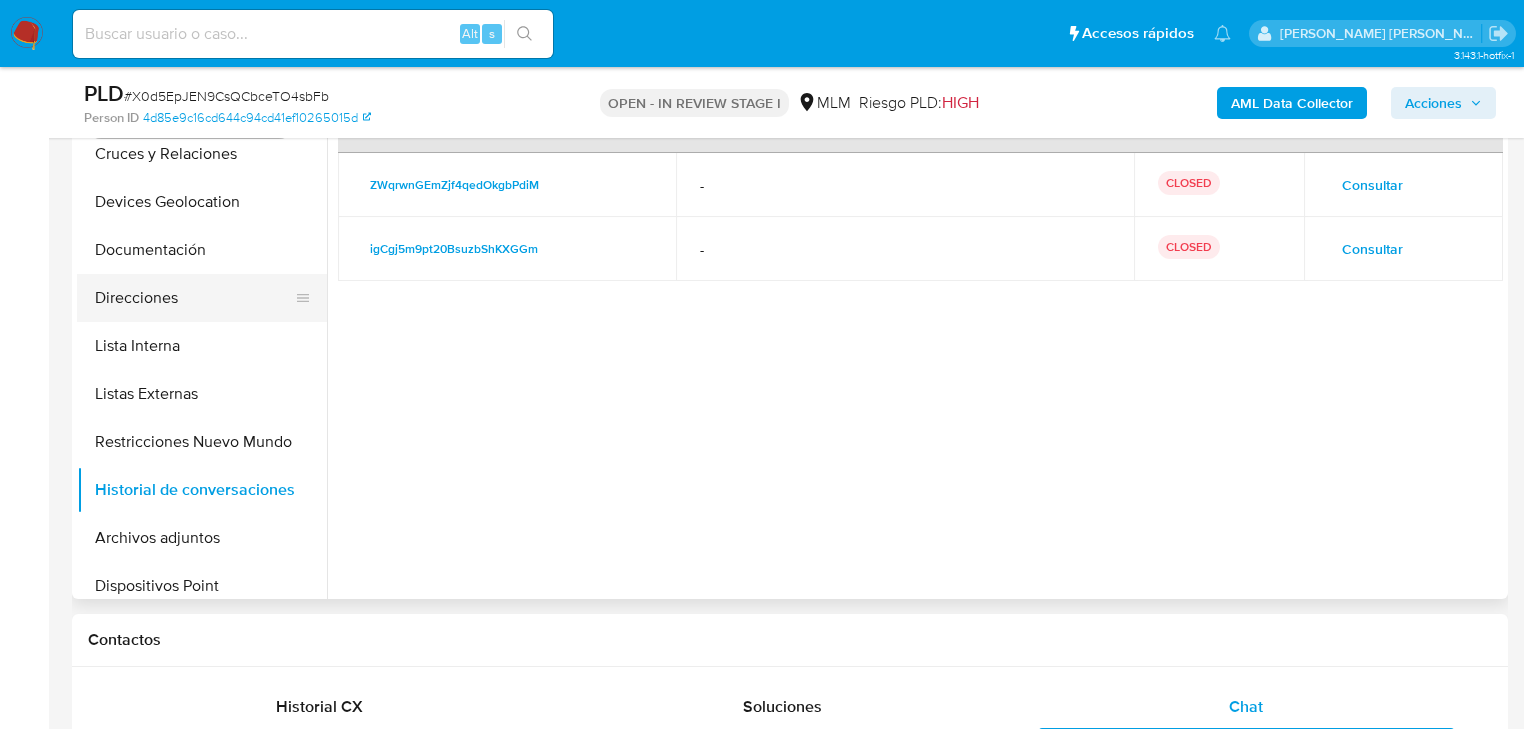 drag, startPoint x: 196, startPoint y: 399, endPoint x: 193, endPoint y: 304, distance: 95.047356 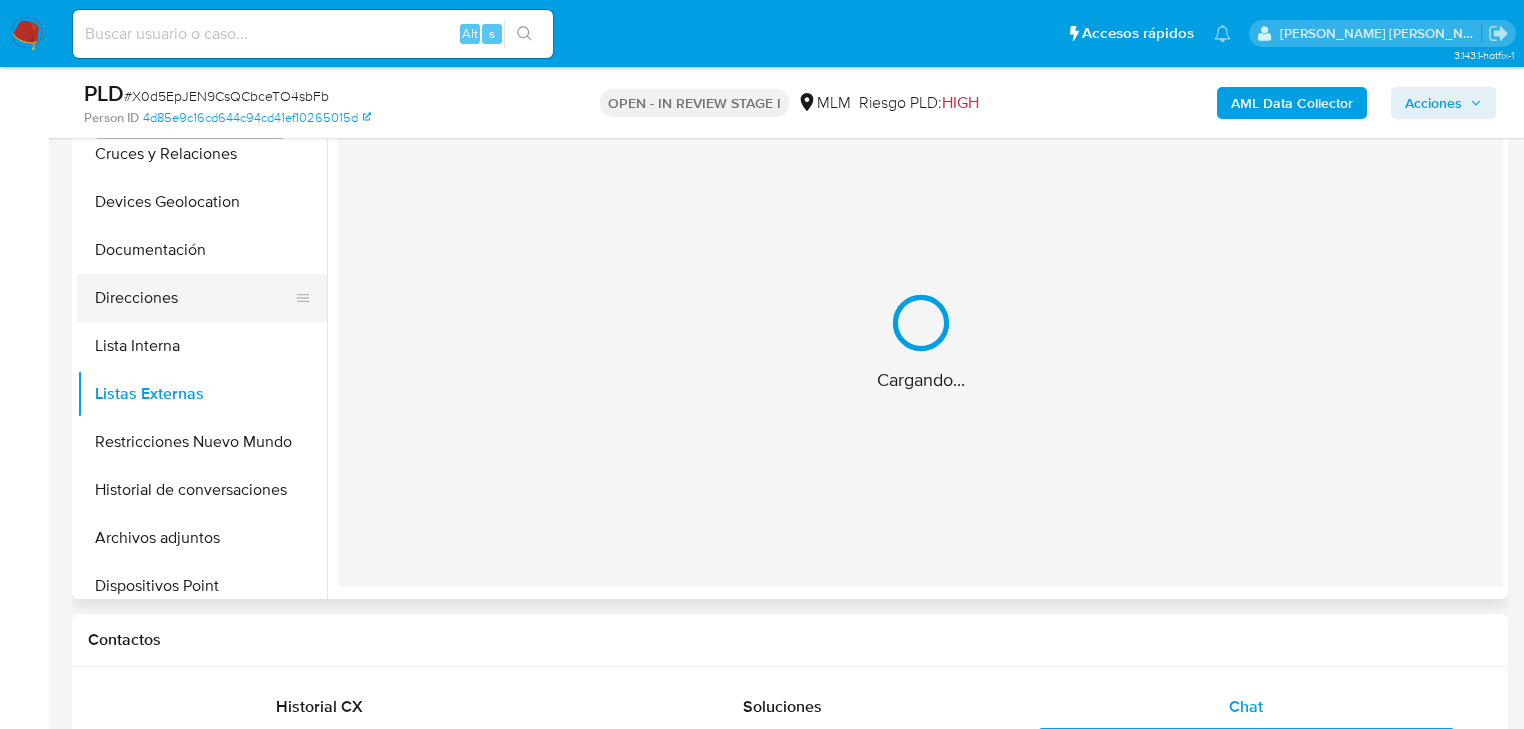drag, startPoint x: 190, startPoint y: 292, endPoint x: 189, endPoint y: 269, distance: 23.021729 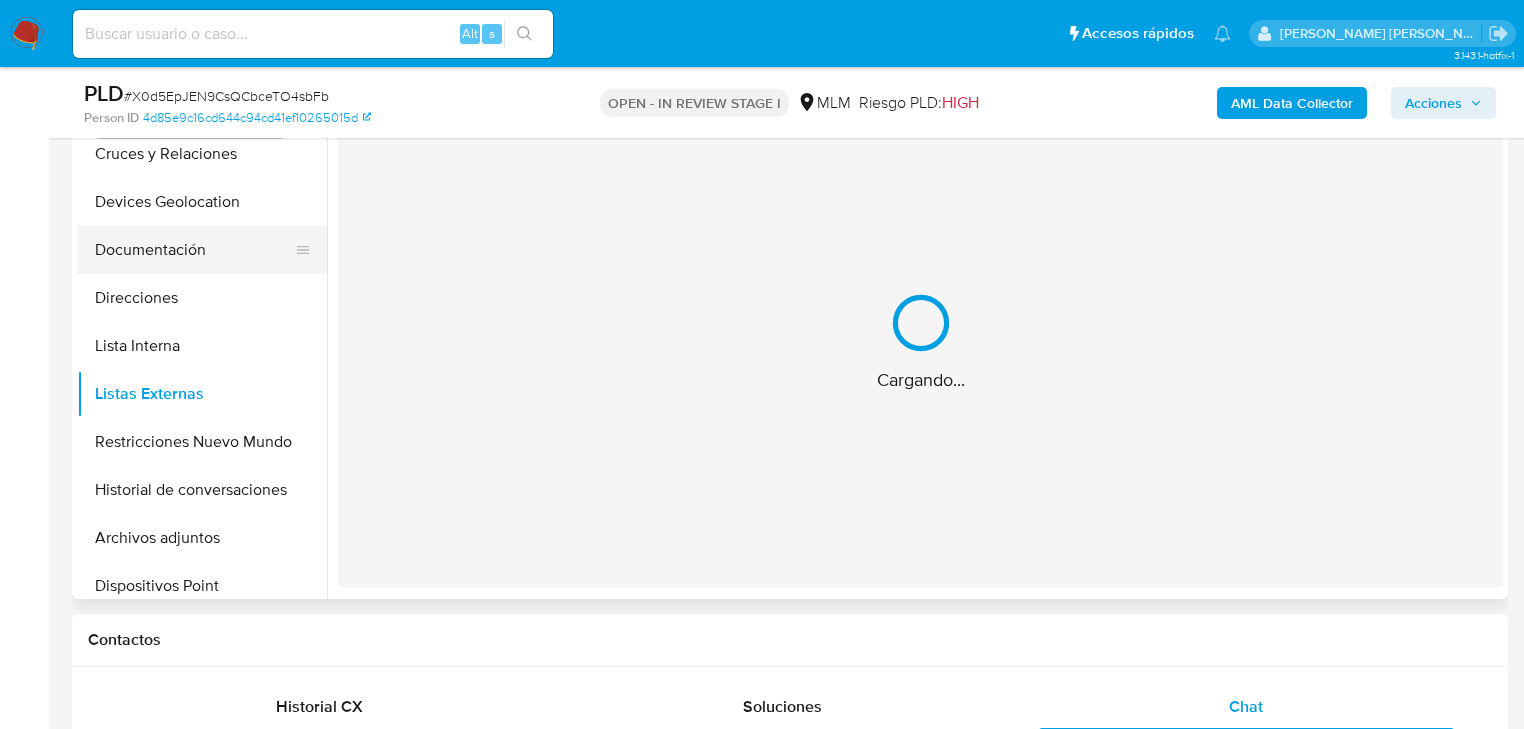 click on "Direcciones" at bounding box center (202, 298) 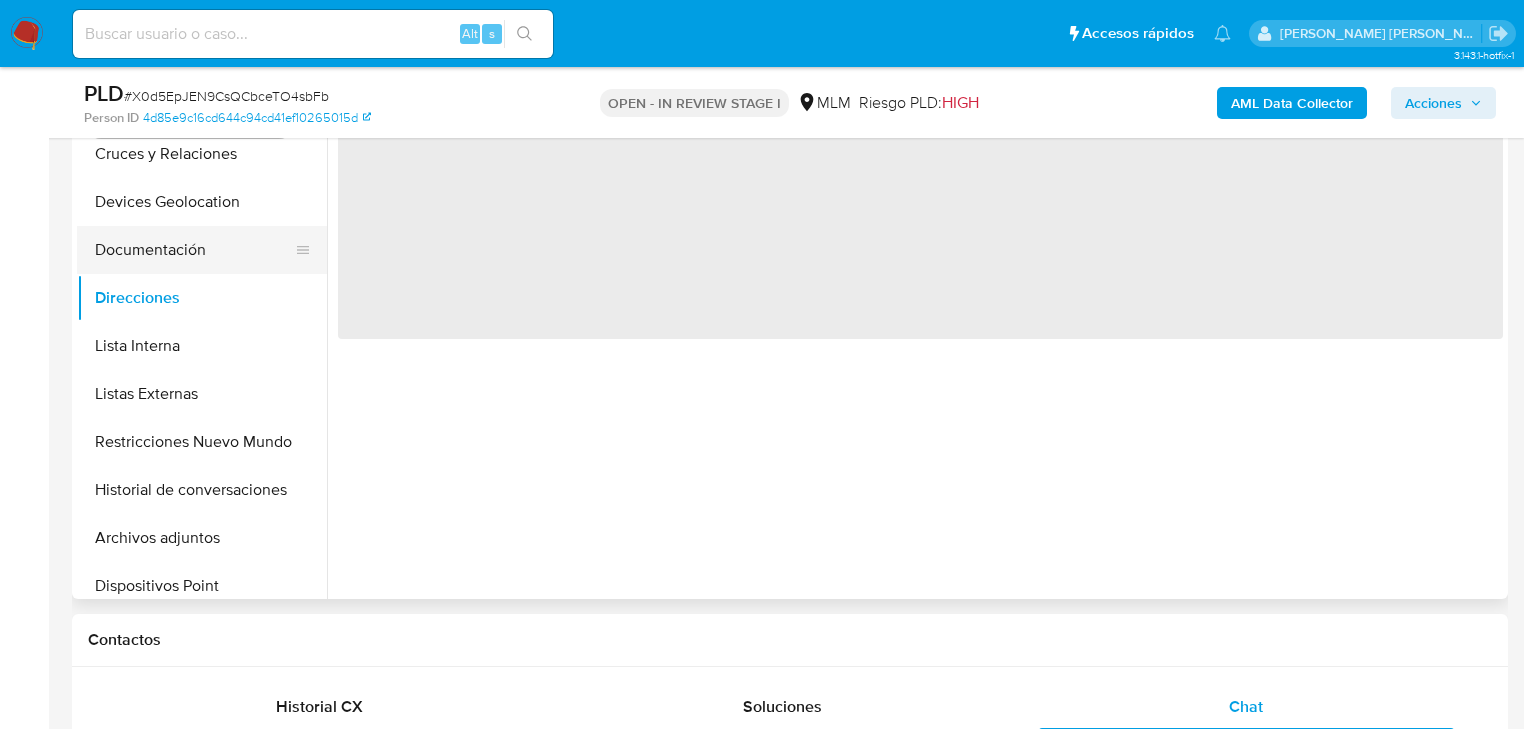 click on "Documentación" at bounding box center [194, 250] 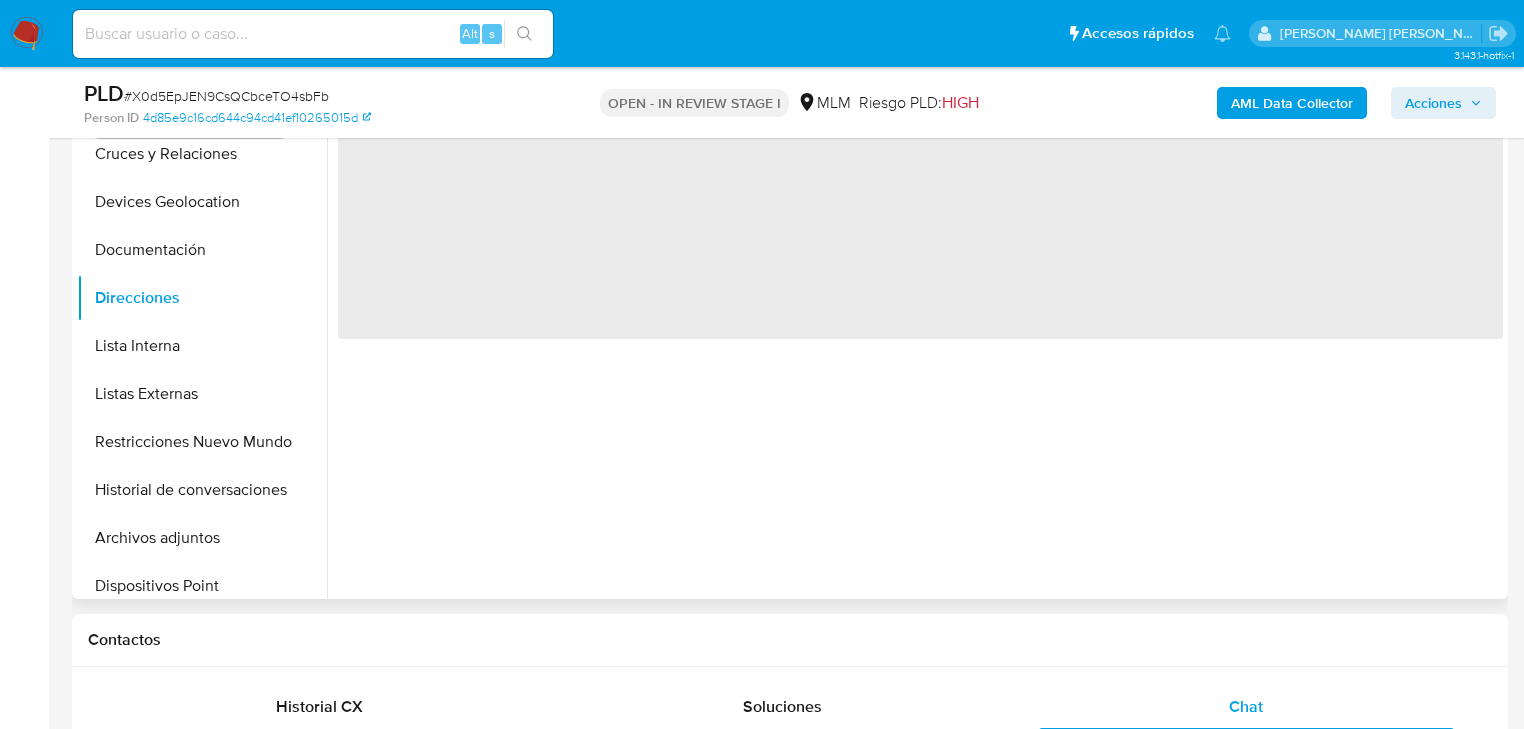 type 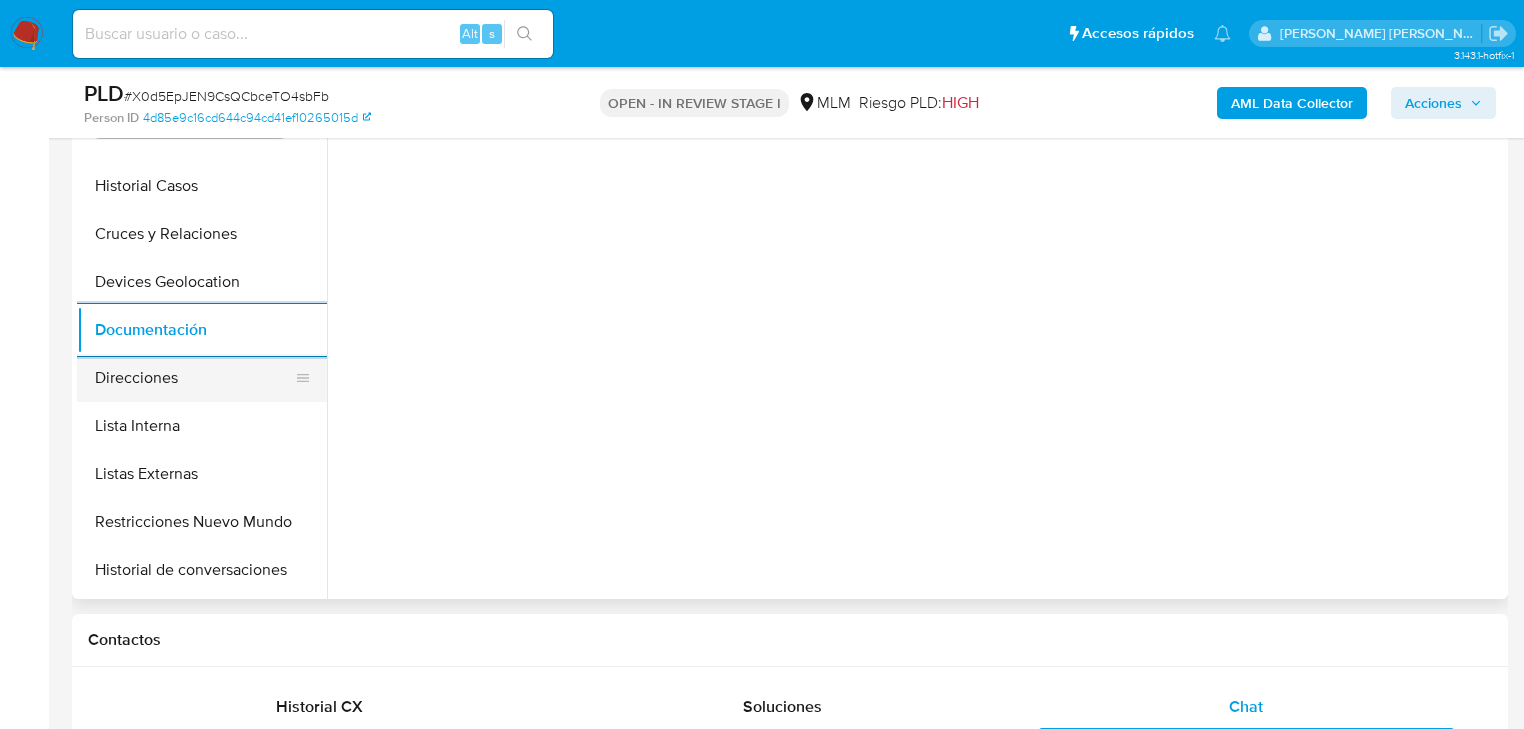 scroll, scrollTop: 0, scrollLeft: 0, axis: both 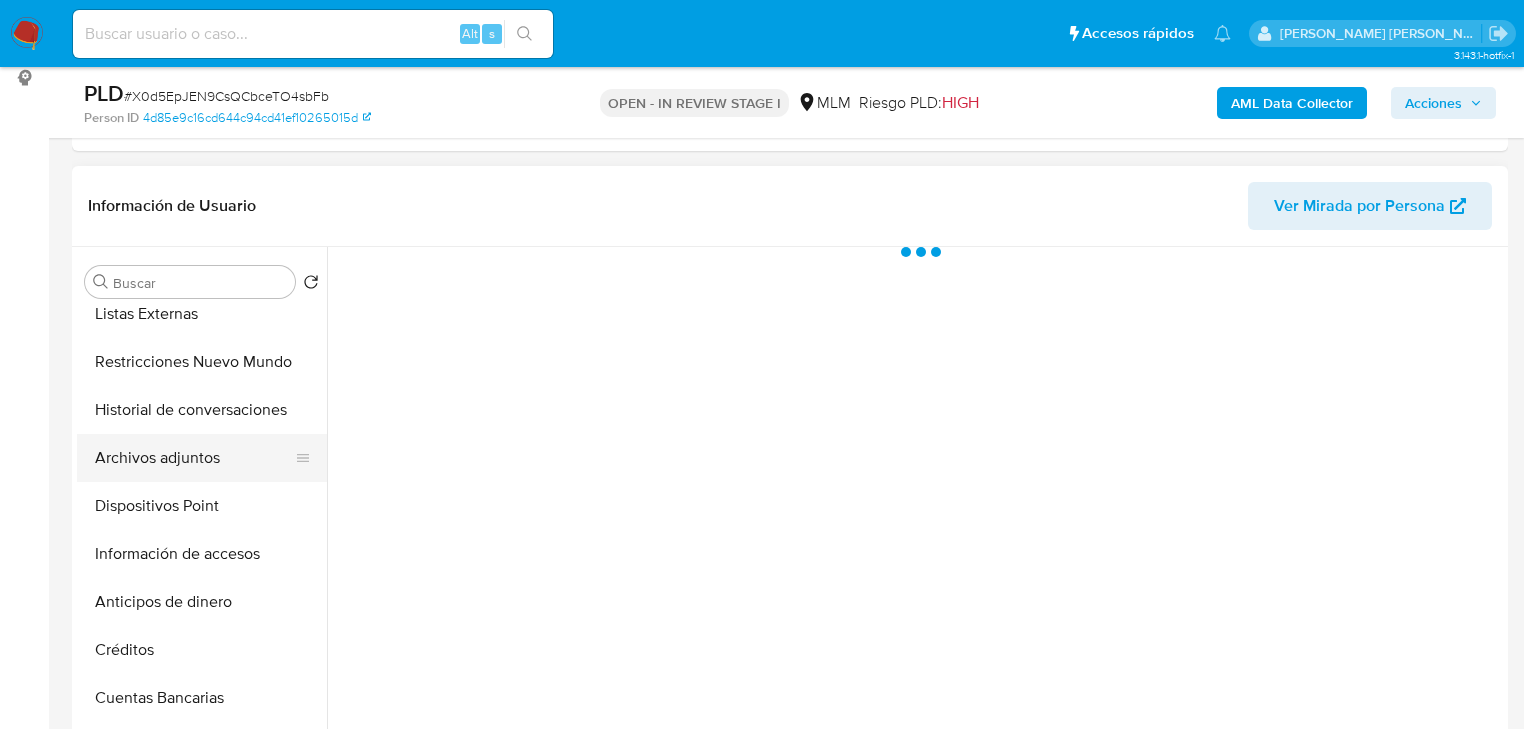 click on "Archivos adjuntos" at bounding box center (194, 458) 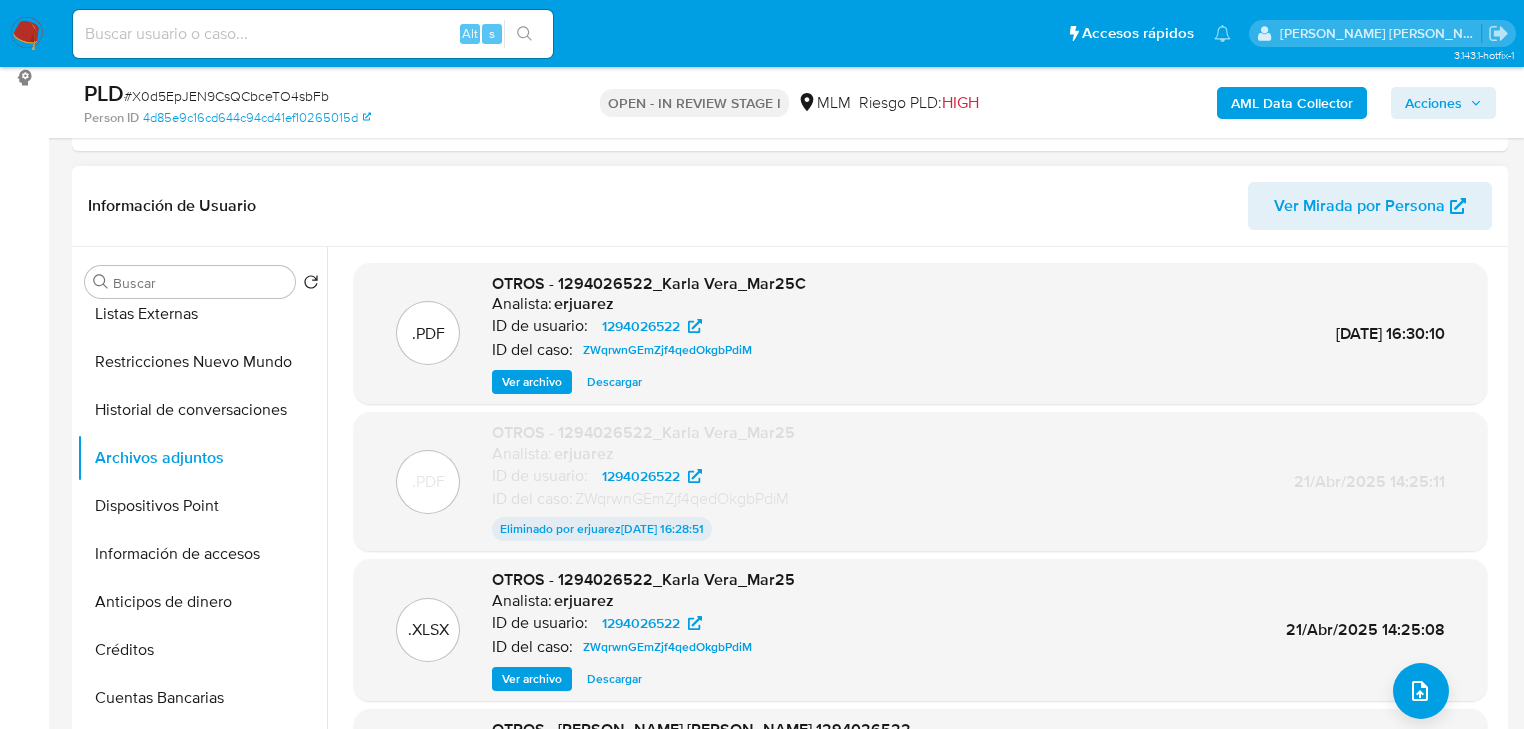 click on "Ver archivo" at bounding box center [532, 382] 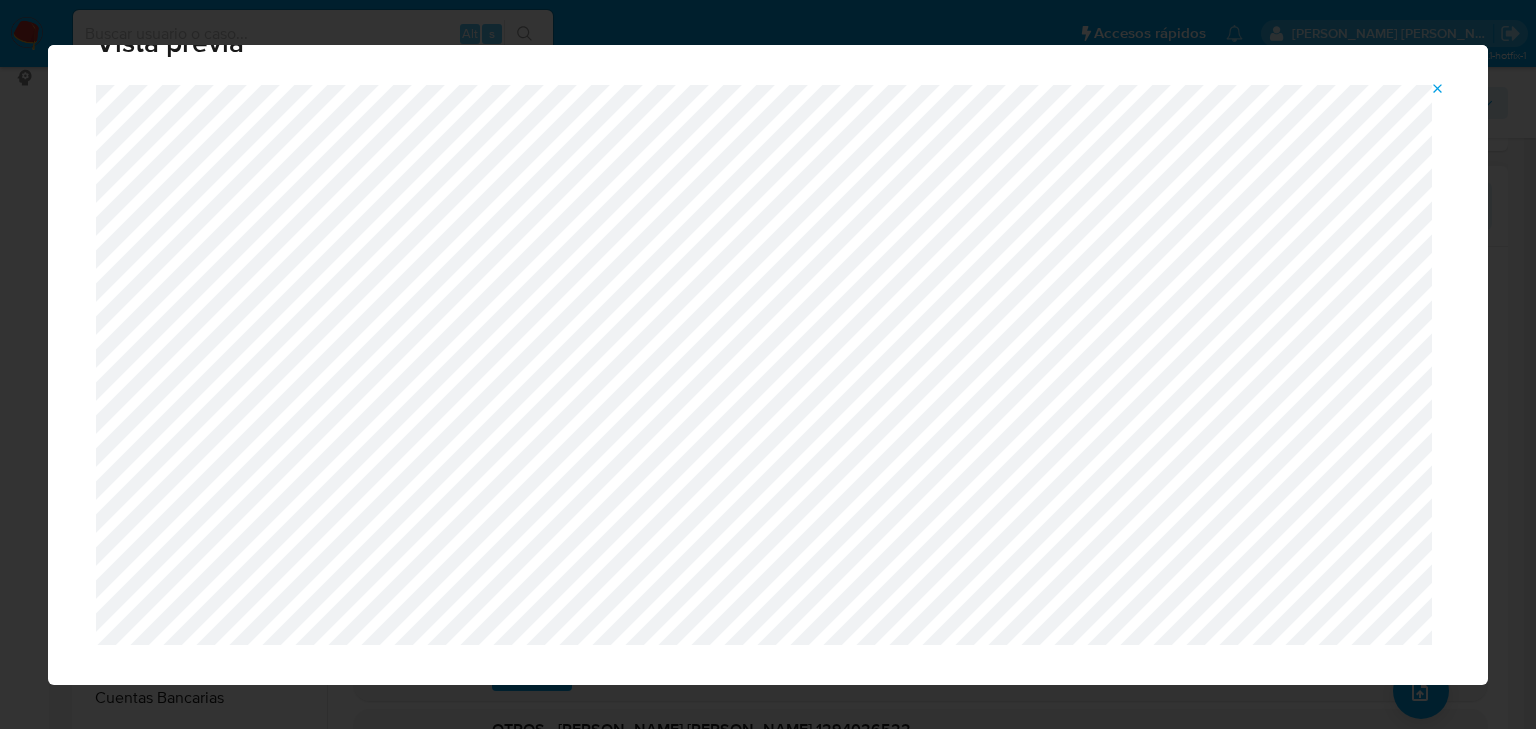 scroll, scrollTop: 0, scrollLeft: 0, axis: both 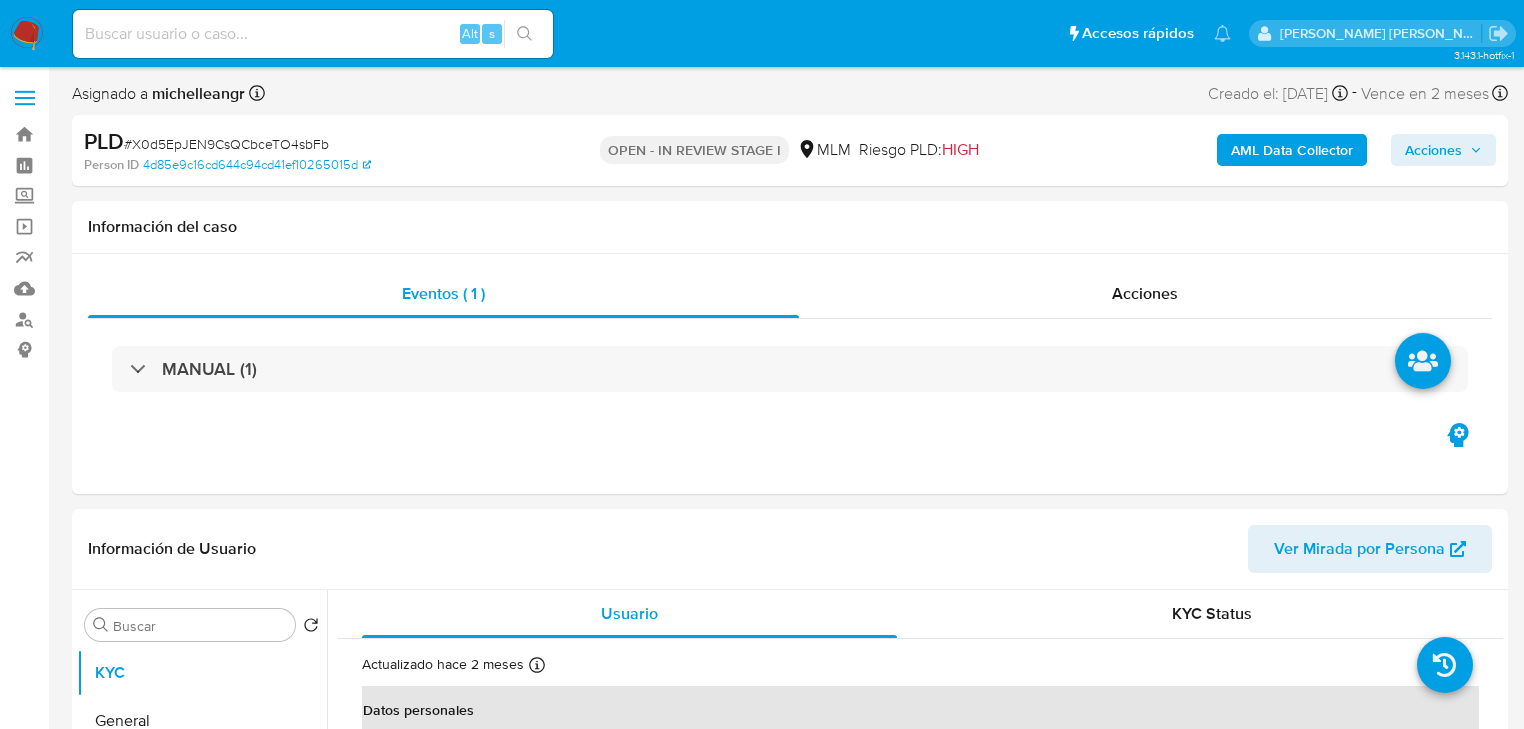 select on "10" 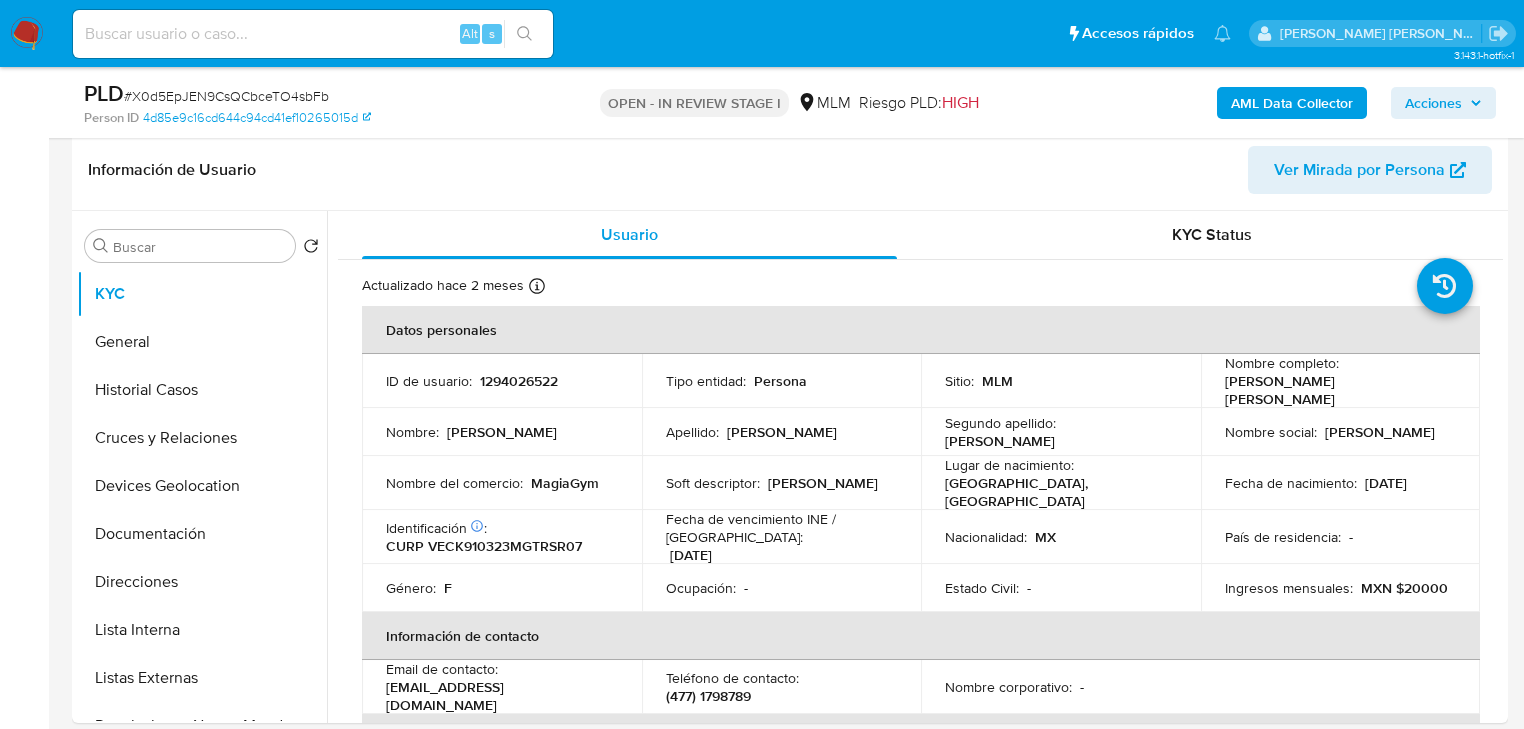 scroll, scrollTop: 320, scrollLeft: 0, axis: vertical 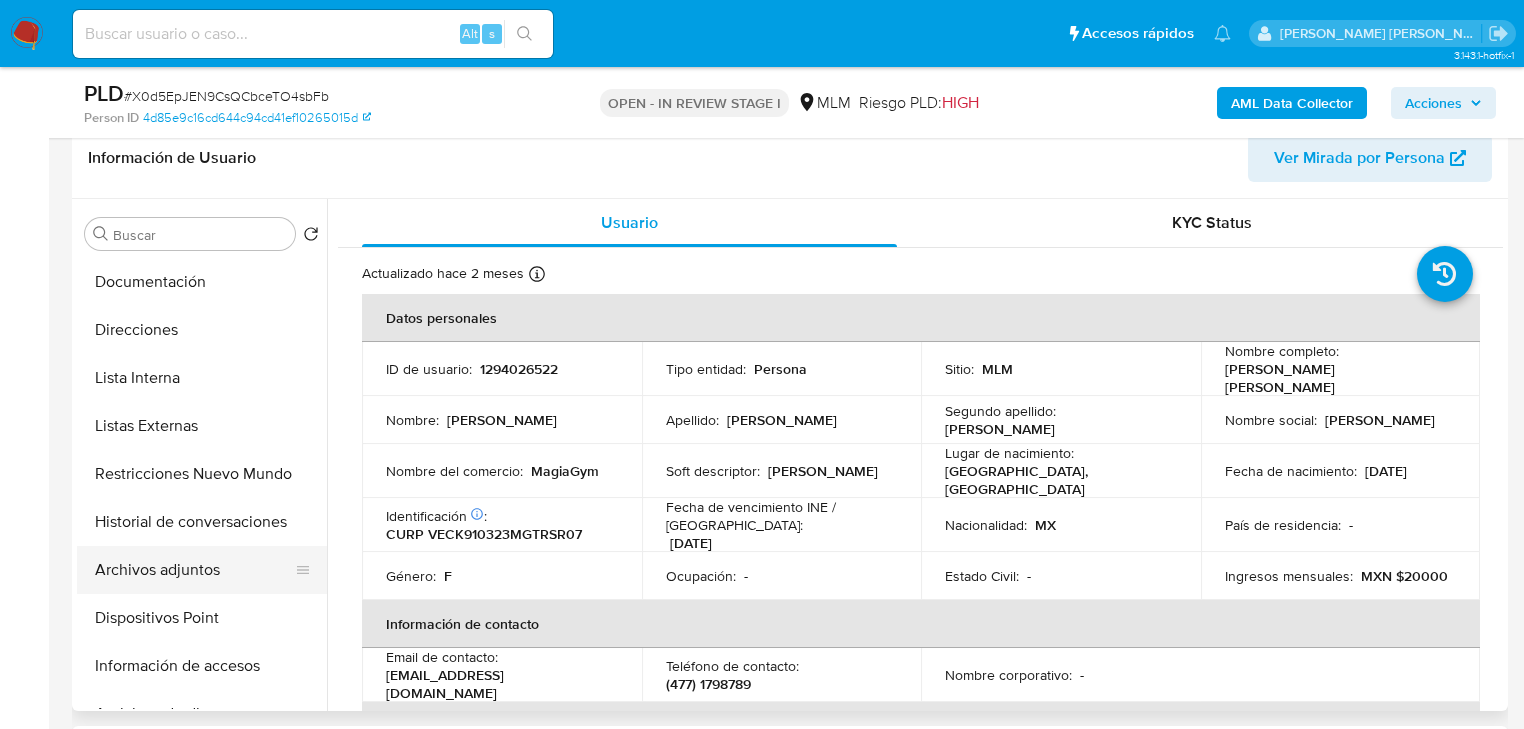 drag, startPoint x: 230, startPoint y: 561, endPoint x: 238, endPoint y: 568, distance: 10.630146 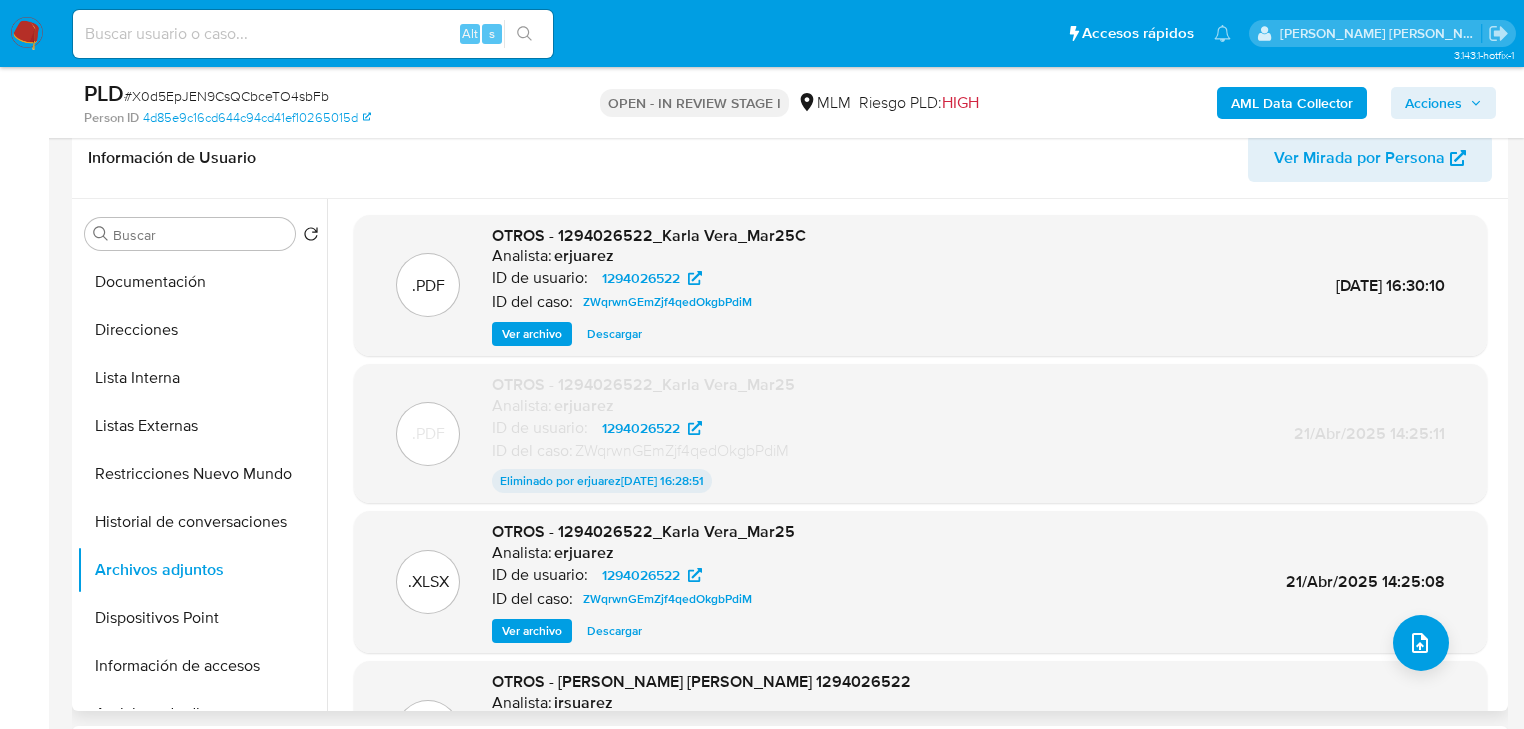 click on "Ver archivo" at bounding box center (532, 334) 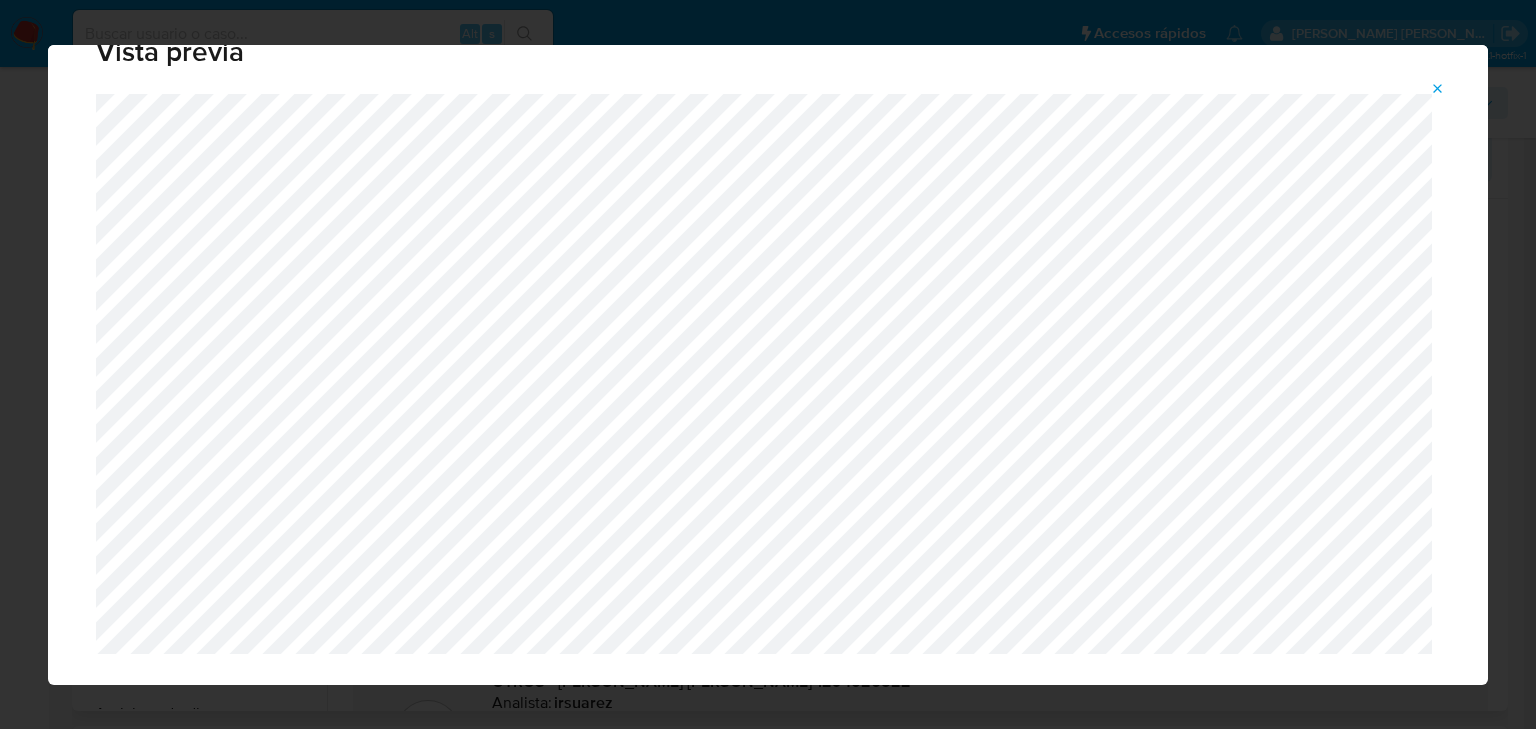 scroll, scrollTop: 64, scrollLeft: 0, axis: vertical 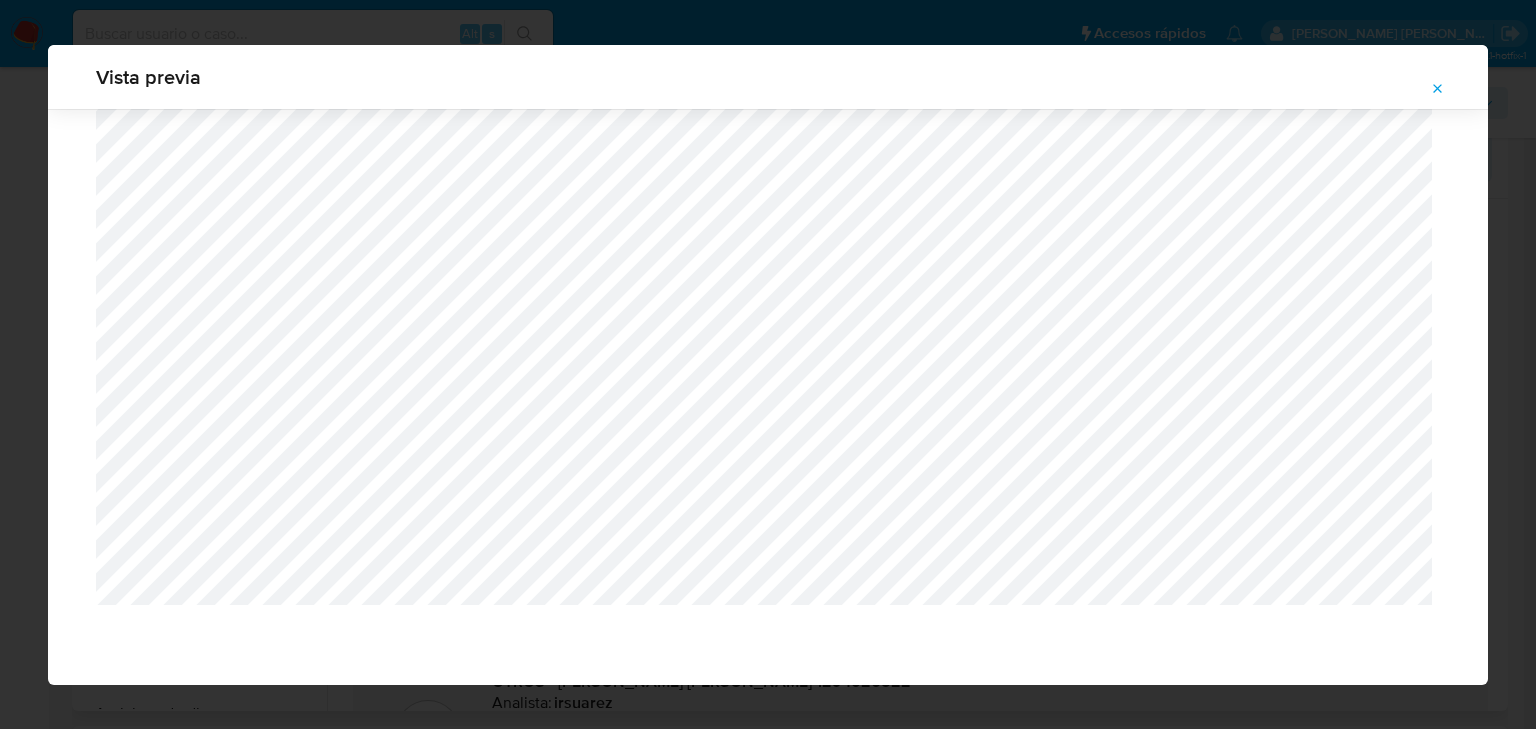 click 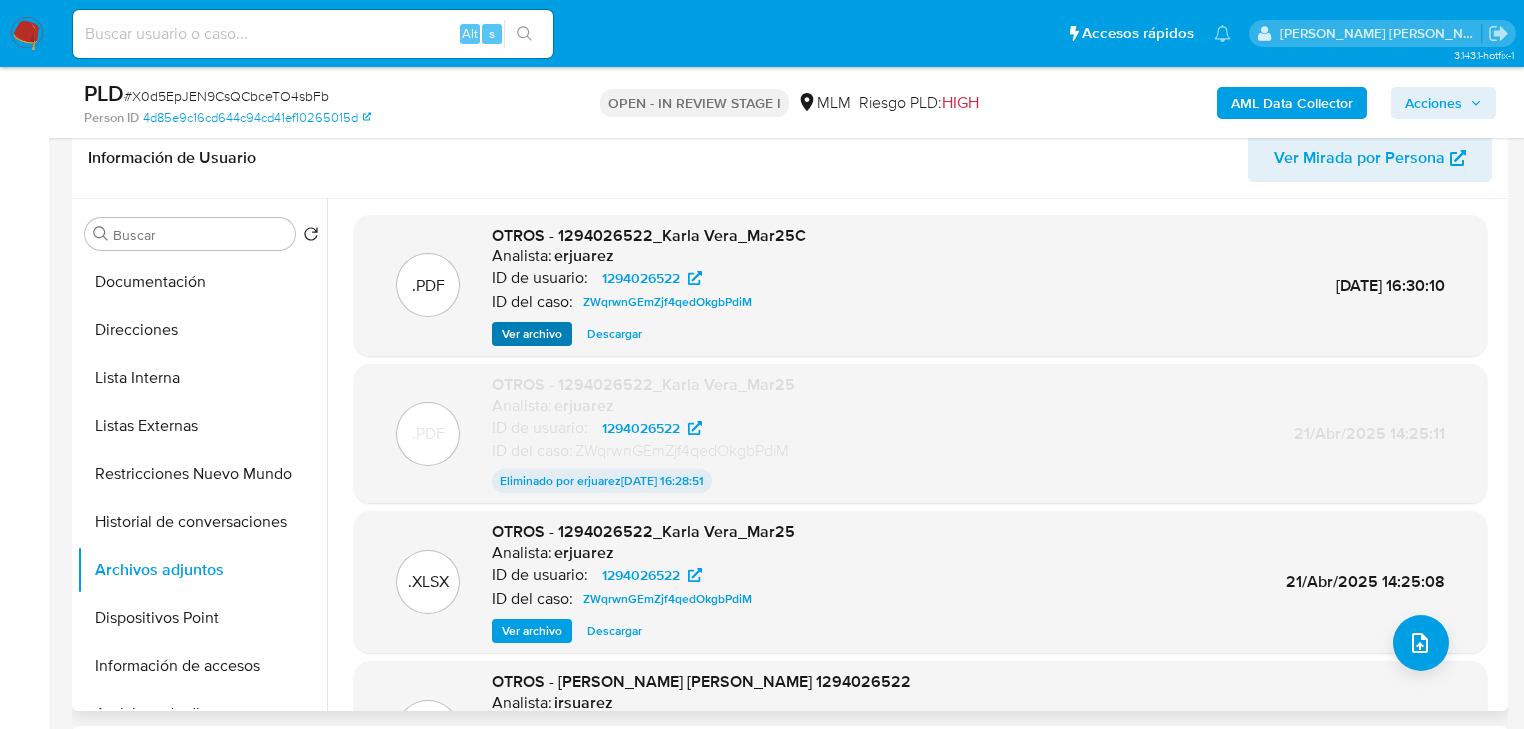 click on "OTROS - 1294026522_Karla Vera_Mar25C Analista: erjuarez ID de usuario: 1294026522 ID del caso: ZWqrwnGEmZjf4qedOkgbPdiM Ver archivo Descargar" at bounding box center (649, 286) 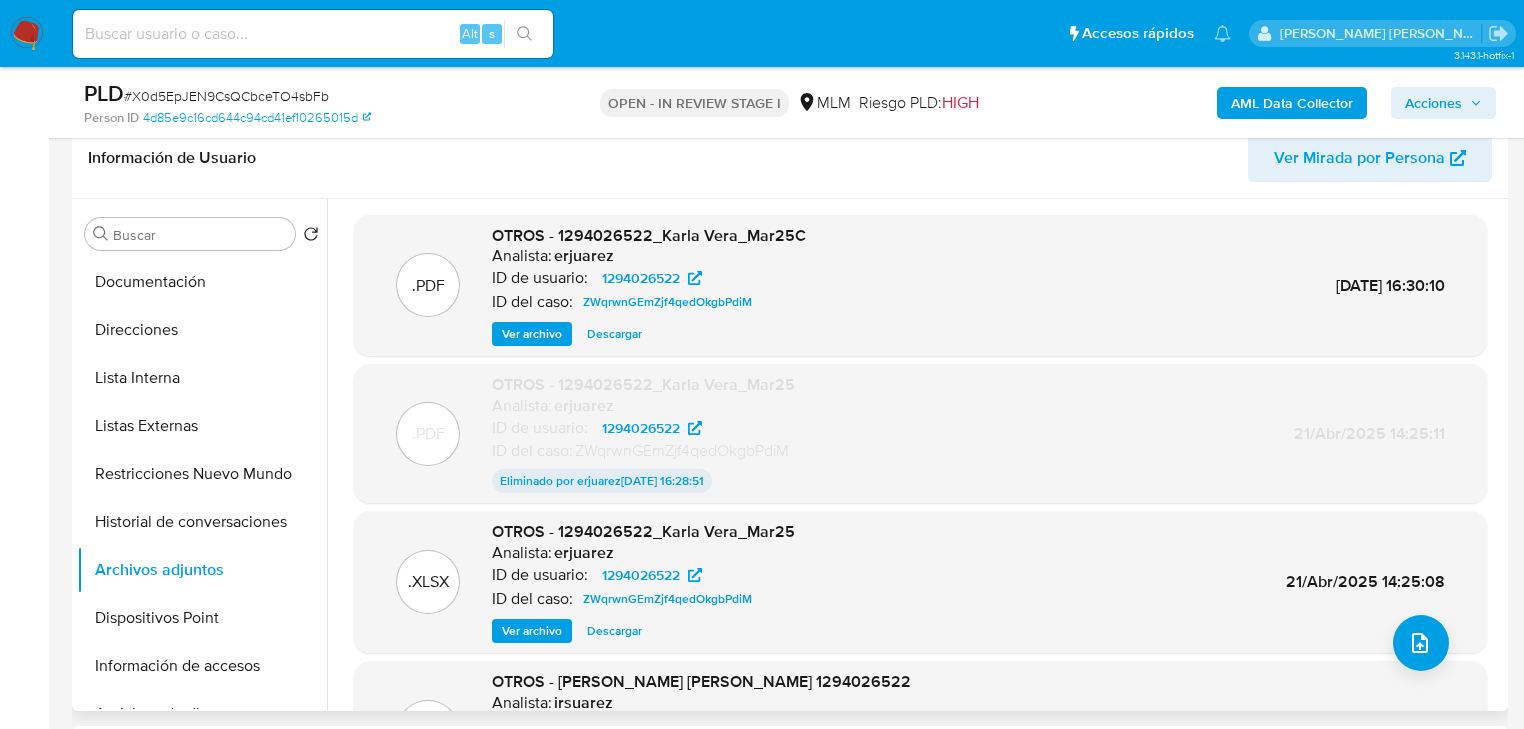 click on "Ver archivo" at bounding box center (532, 334) 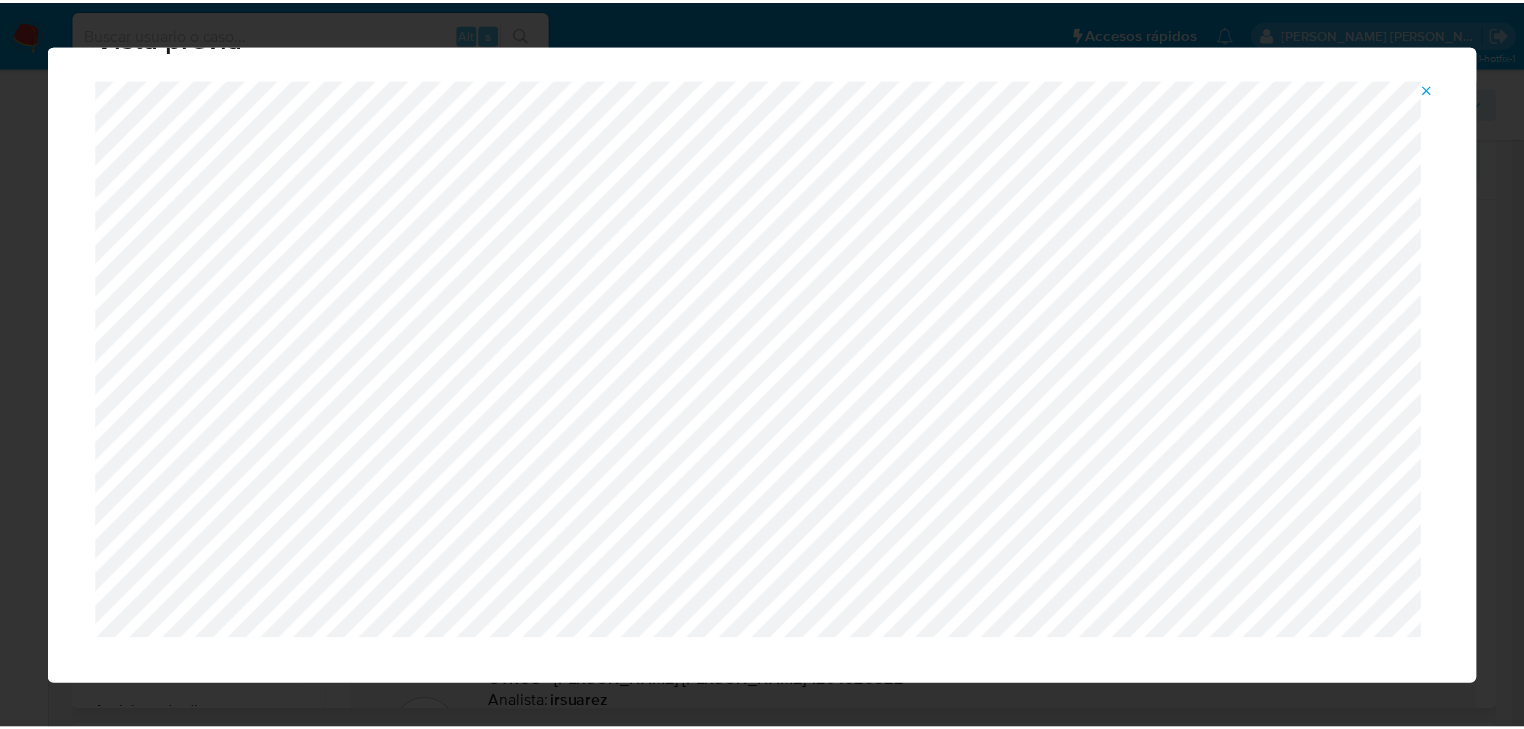 scroll, scrollTop: 64, scrollLeft: 0, axis: vertical 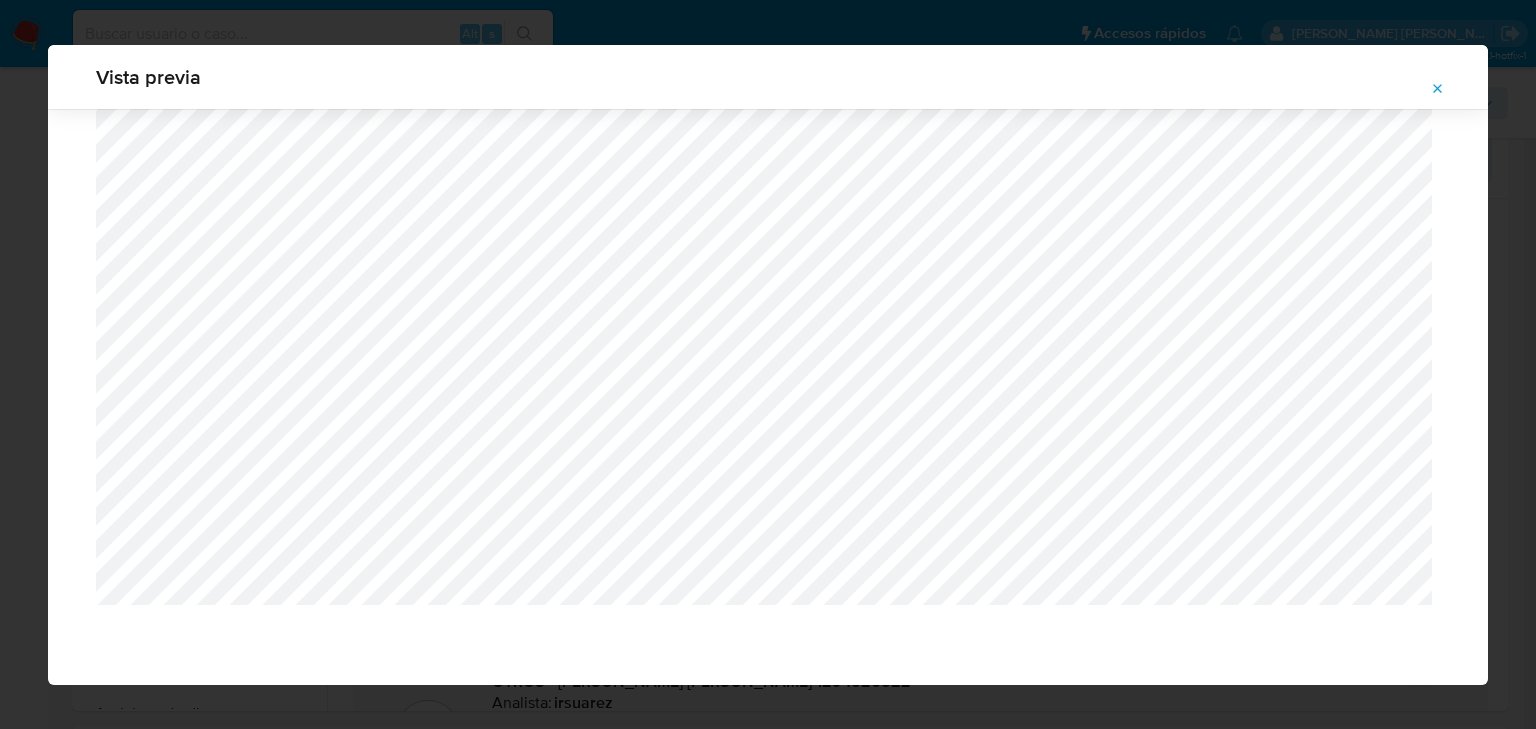 click 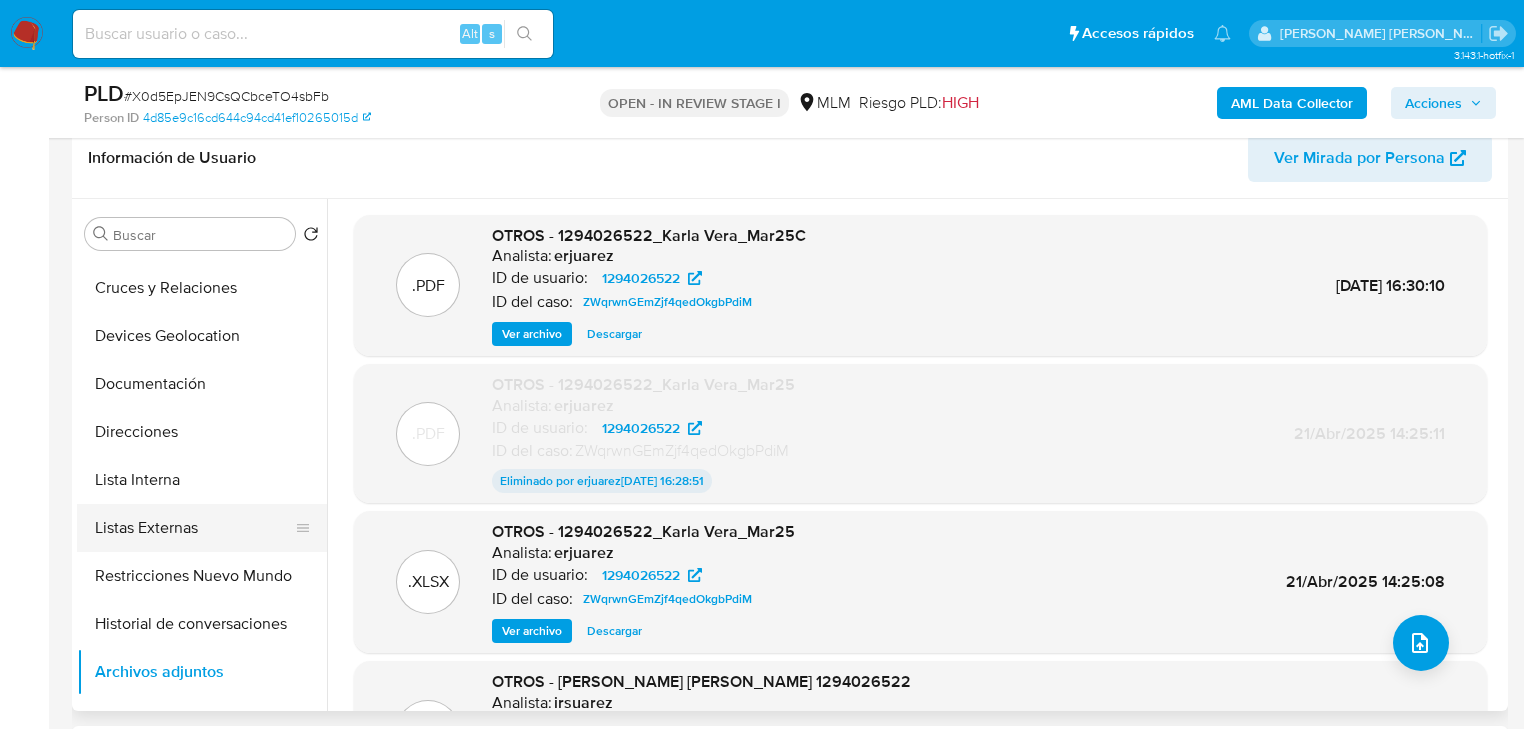 scroll, scrollTop: 80, scrollLeft: 0, axis: vertical 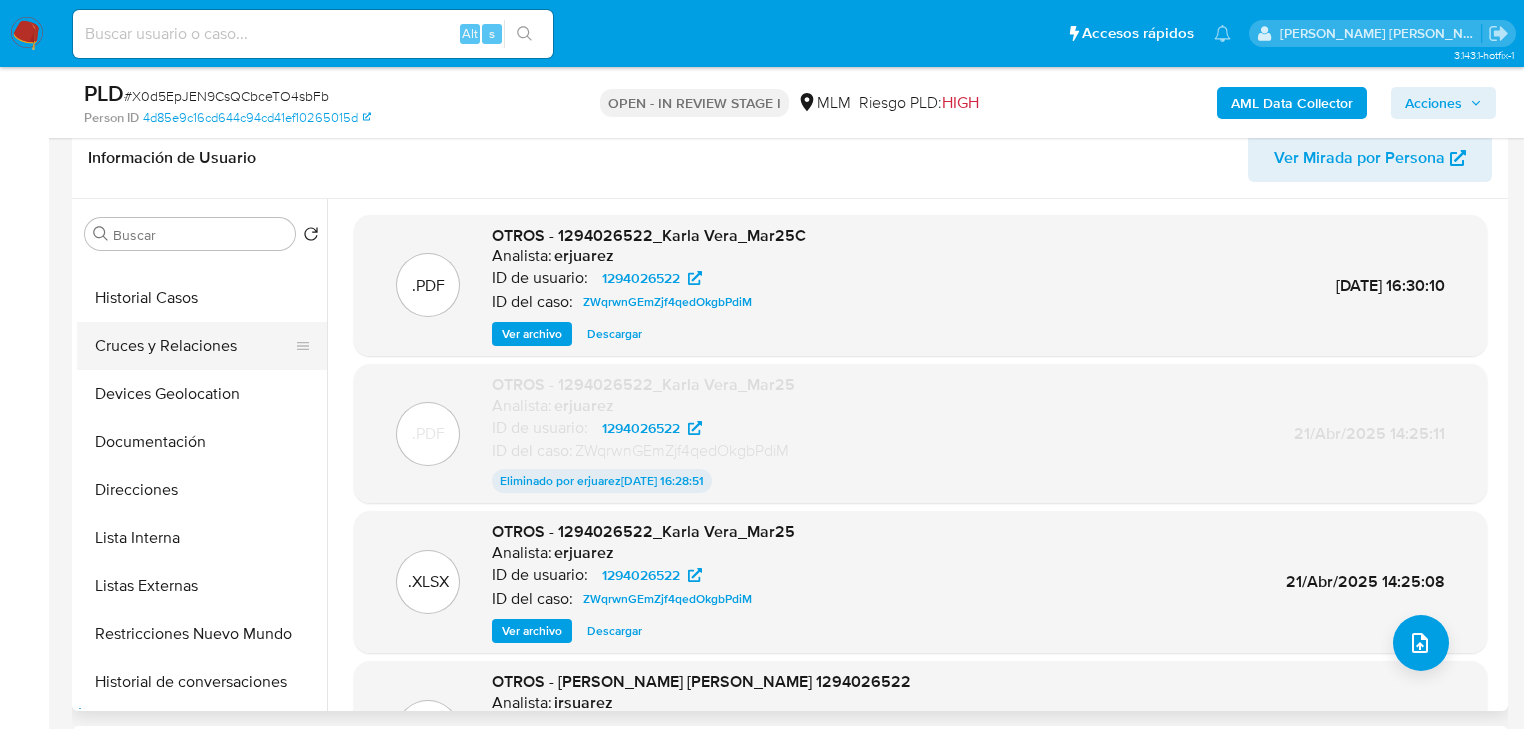 drag, startPoint x: 183, startPoint y: 342, endPoint x: 198, endPoint y: 331, distance: 18.601076 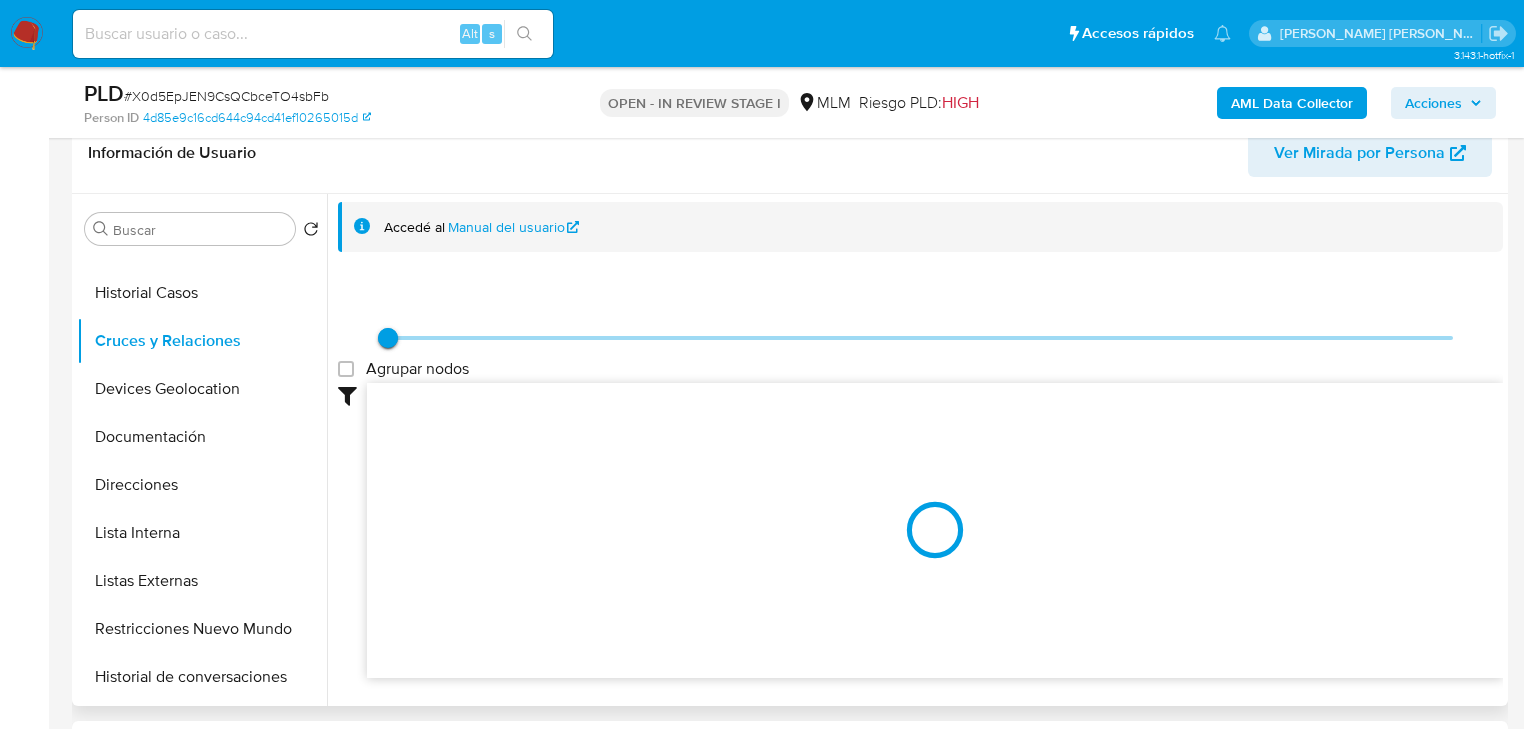 scroll, scrollTop: 400, scrollLeft: 0, axis: vertical 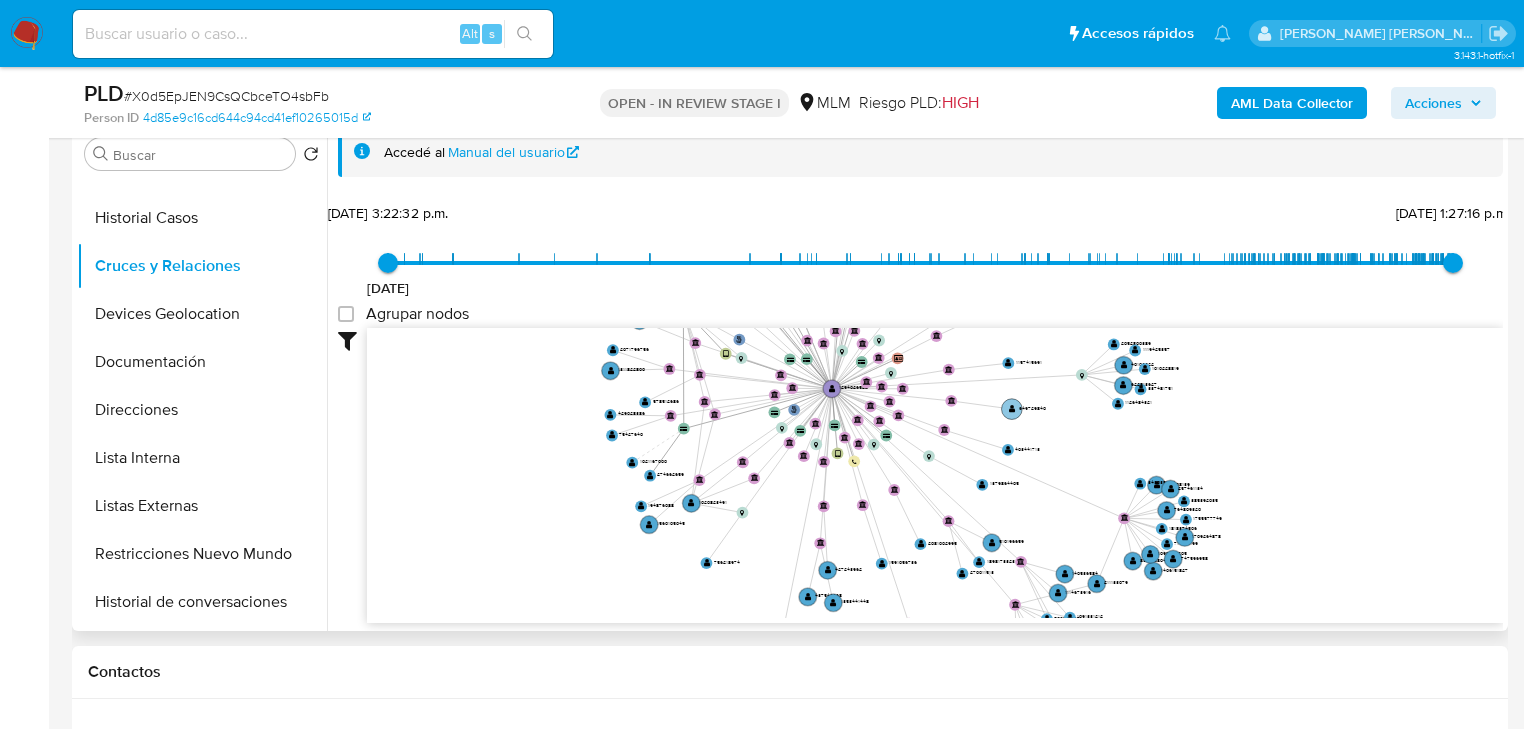click 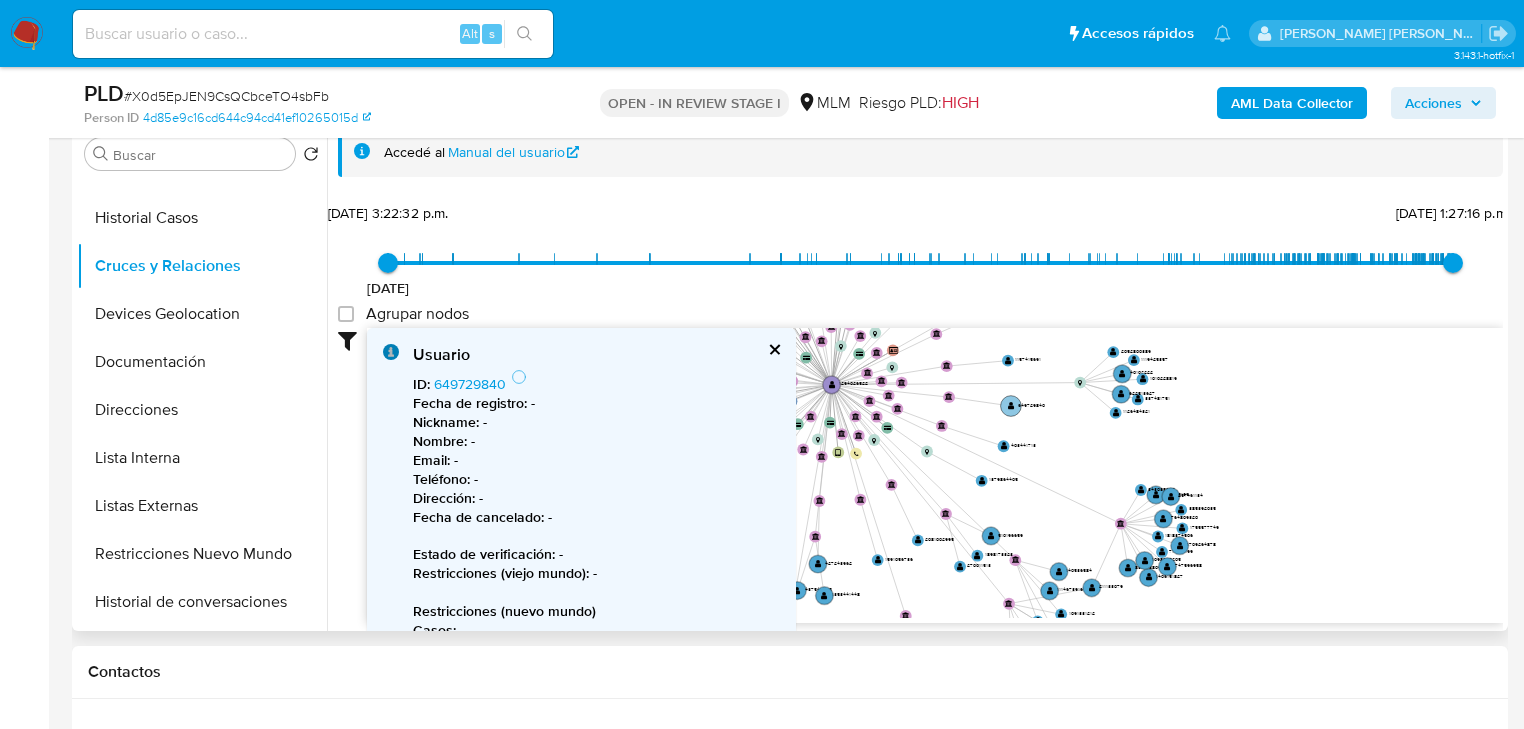click on "" 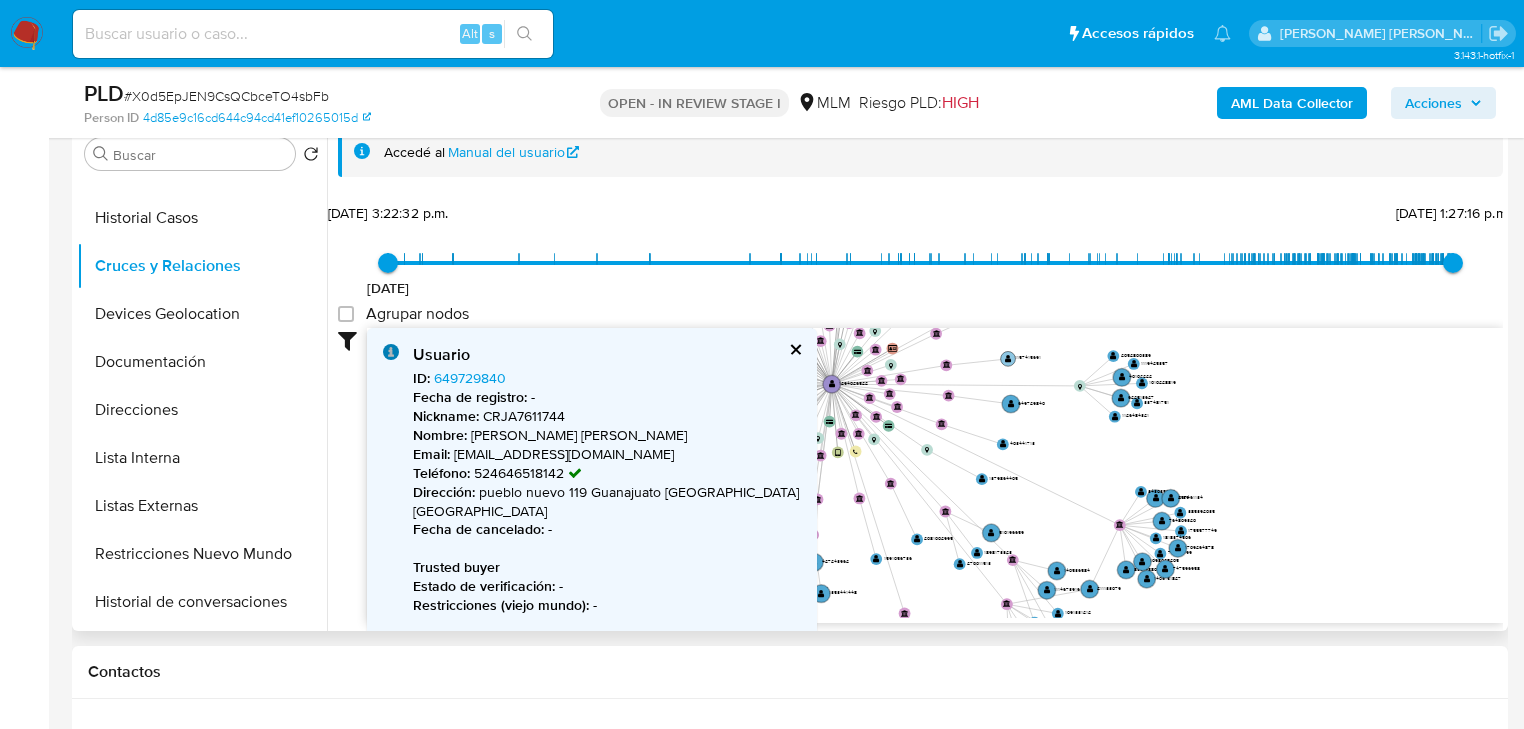 click on "" 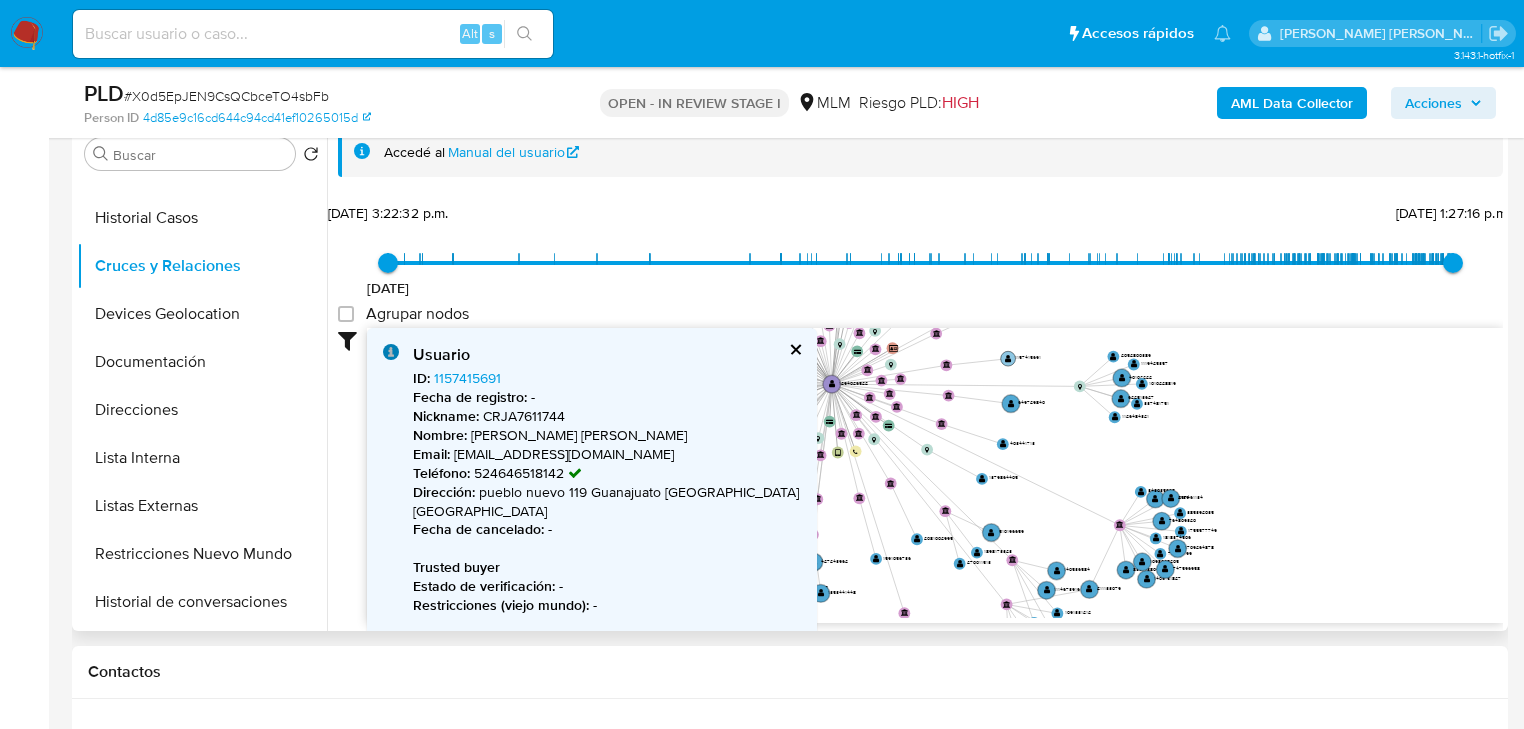 click on "" 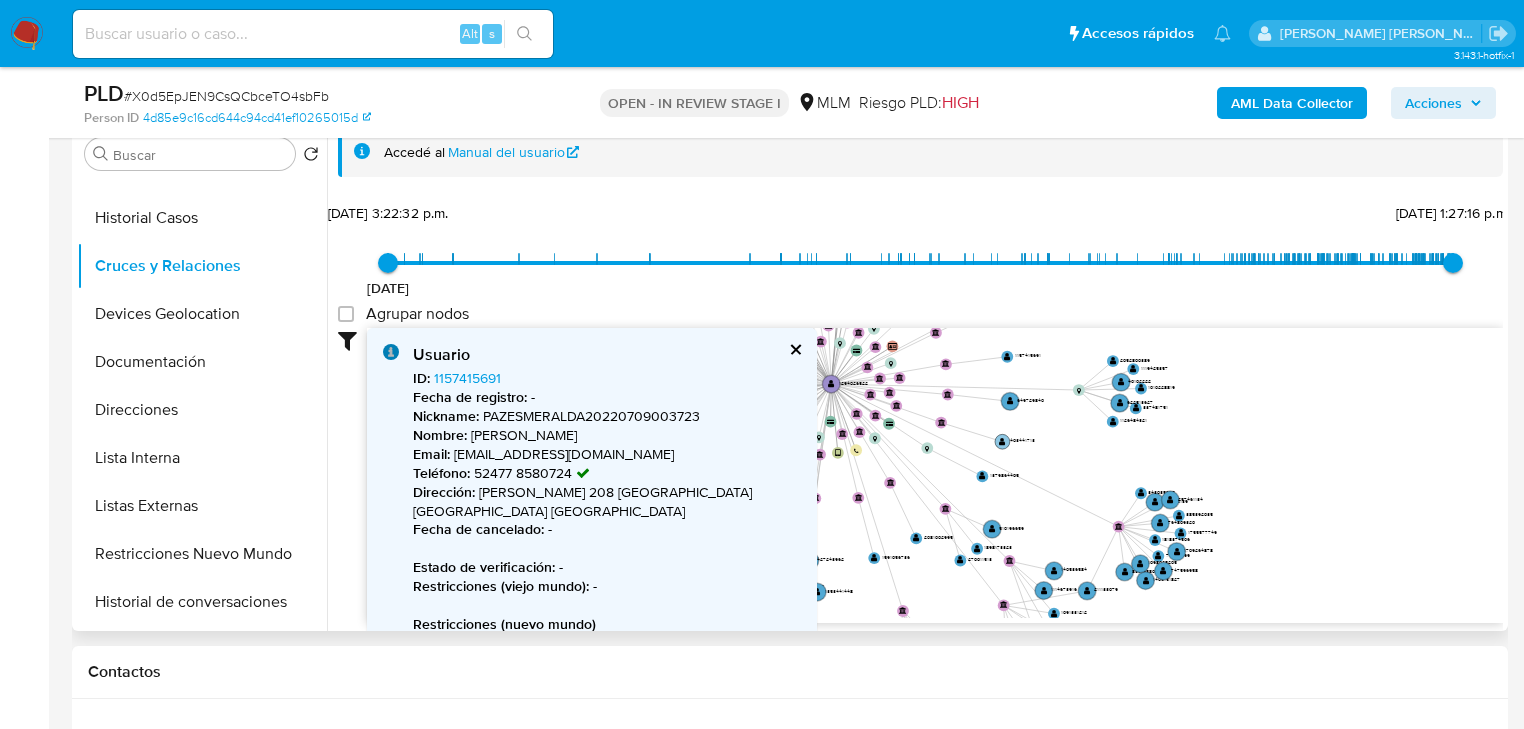 click 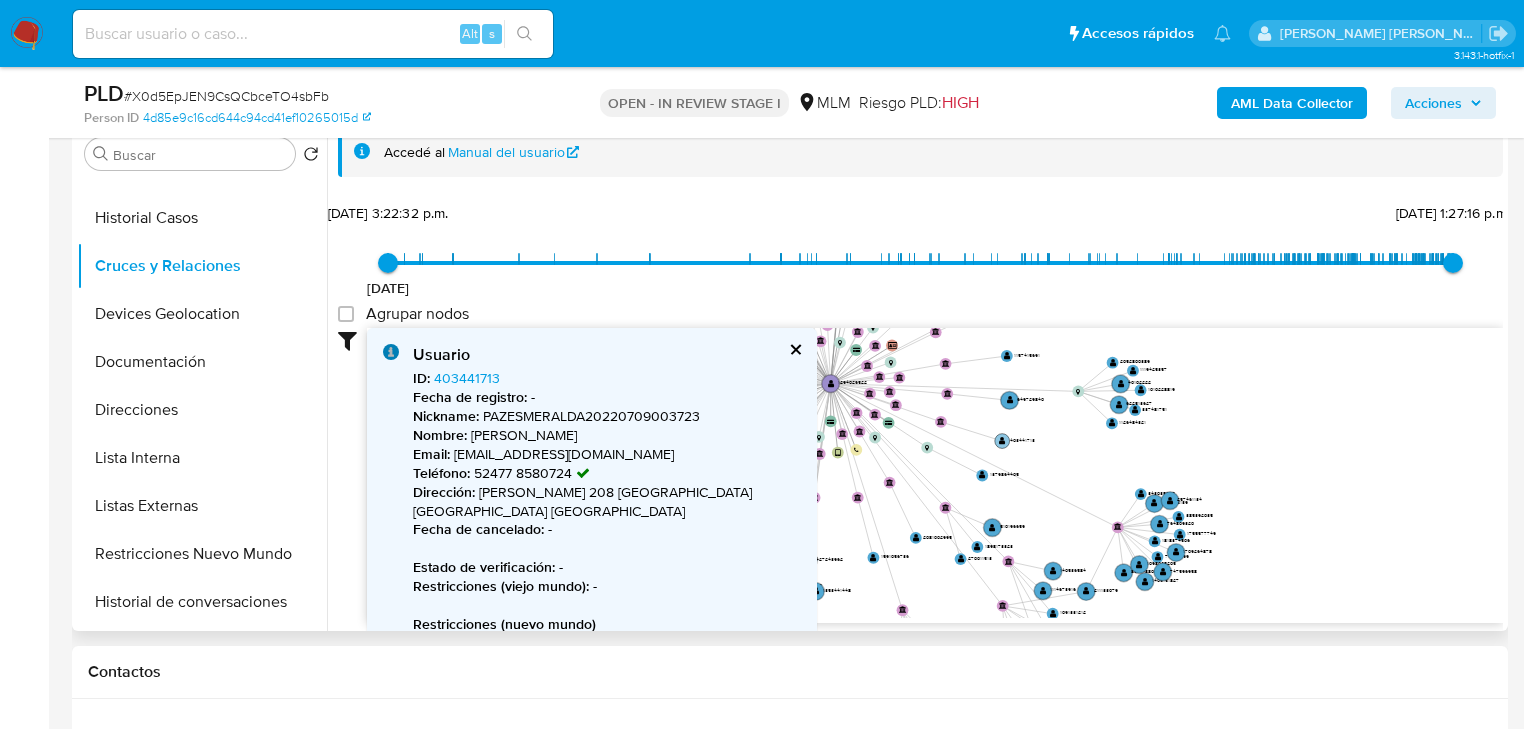 click on "" 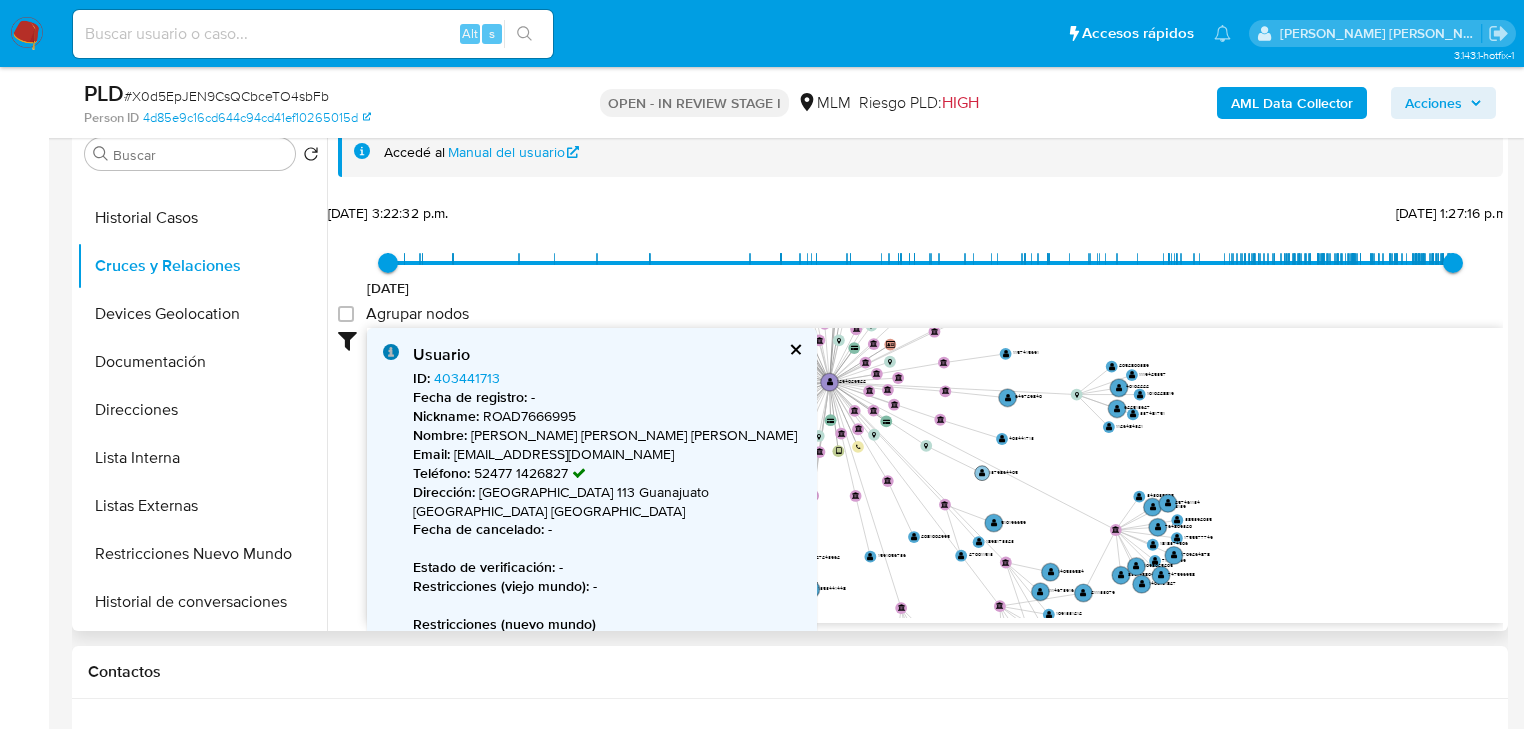 click on "" 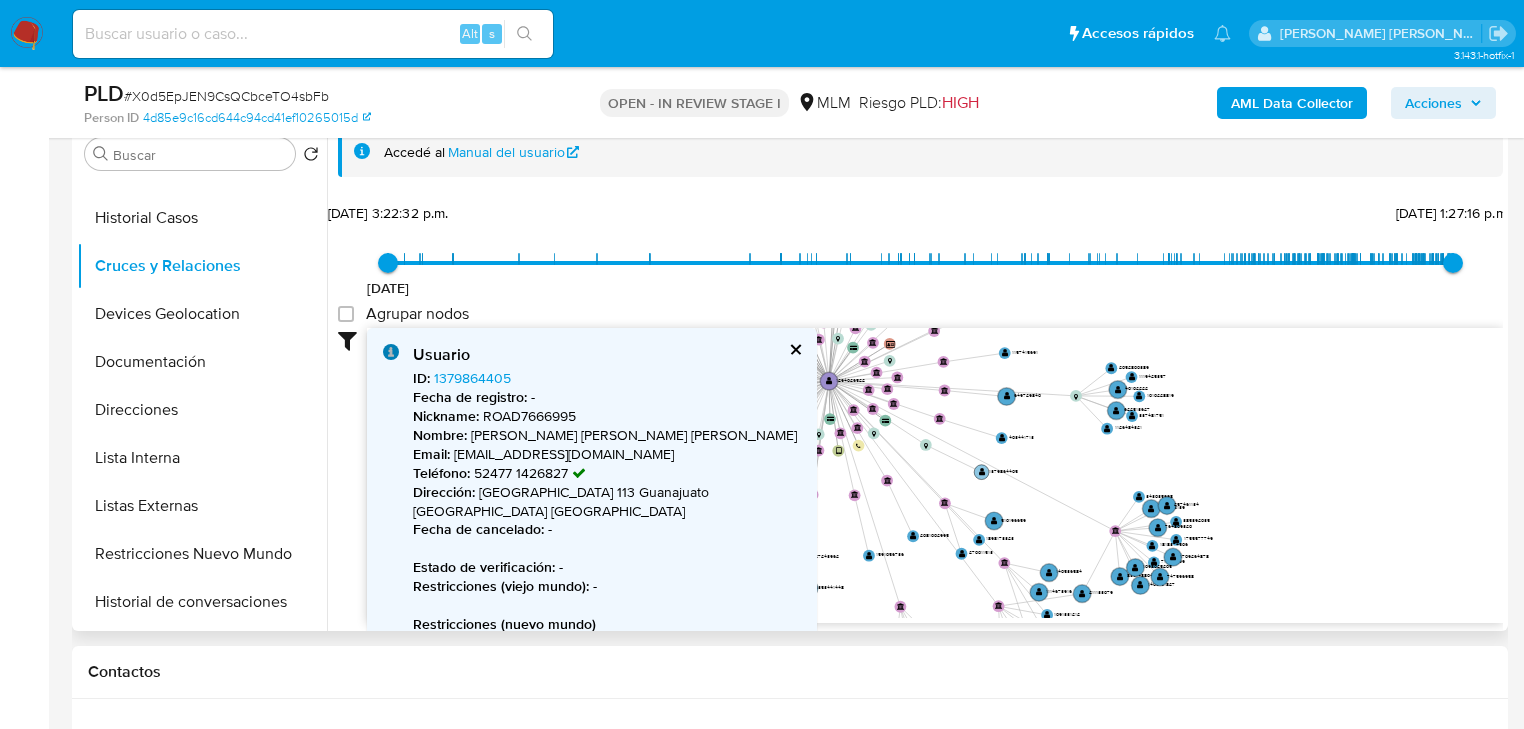 click on "" 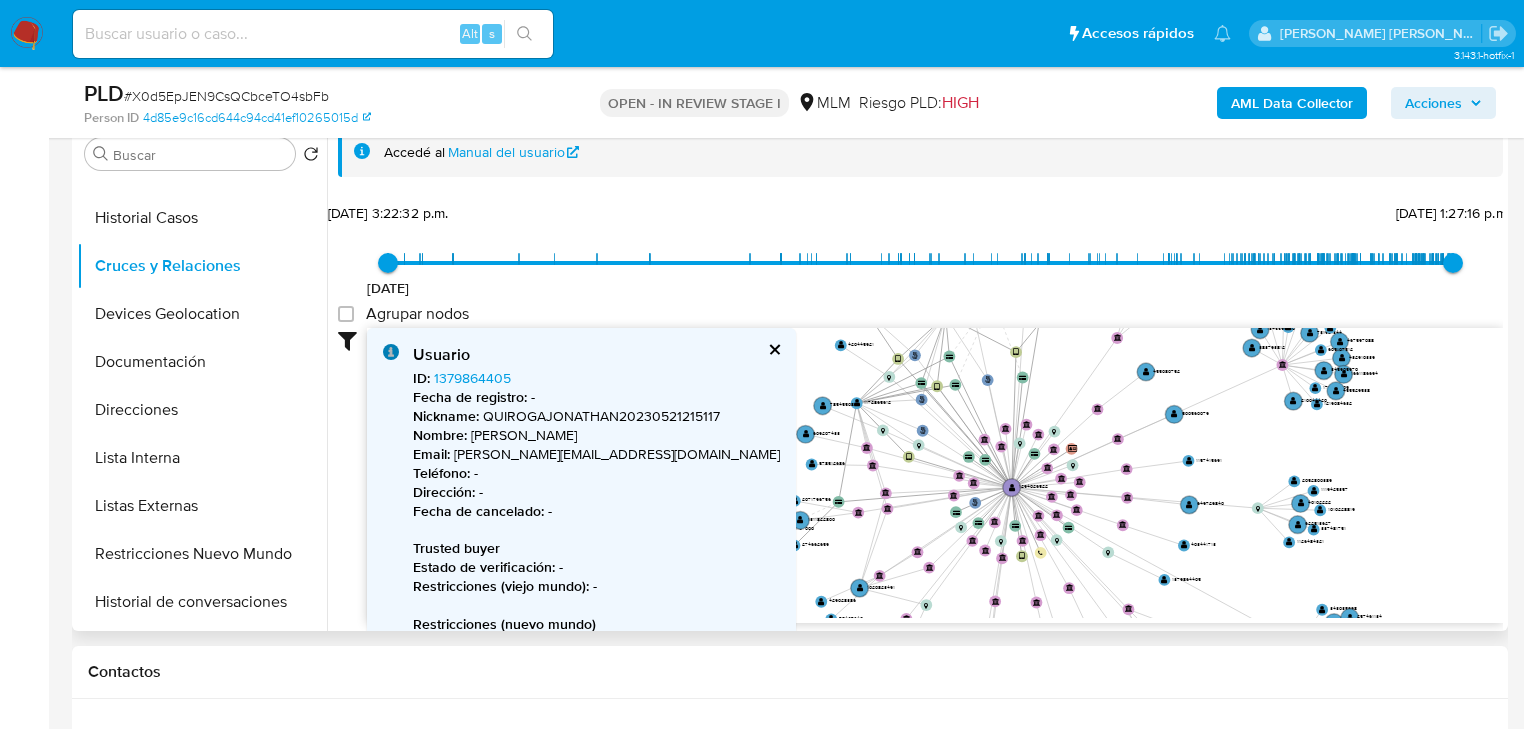 drag, startPoint x: 840, startPoint y: 463, endPoint x: 1024, endPoint y: 573, distance: 214.3735 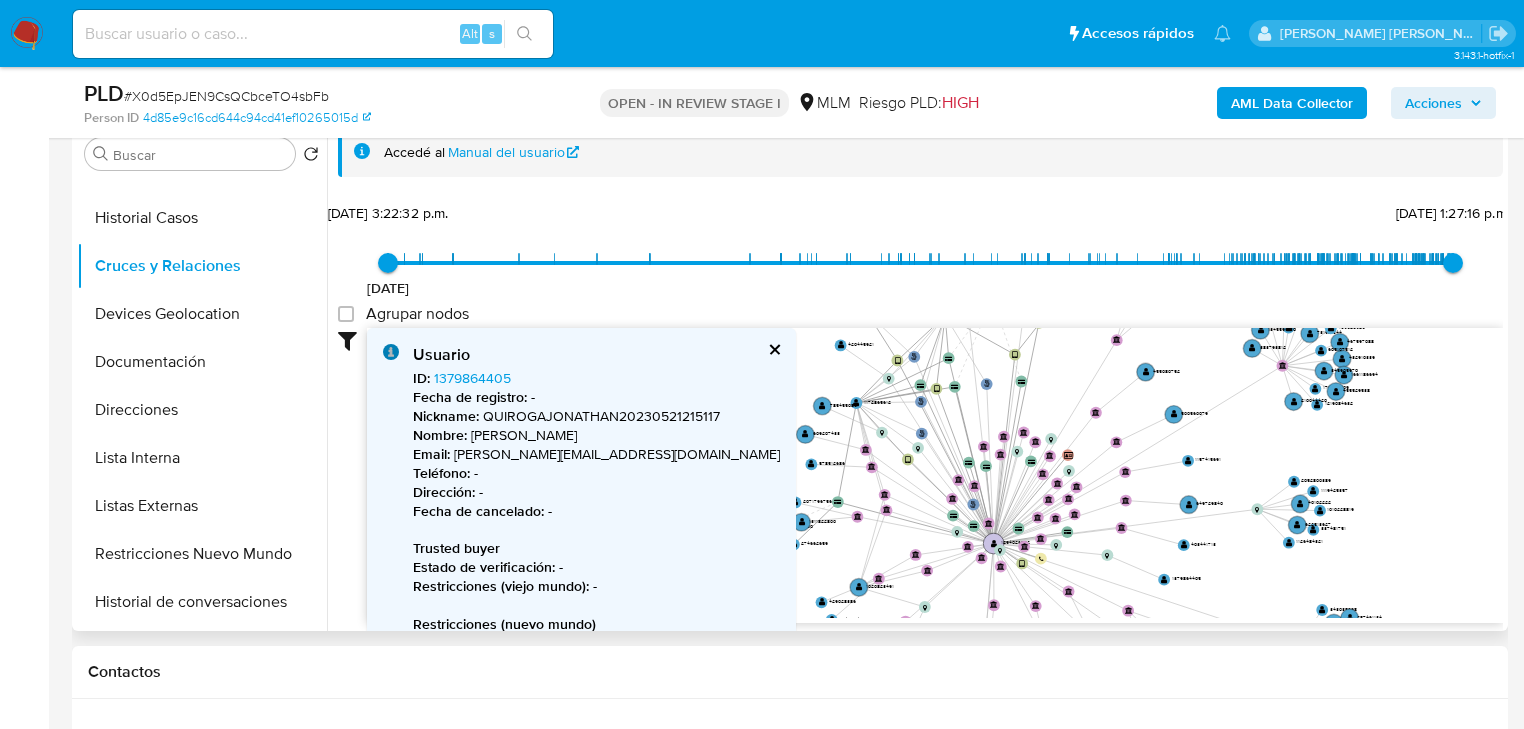 drag, startPoint x: 1008, startPoint y: 533, endPoint x: 989, endPoint y: 564, distance: 36.359318 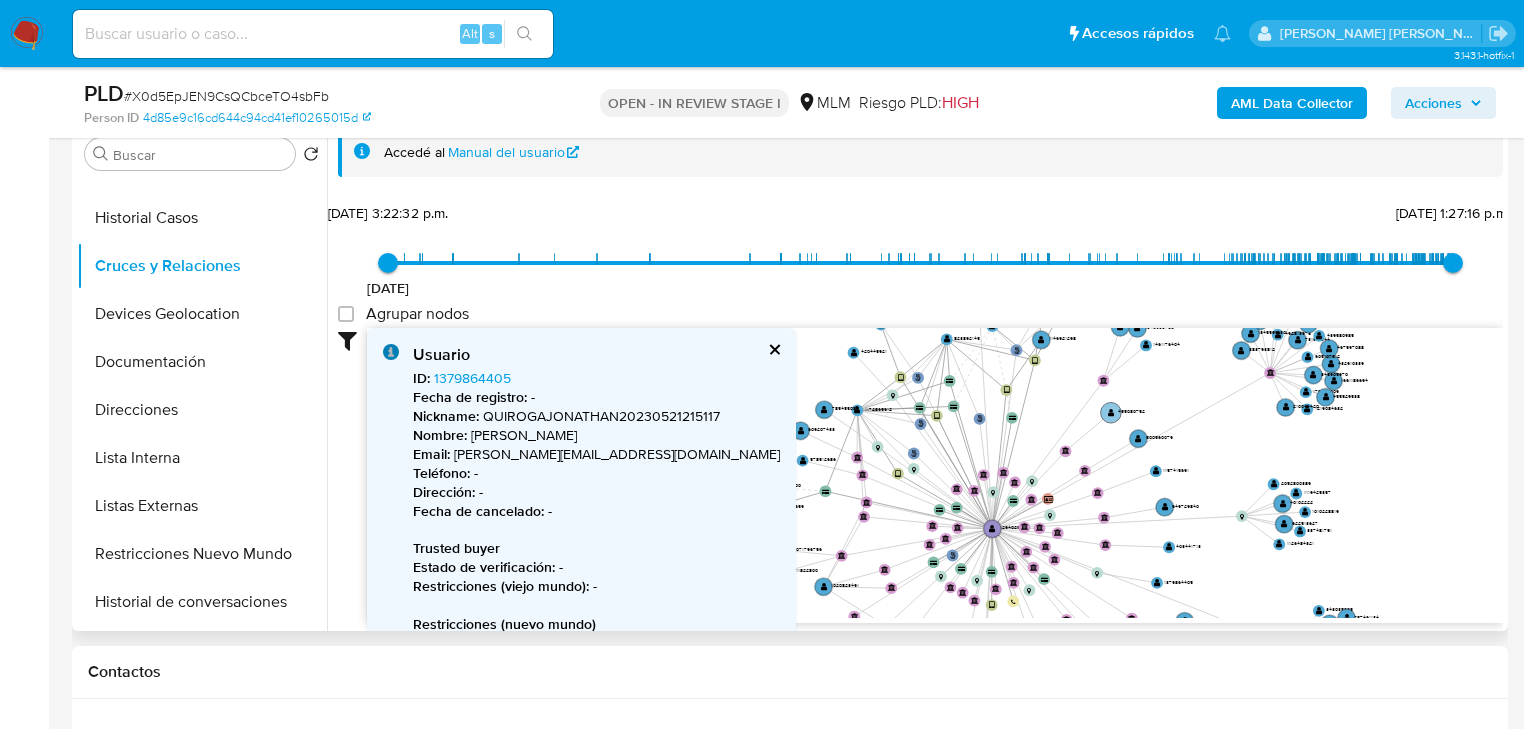 click on "" 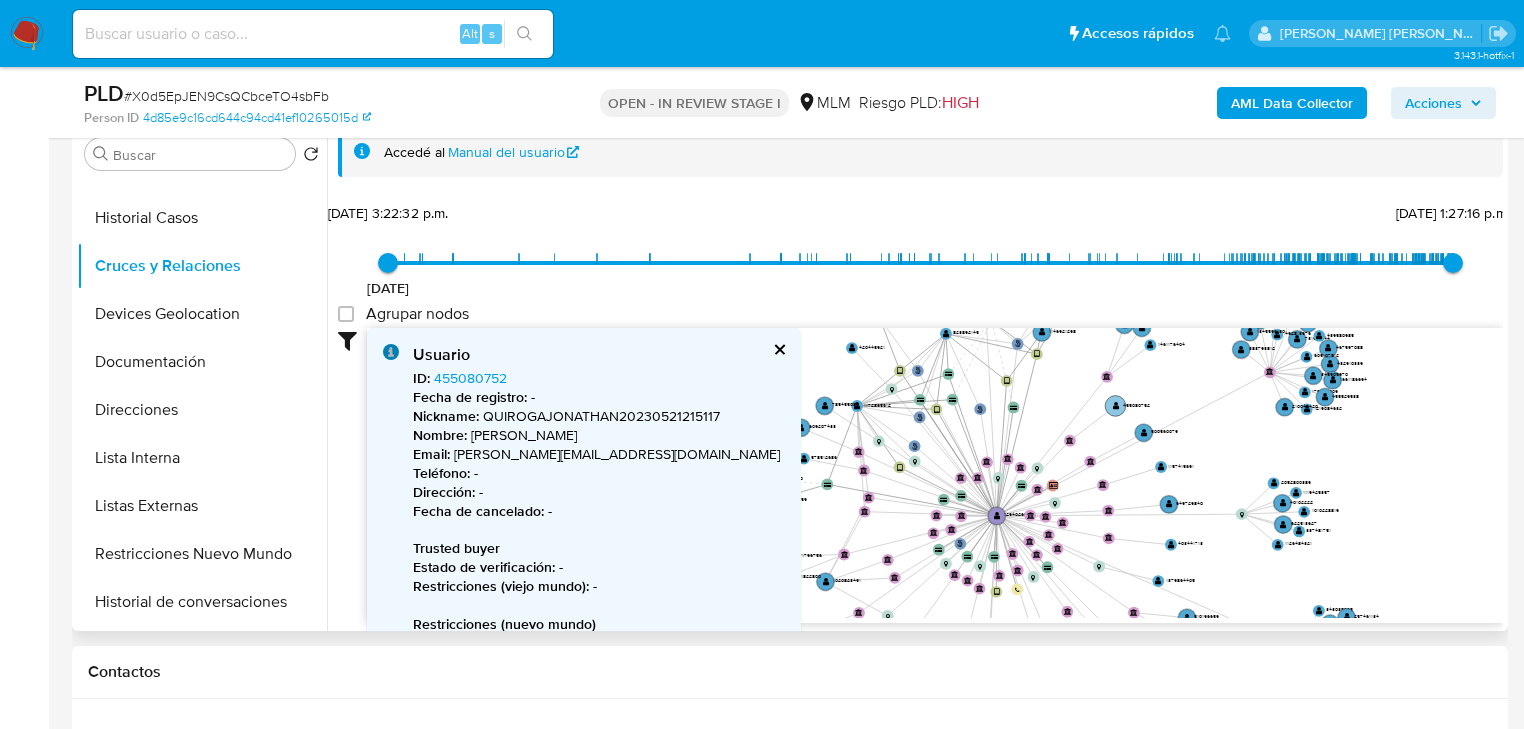 click on "" 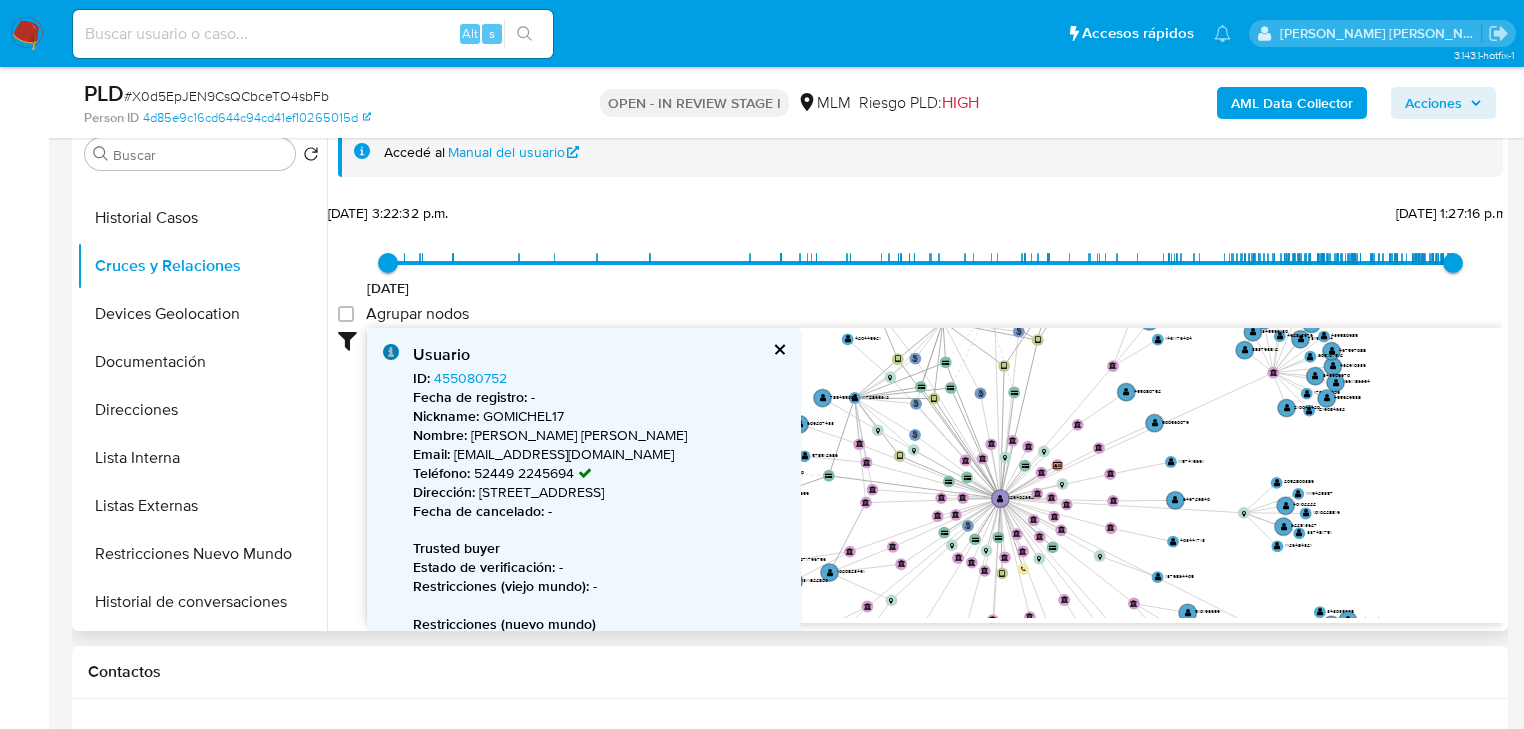 click at bounding box center [778, 349] 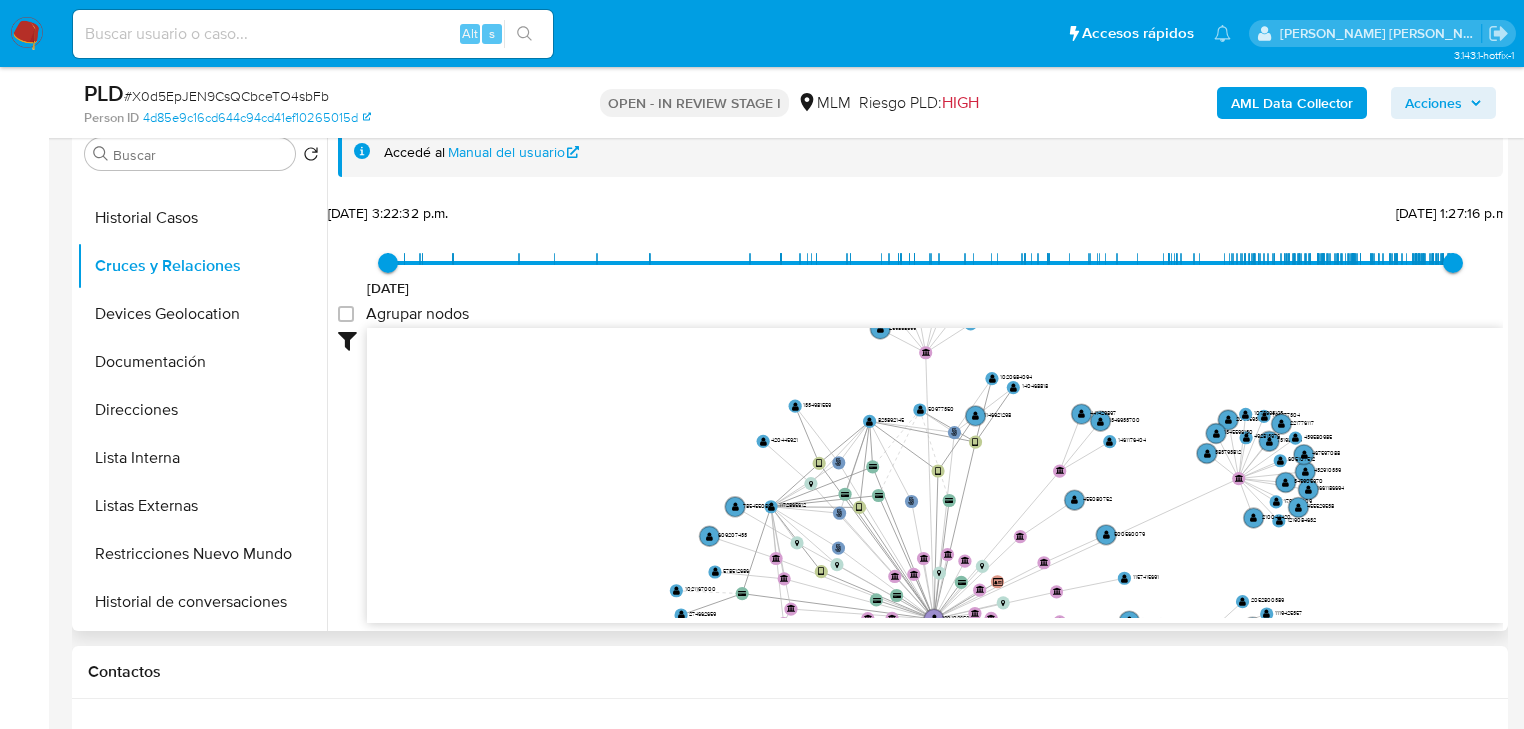 drag, startPoint x: 1148, startPoint y: 432, endPoint x: 1064, endPoint y: 539, distance: 136.03308 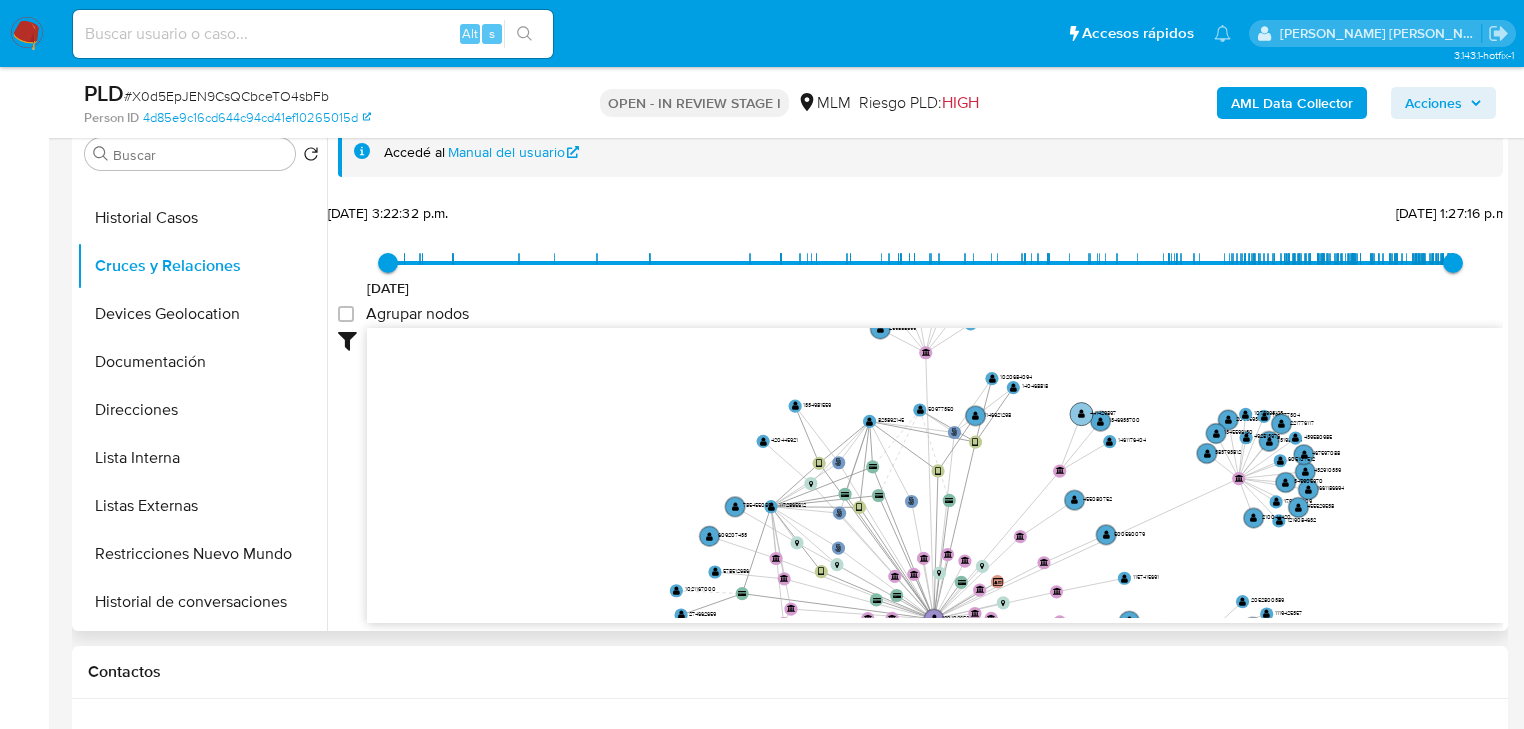 click 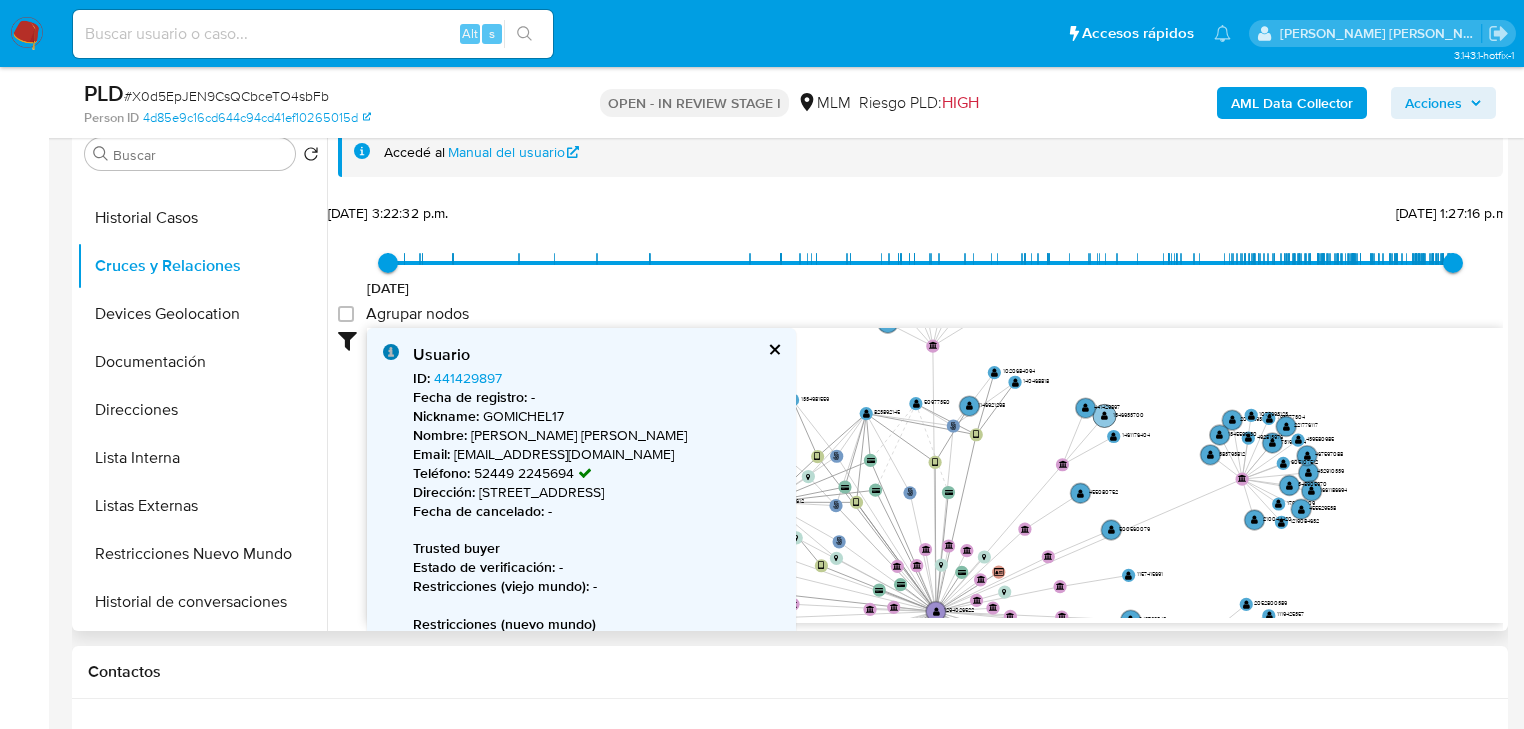 click 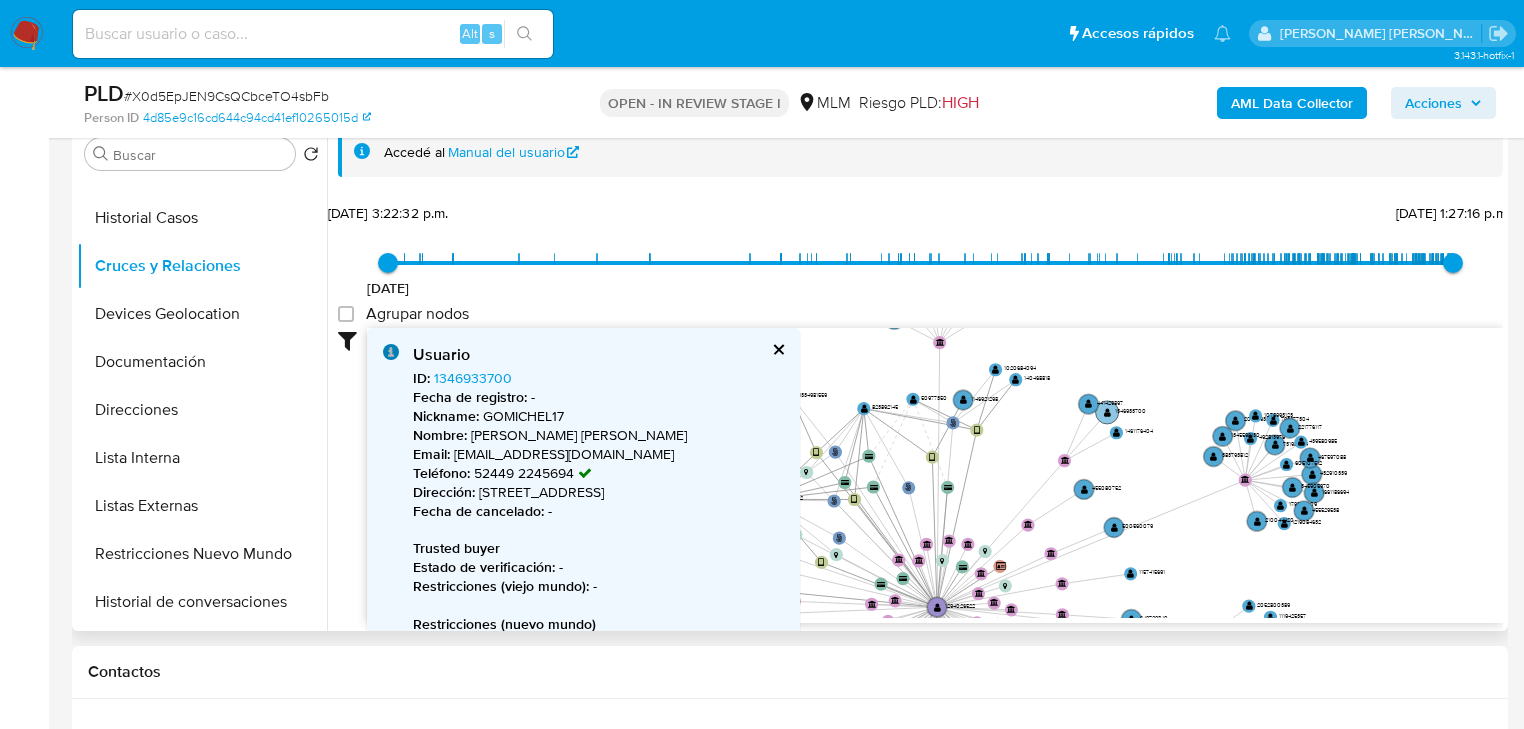 click 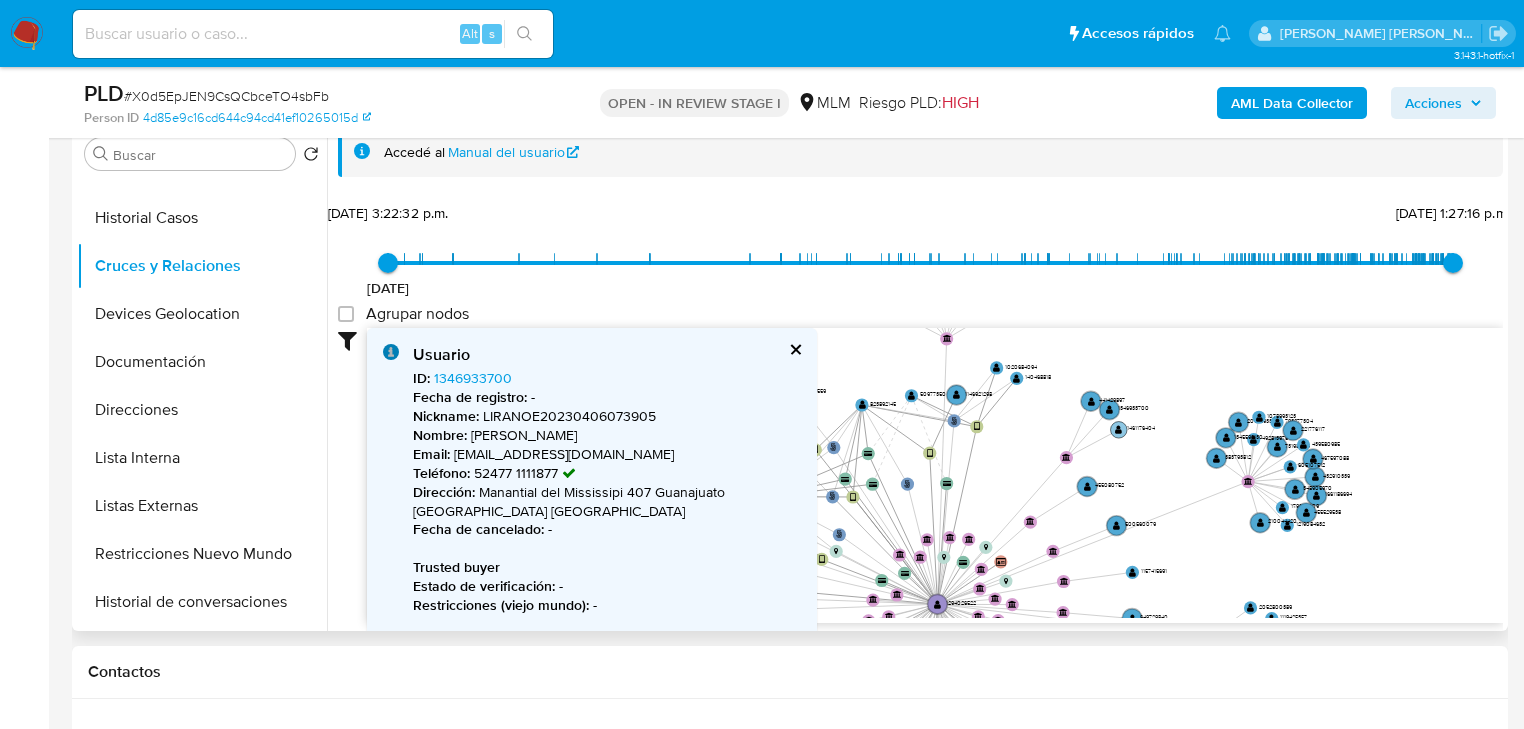 click on "" 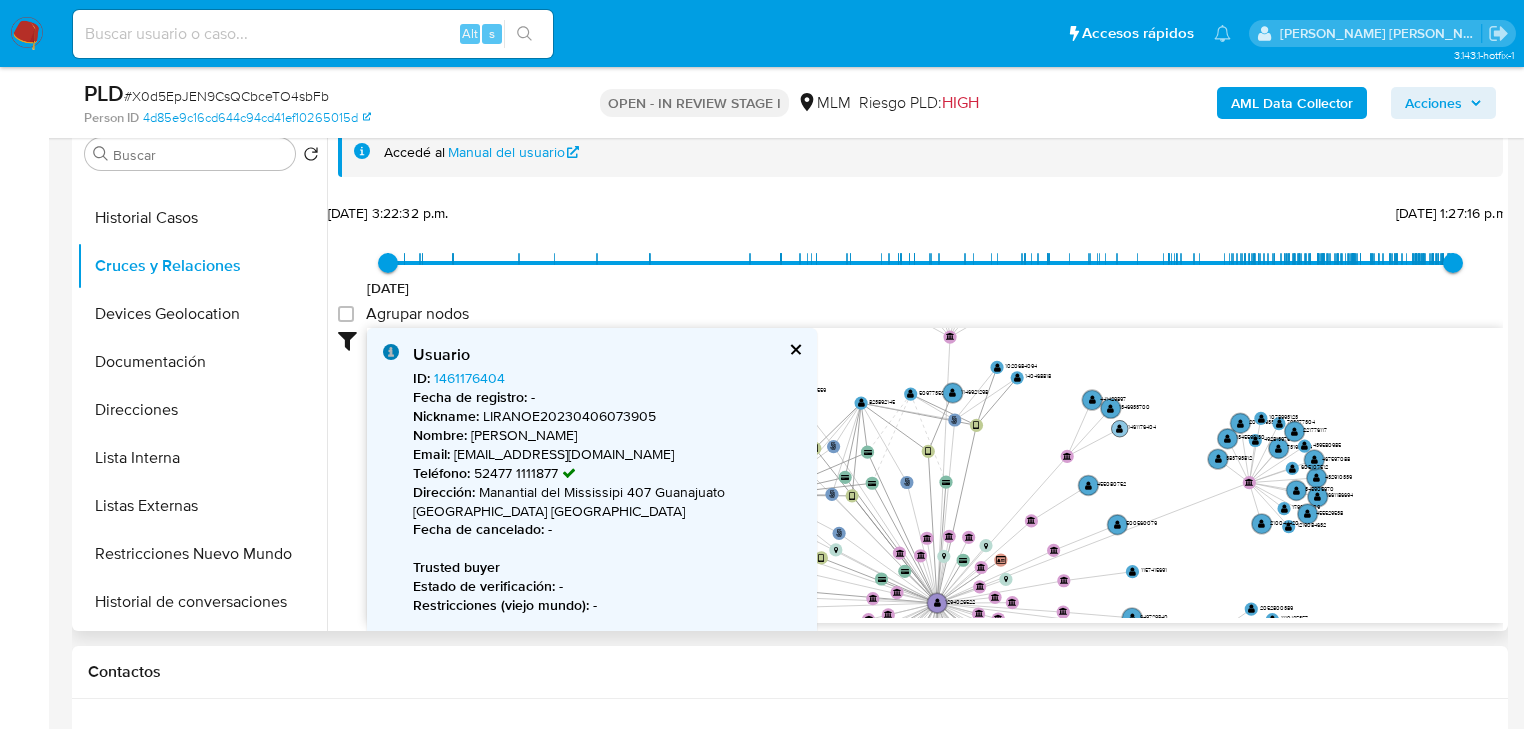 click on "" 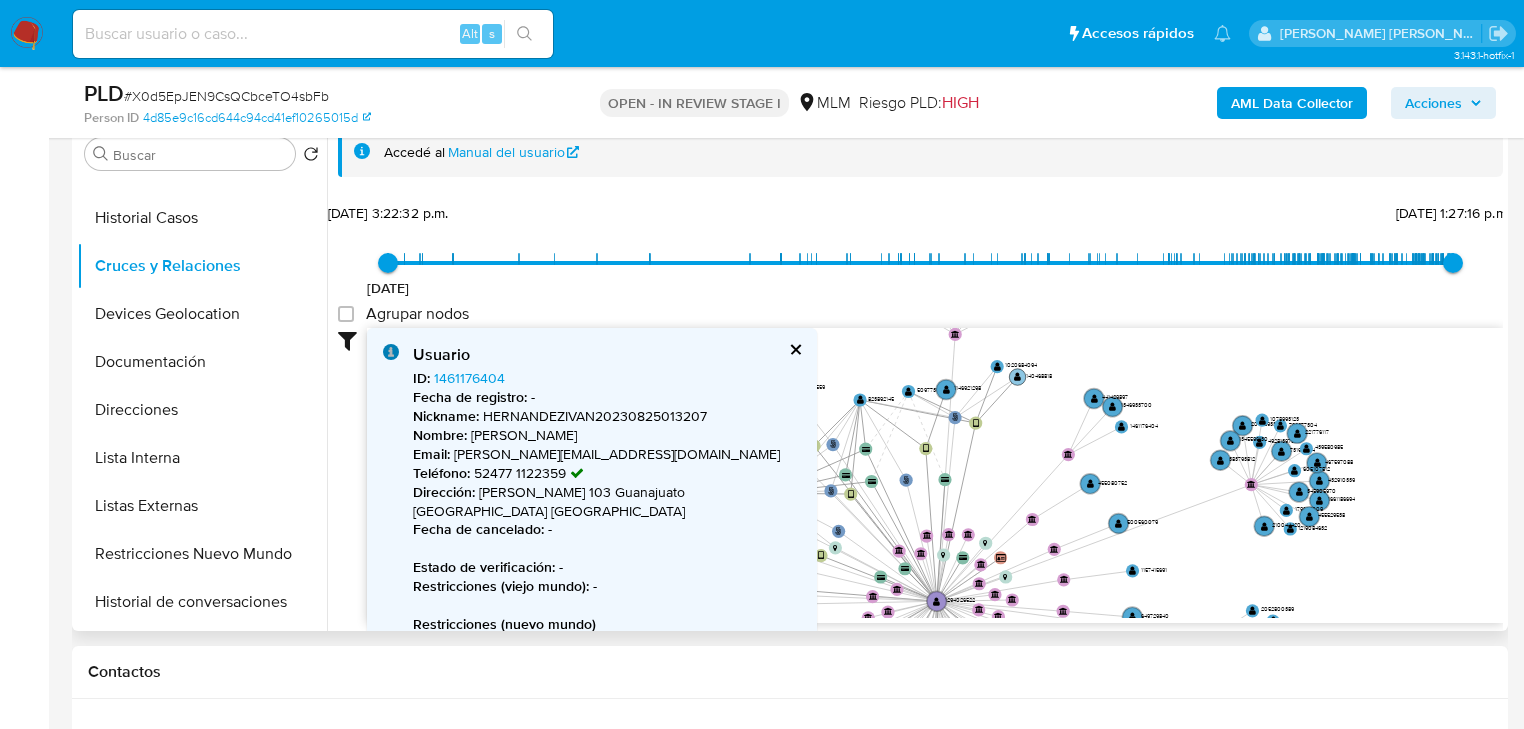 click on "" 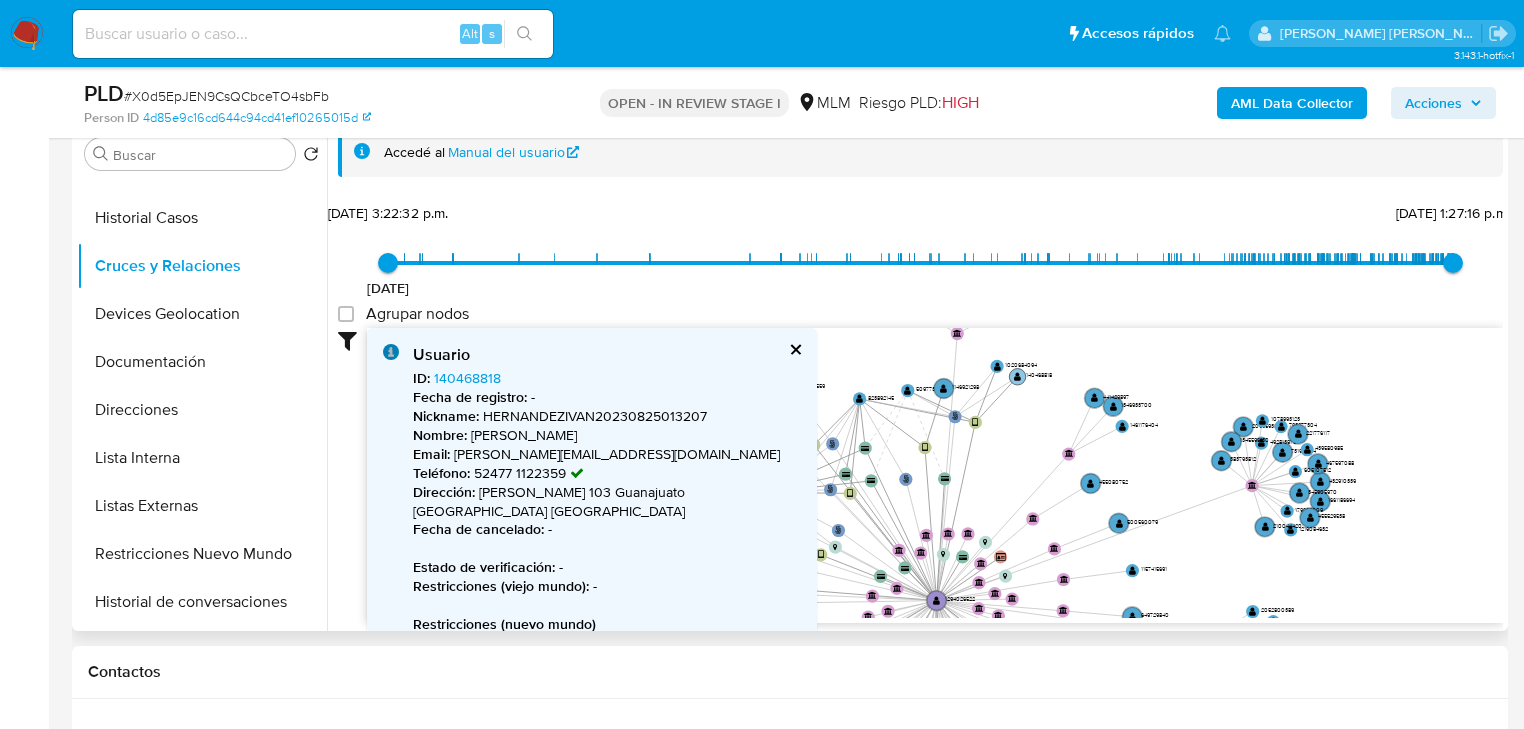 click on "" 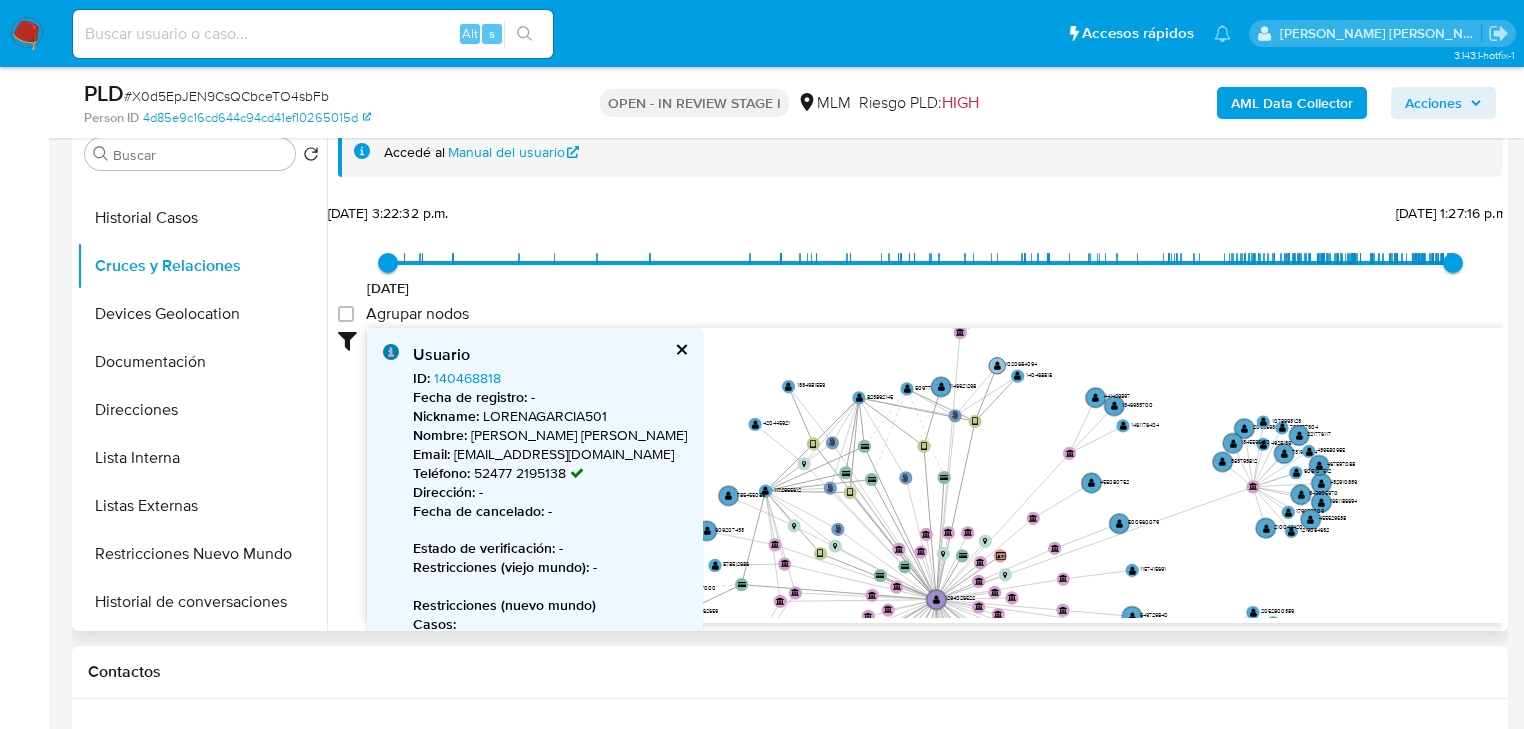 click on "" 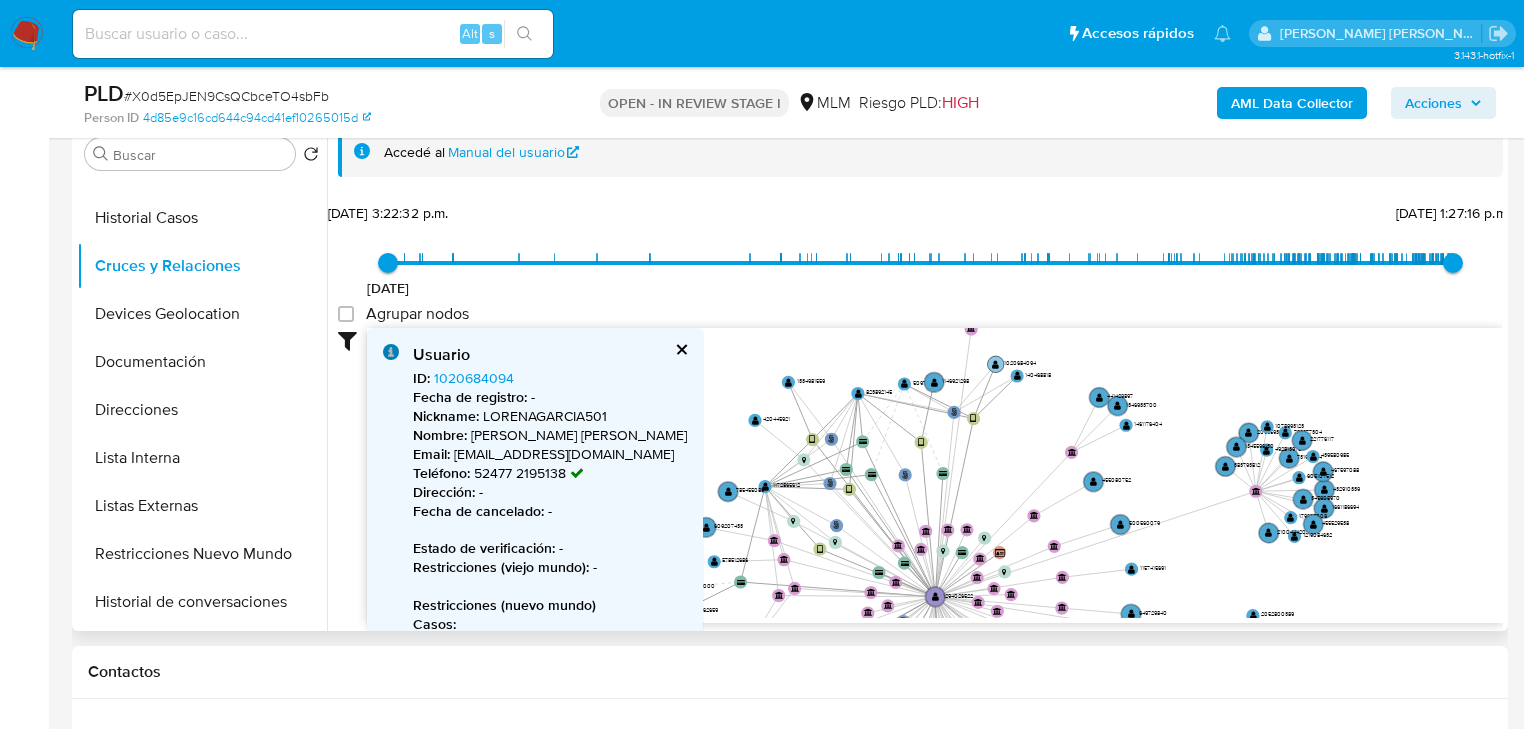 click on "" 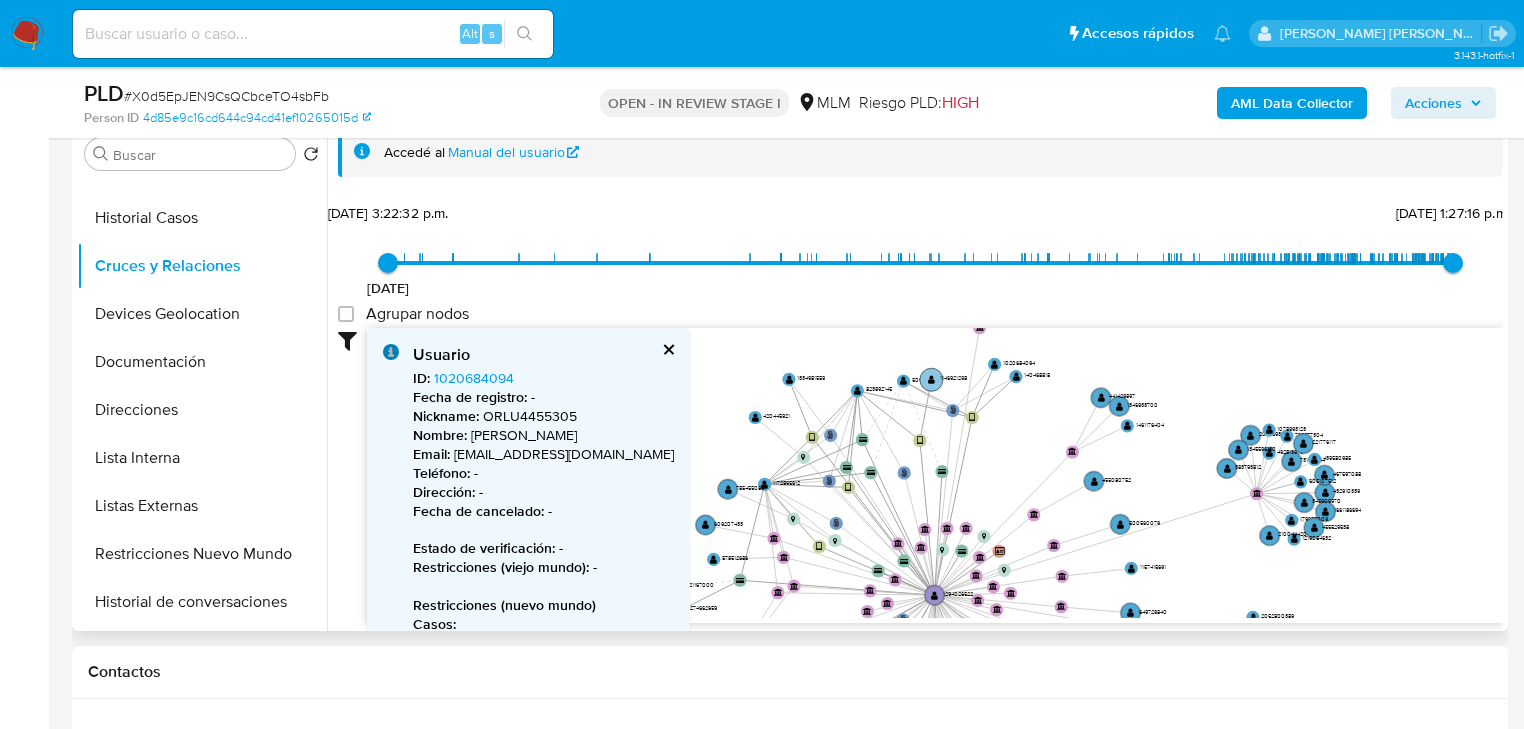 click on "" 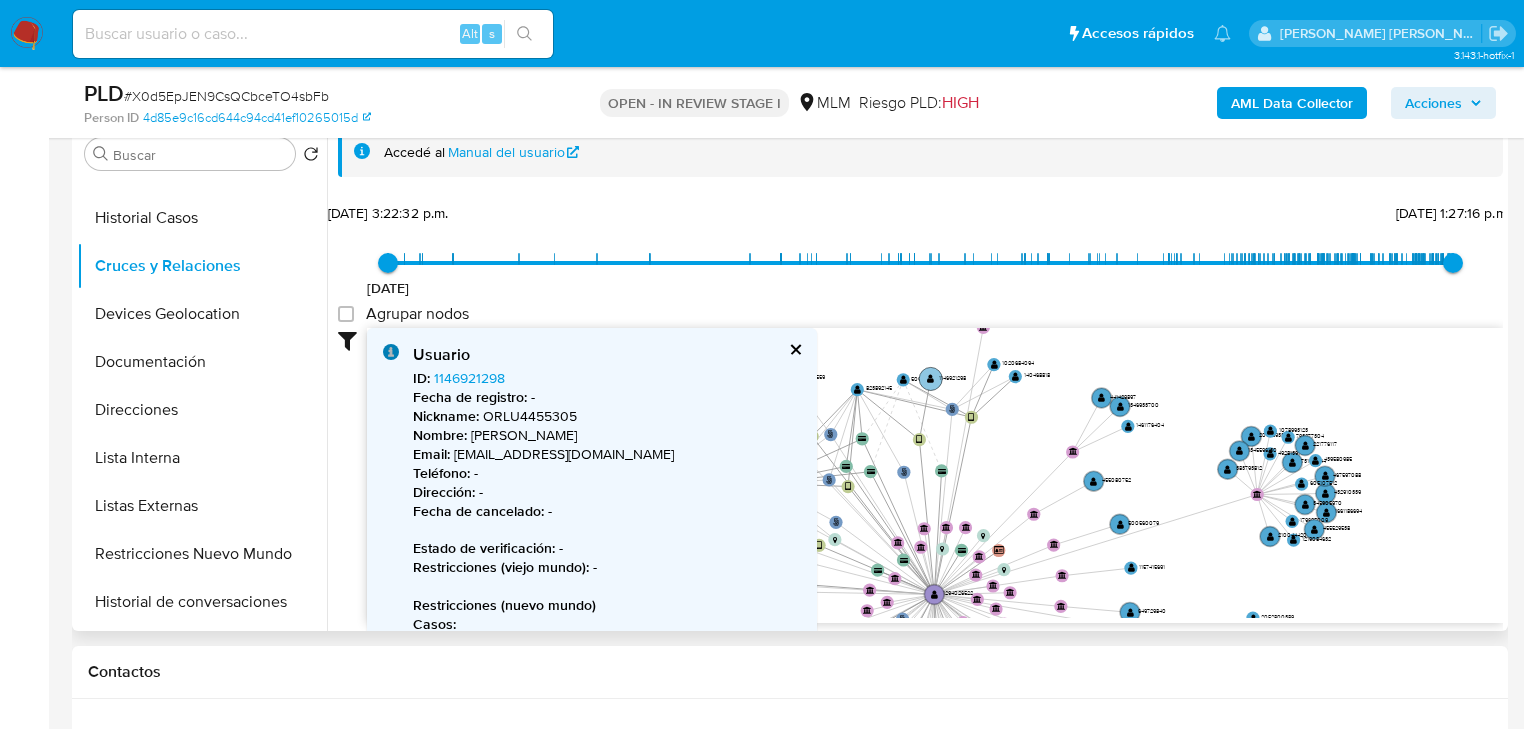 click on "" 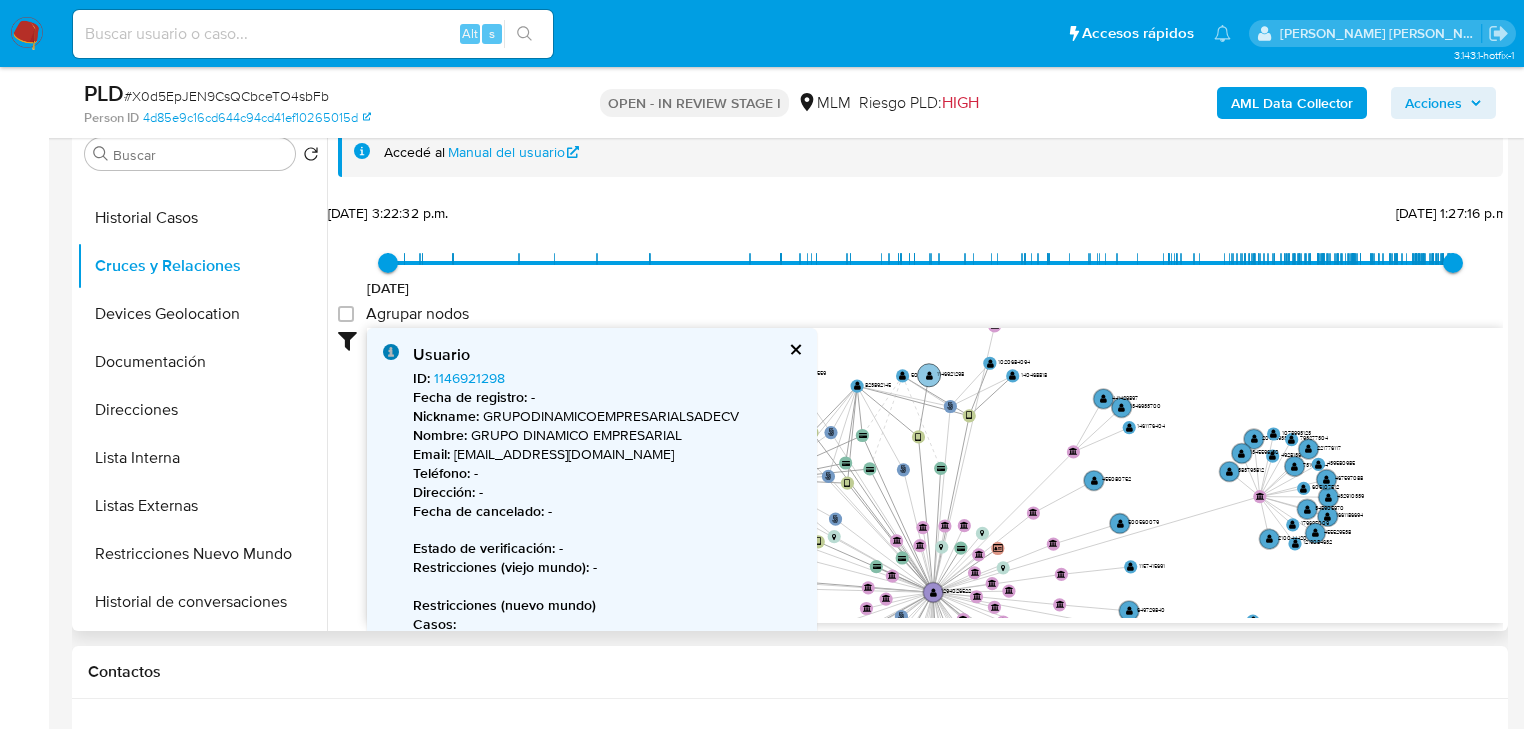 click on "" 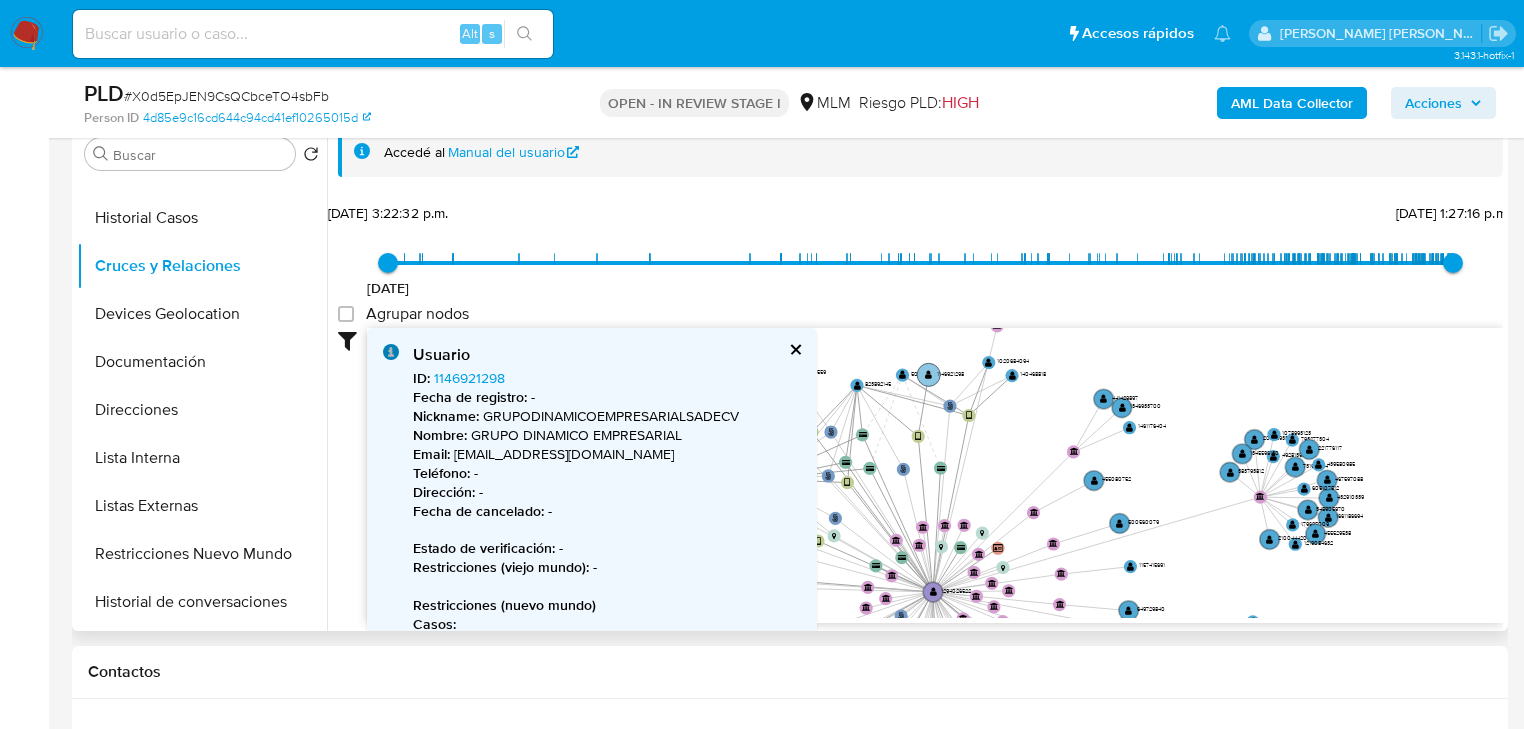 click on "" 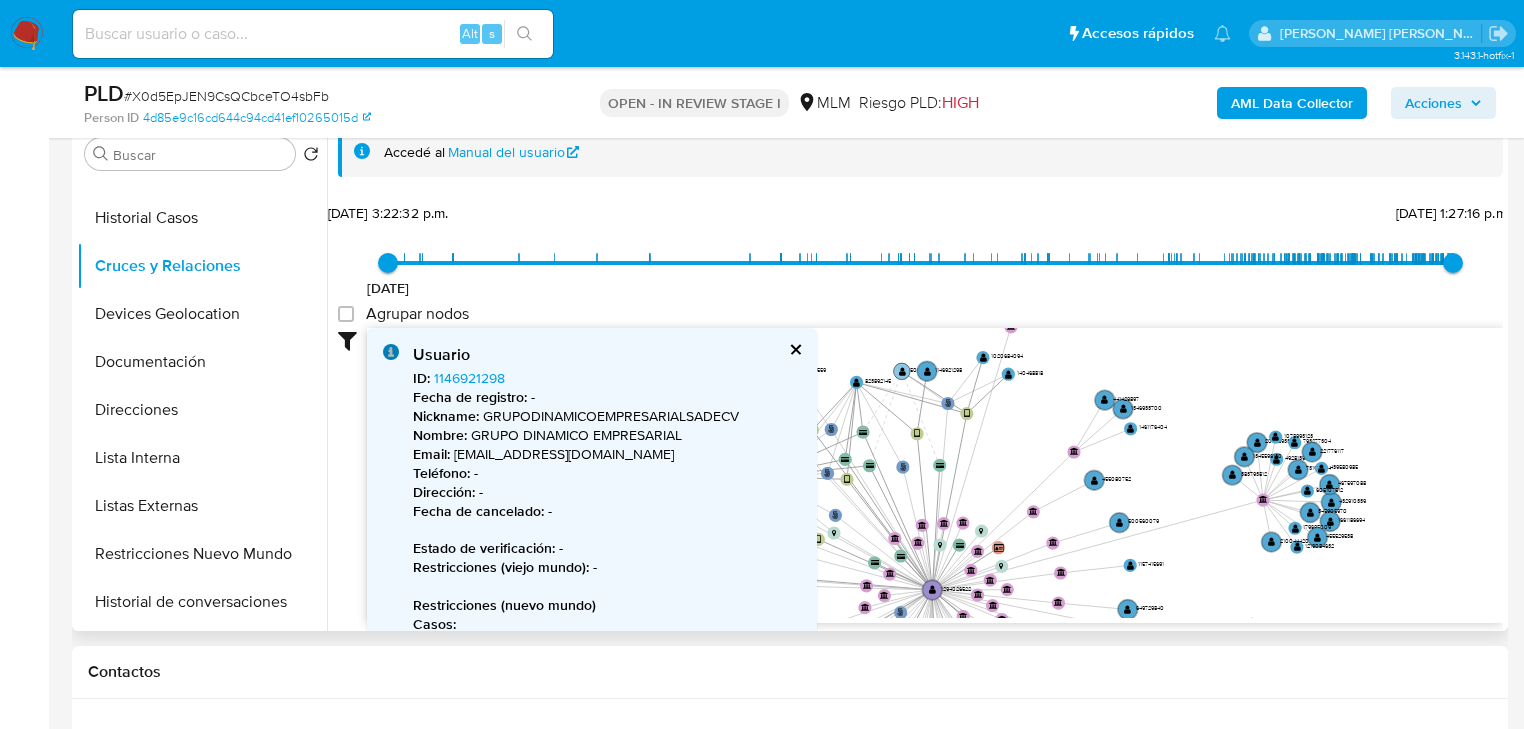 click on "" 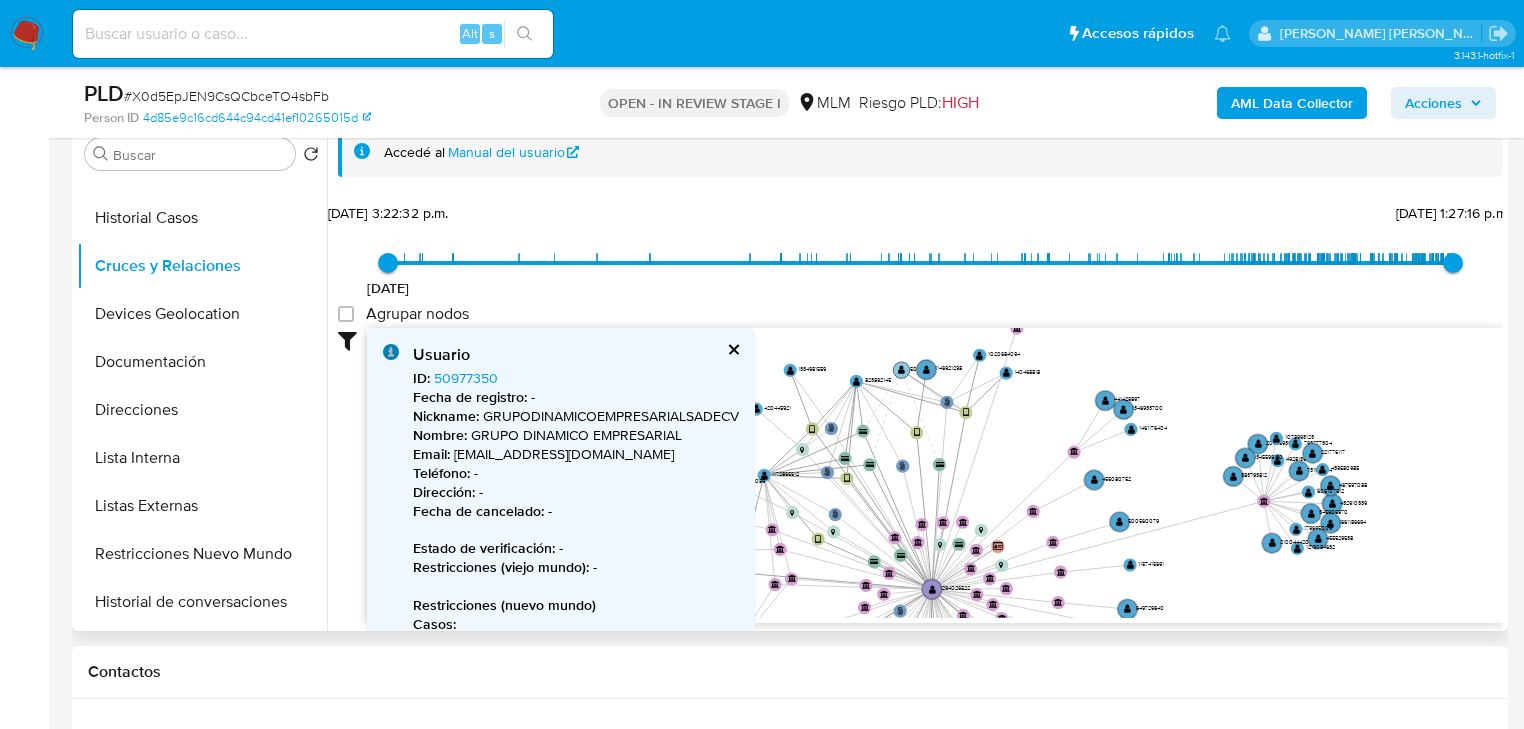 click on "" 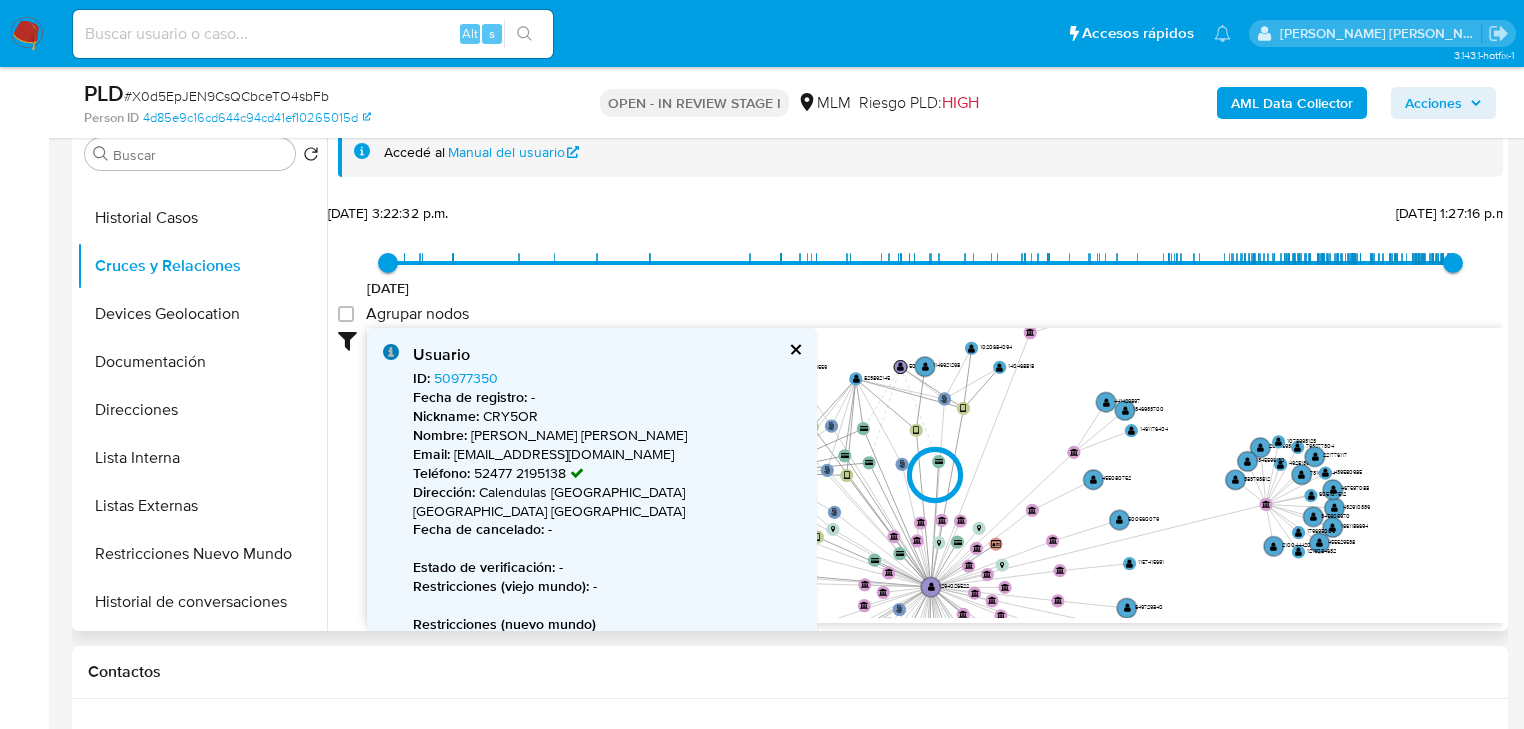 type on "1605488000000" 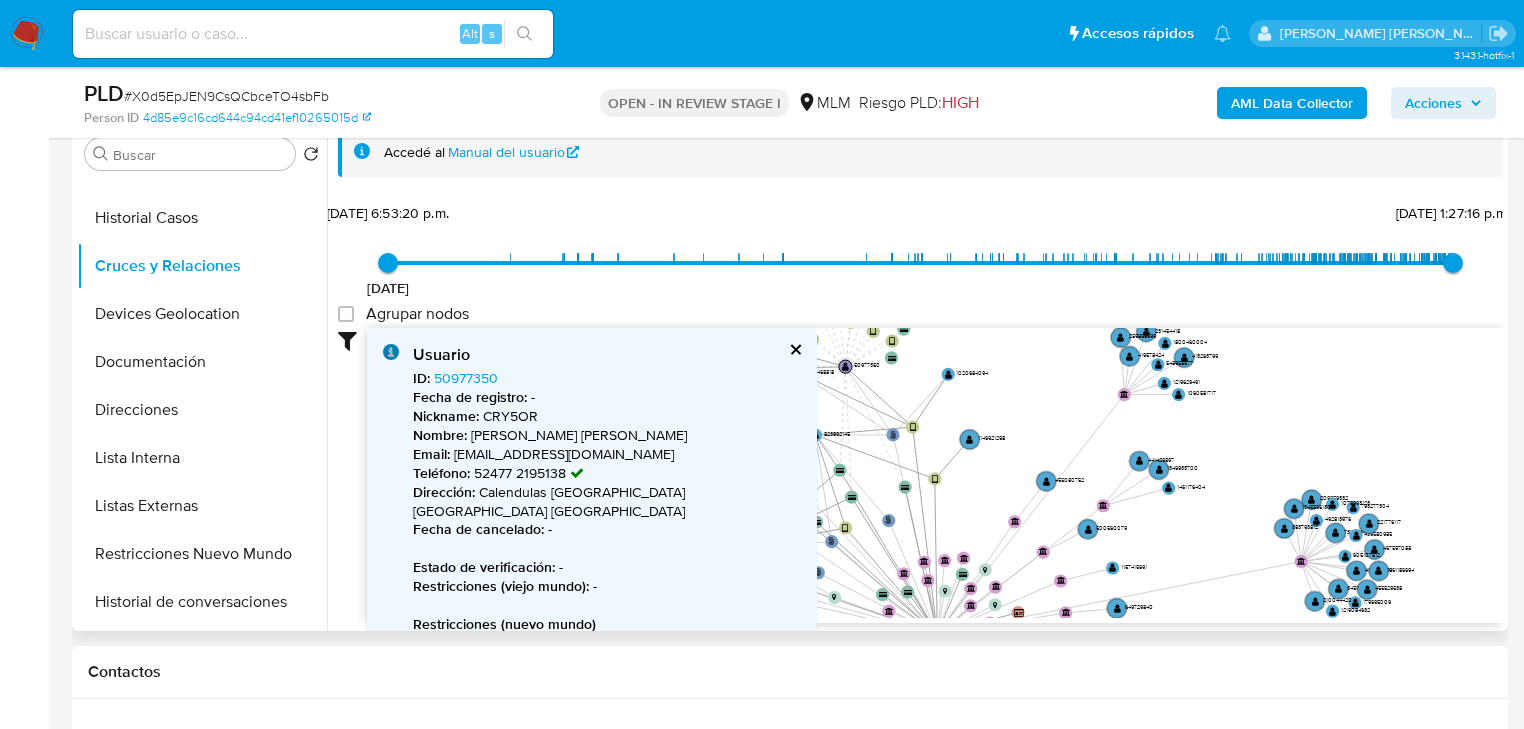 drag, startPoint x: 892, startPoint y: 405, endPoint x: 915, endPoint y: 405, distance: 23 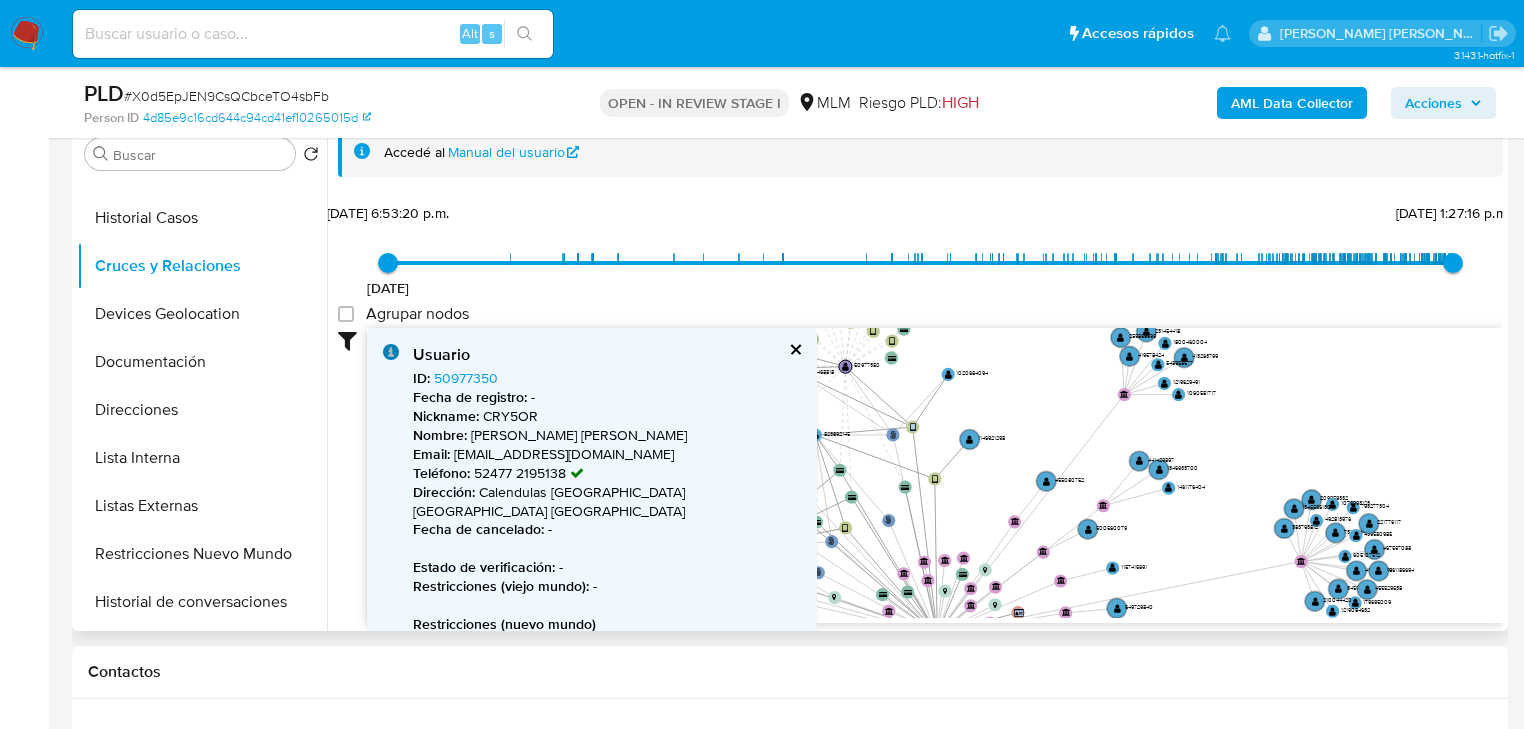 click on "Usuario ID :    50977350 Fecha de registro :    - Nickname :    CRY5OR Nombre :    [PERSON_NAME] [PERSON_NAME] Email :    [EMAIL_ADDRESS][DOMAIN_NAME] Teléfono :    52477 2195138   Dirección :    Calendulas  [GEOGRAPHIC_DATA]  [GEOGRAPHIC_DATA]  [GEOGRAPHIC_DATA] Fecha de cancelado :    - Estado de verificación :    - Restricciones (viejo mundo) :    - Restricciones (nuevo mundo) Casos :    - Restricciones :    - Cuentas bancarias :    - Drivers :    -   Conecta con :    26   user-1294026522  1294026522 phone-ca6330ad10c8869dc30ad040c679768d  person-4d85e9c16cd644c94cd41ef10265015d  device-6122b20808813b0019d9d4dc  device-657923f53b3e504614caecd7  device-65a05de85b725eecf3475c82  device-63cf442e08813b001748b112  device-62eb2d7c08813b00181b5ba8  device-64b0224919b6417cbe16c78e  card-HANYYIIZXMWFIVOMNNSREJHMLHJESSSVQEEUZQBJ  card-QYQTBKESCBDOSXLNOVEOIHUHFEYSWQPLGRFIWPPU  card-NHDTYQFUZWYLIZNPXTVSOTDCMERGJJTVEGIXUEFW  card-XURIINVLTTYPUOAGPKIQCGUIWVOXAXXEUWMHGEMA            " at bounding box center [935, 476] 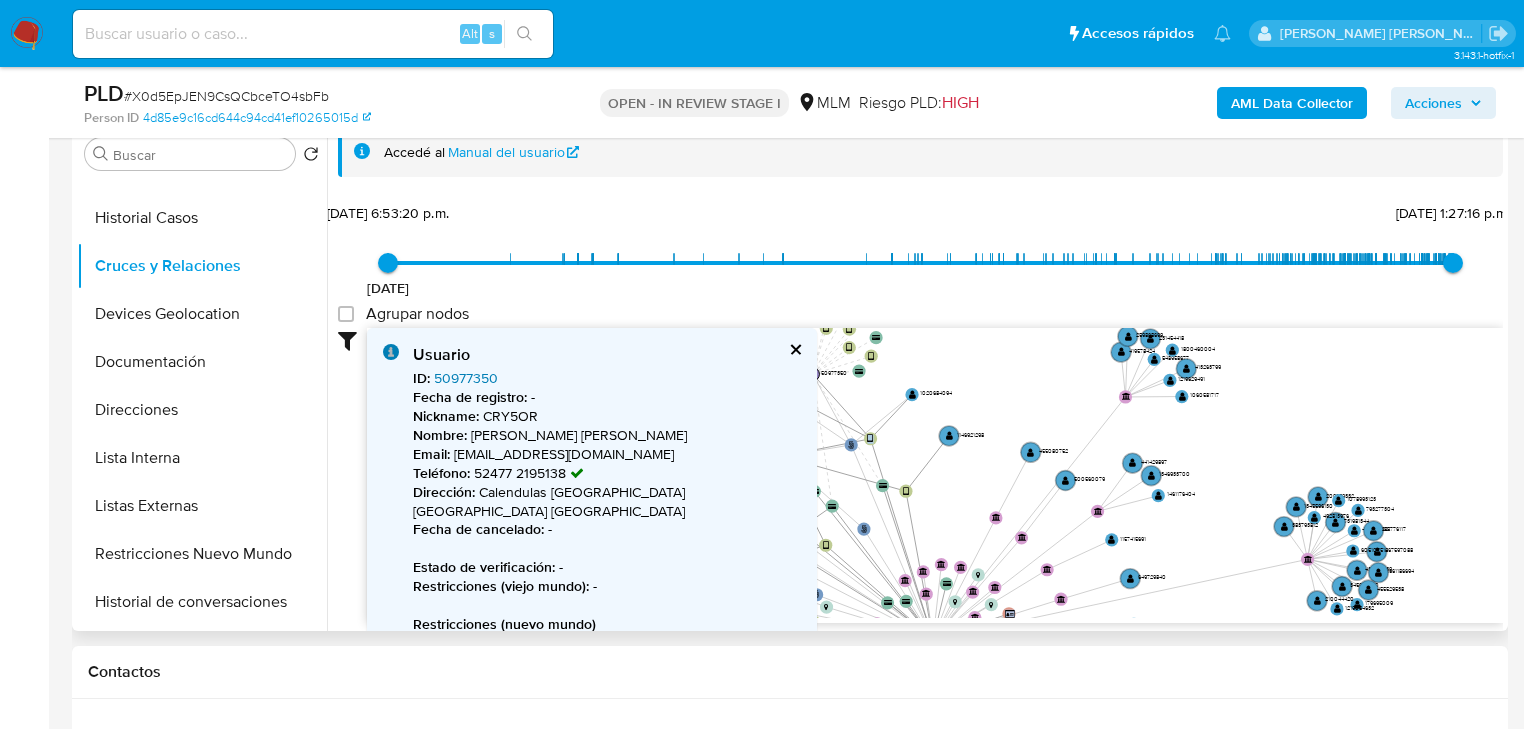 click on "50977350" at bounding box center [466, 378] 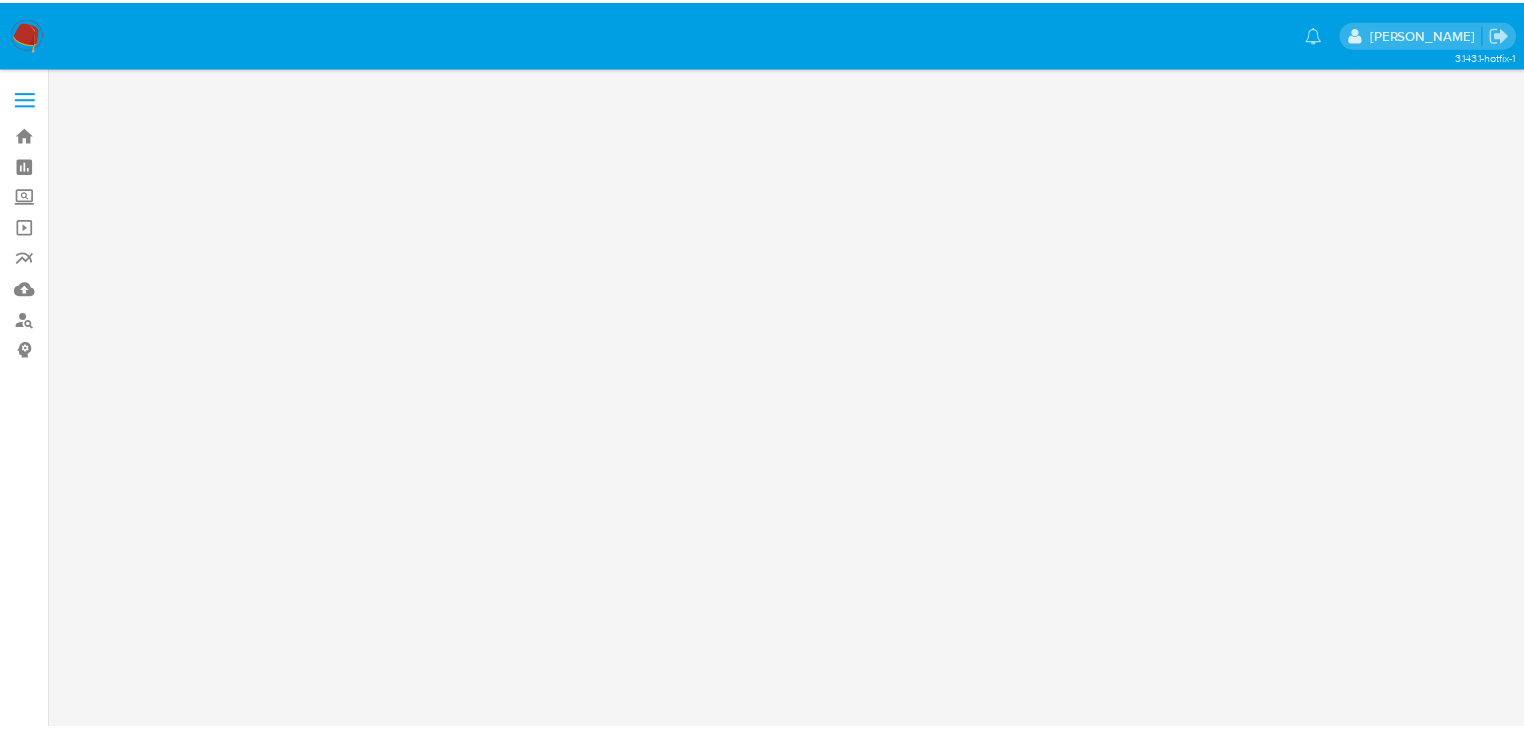 scroll, scrollTop: 0, scrollLeft: 0, axis: both 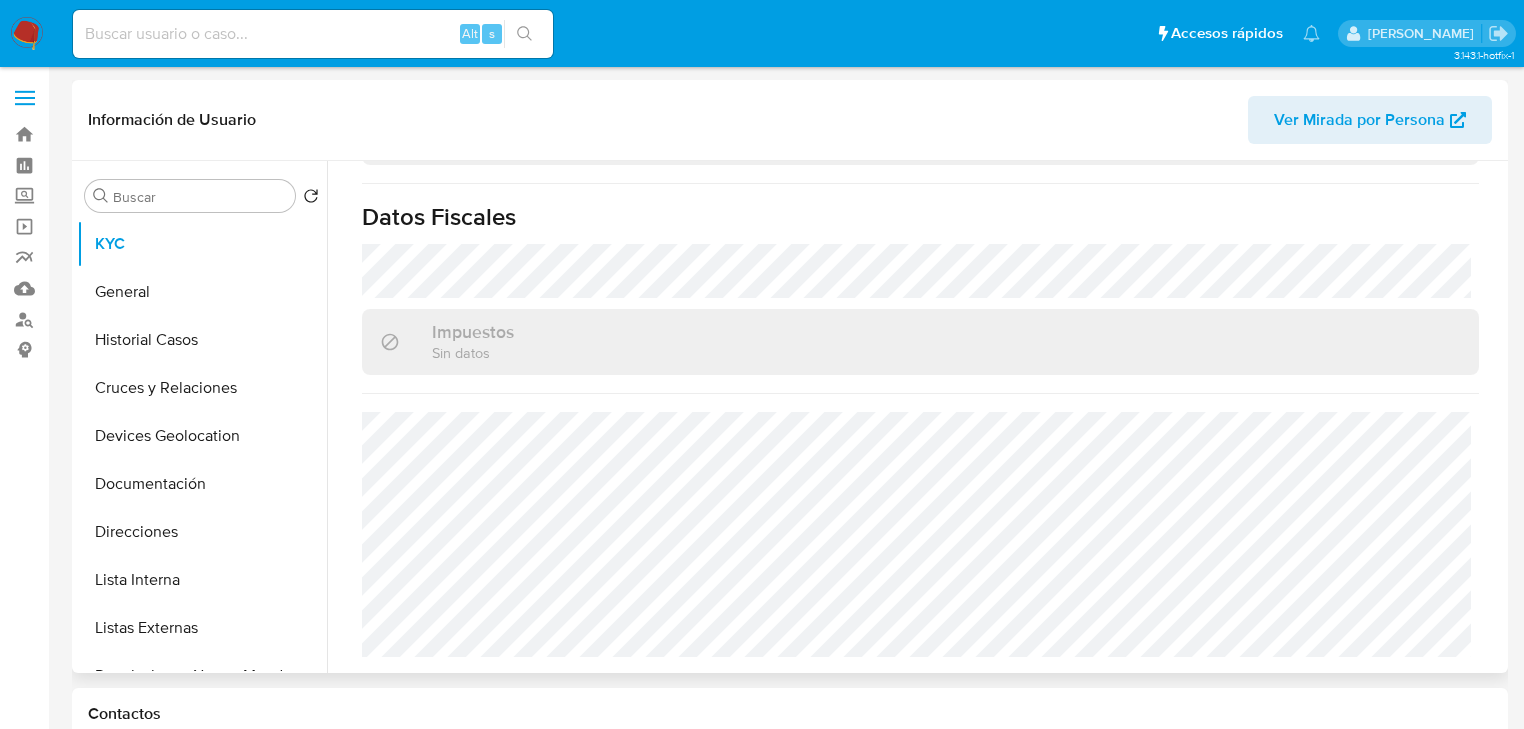 select on "10" 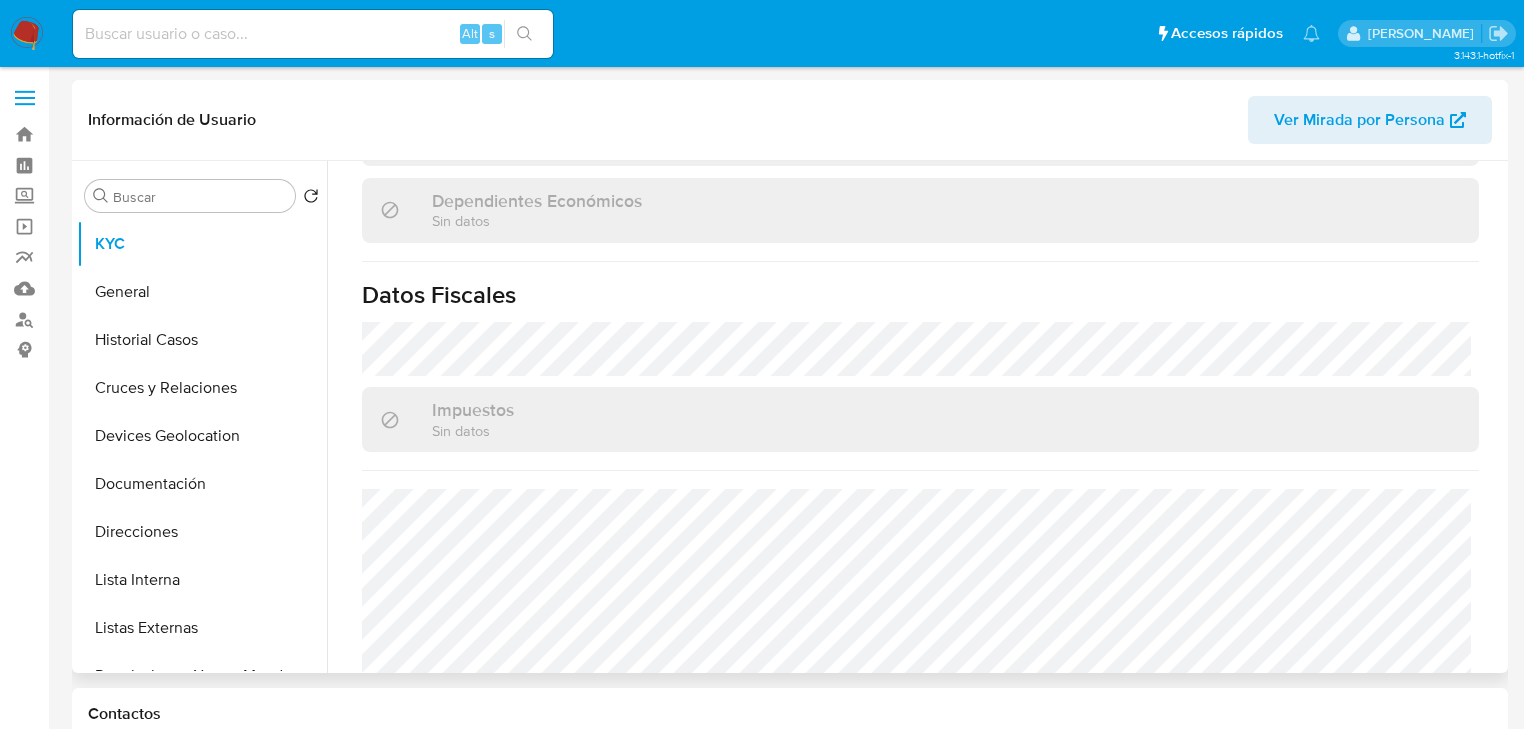 scroll, scrollTop: 1263, scrollLeft: 0, axis: vertical 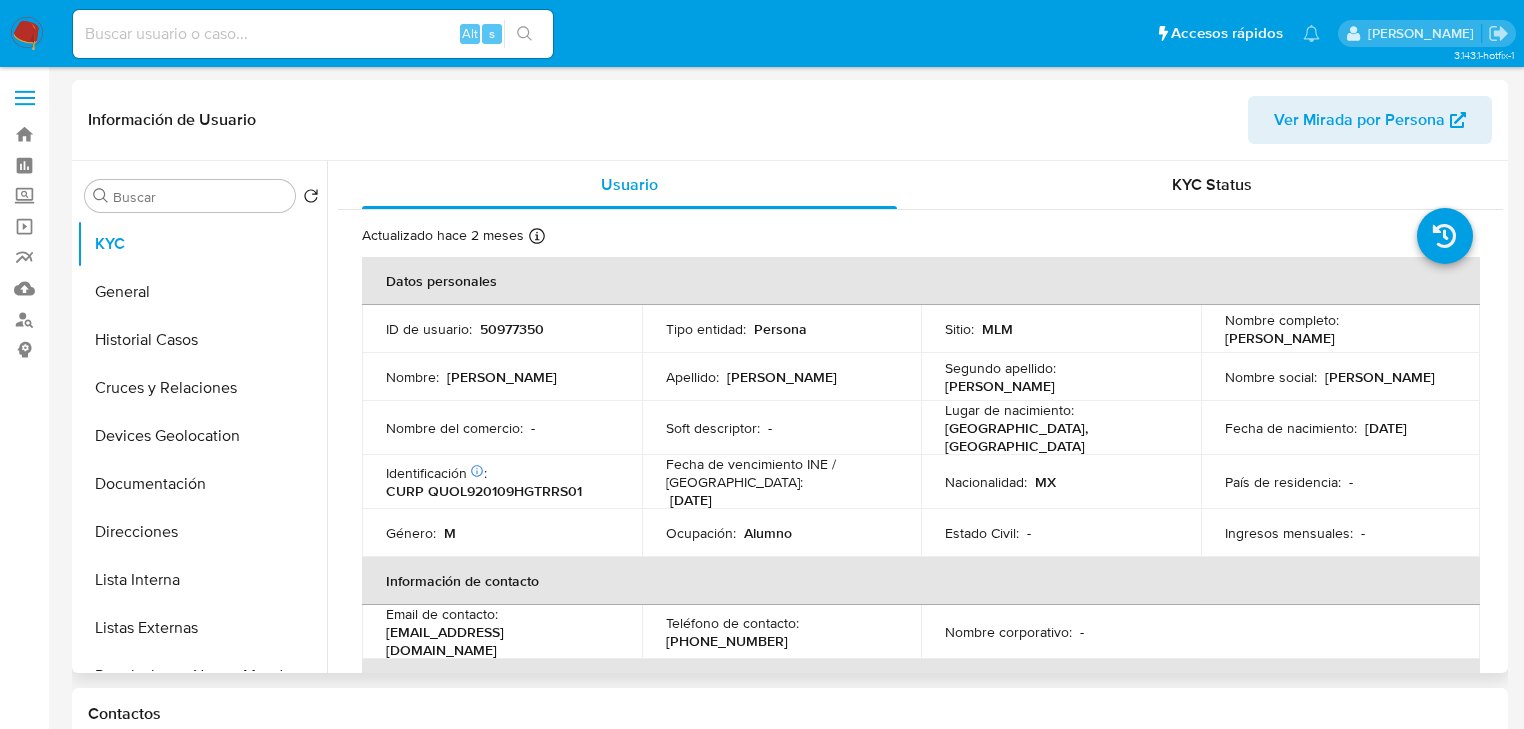 click on "50977350" at bounding box center [512, 329] 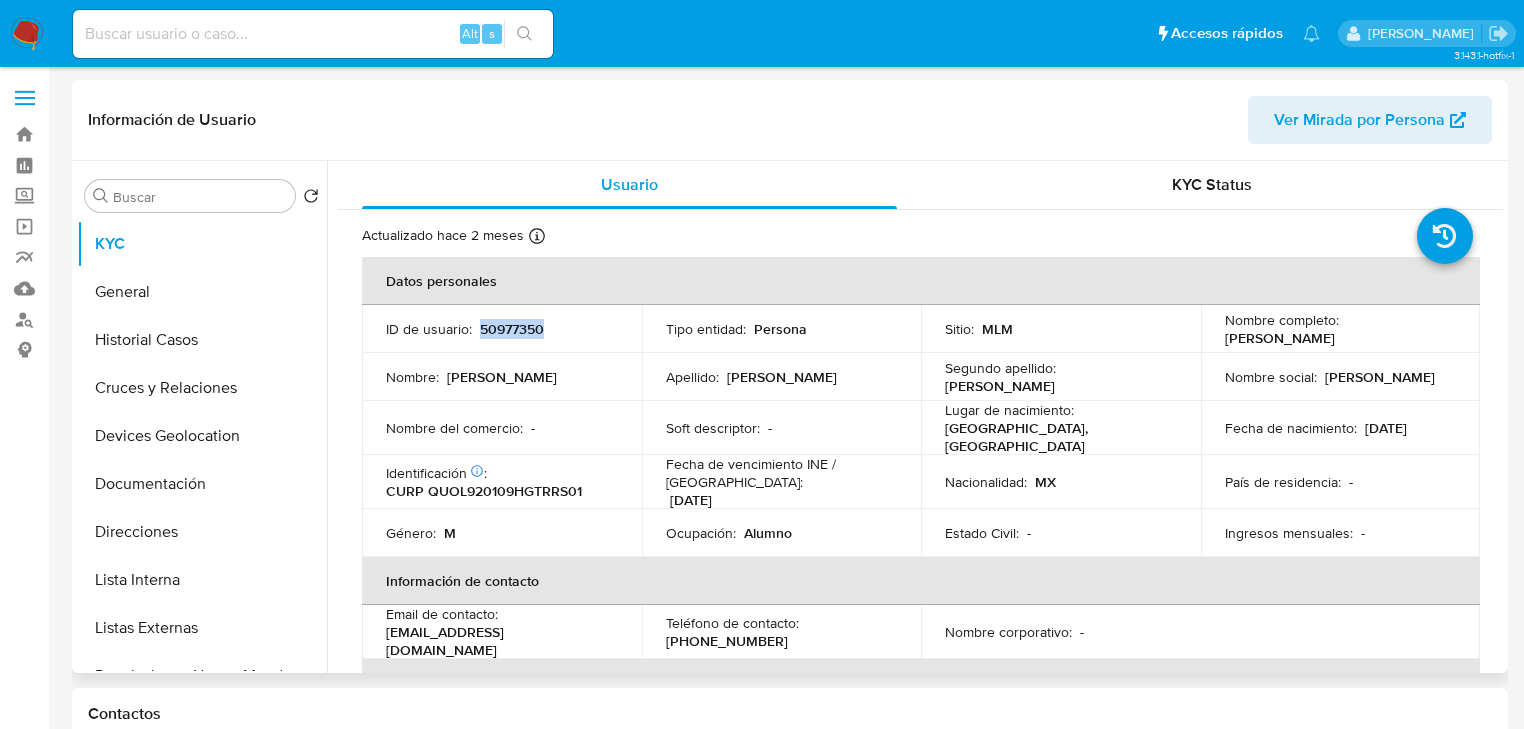 click on "50977350" at bounding box center [512, 329] 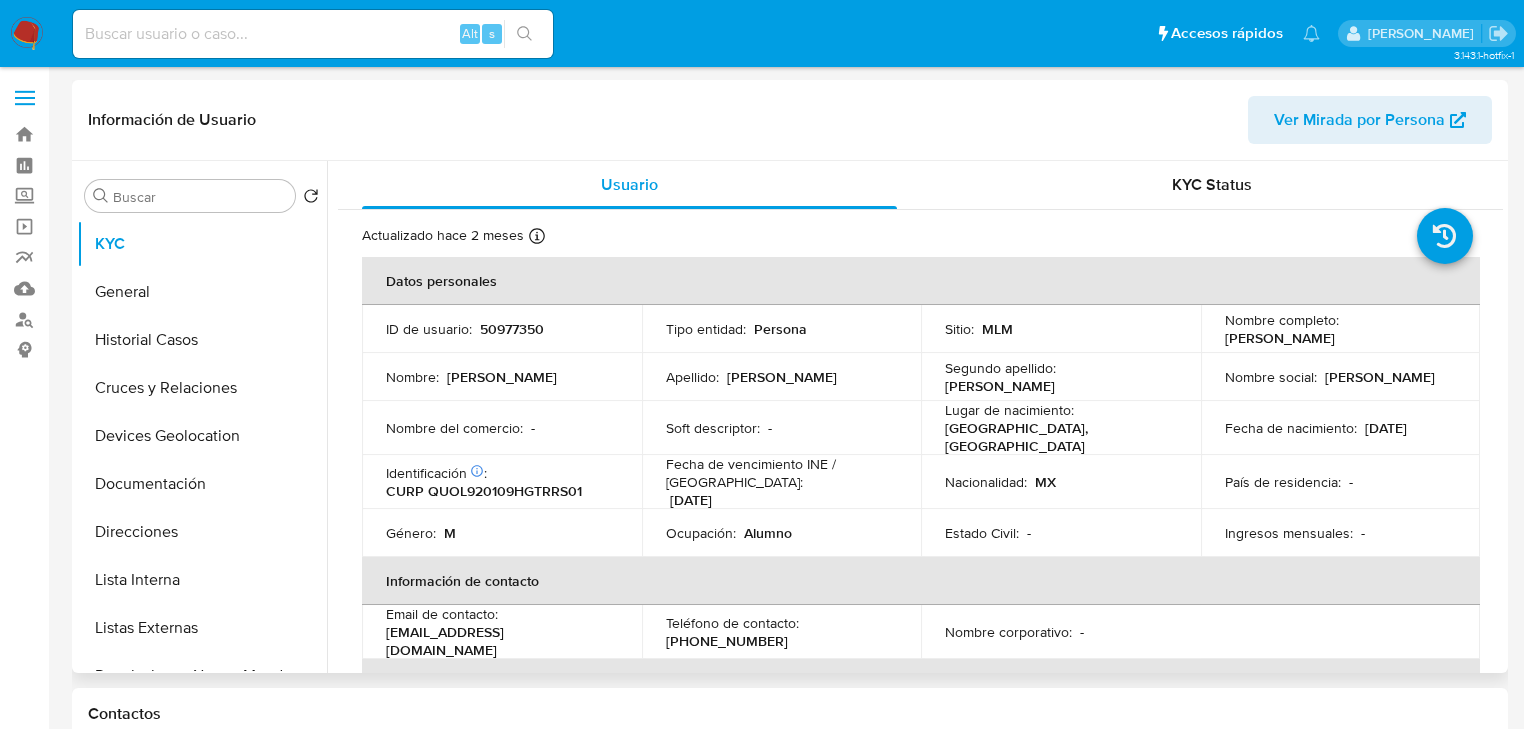 click on "Fecha de vencimiento INE / Pasaporte :    31/12/2031" at bounding box center [782, 482] 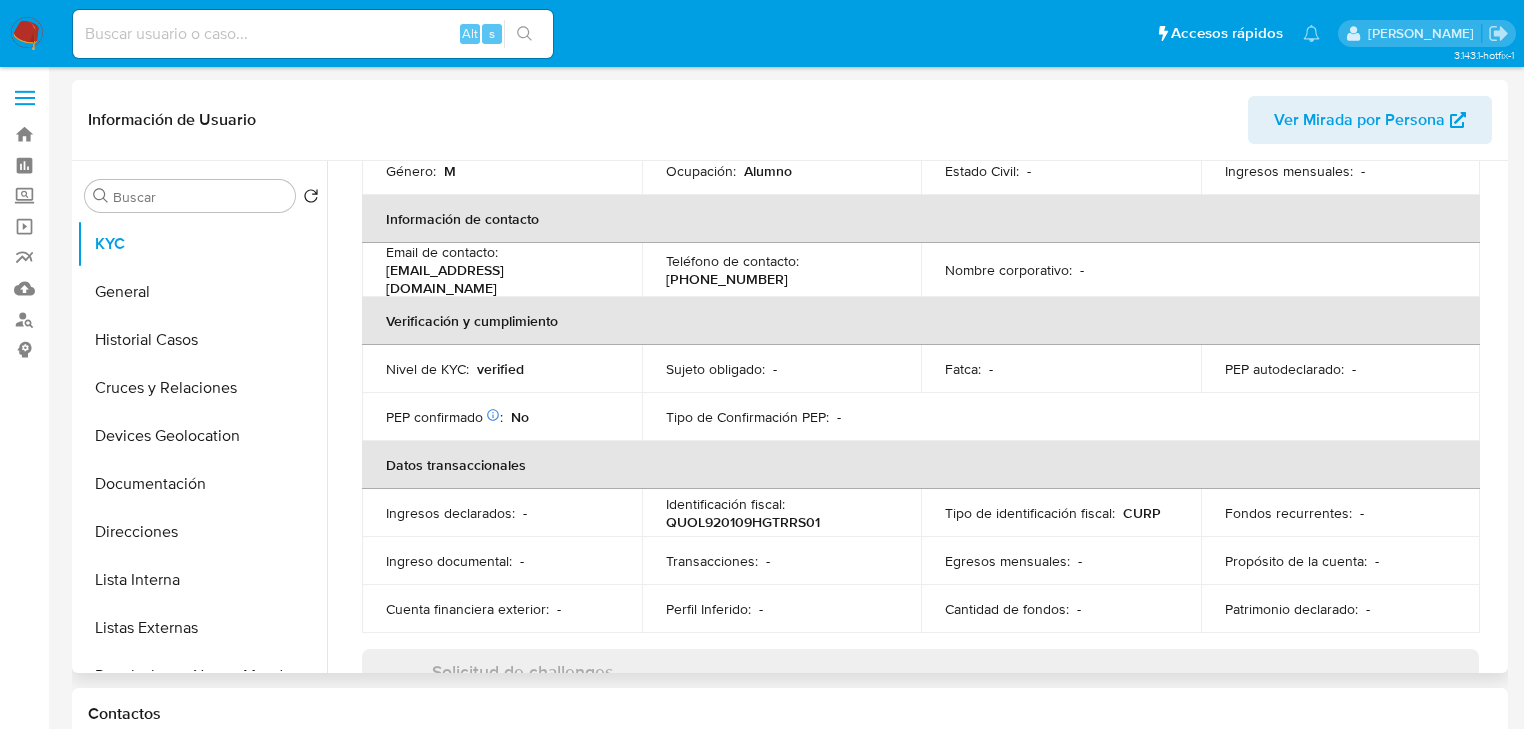 scroll, scrollTop: 480, scrollLeft: 0, axis: vertical 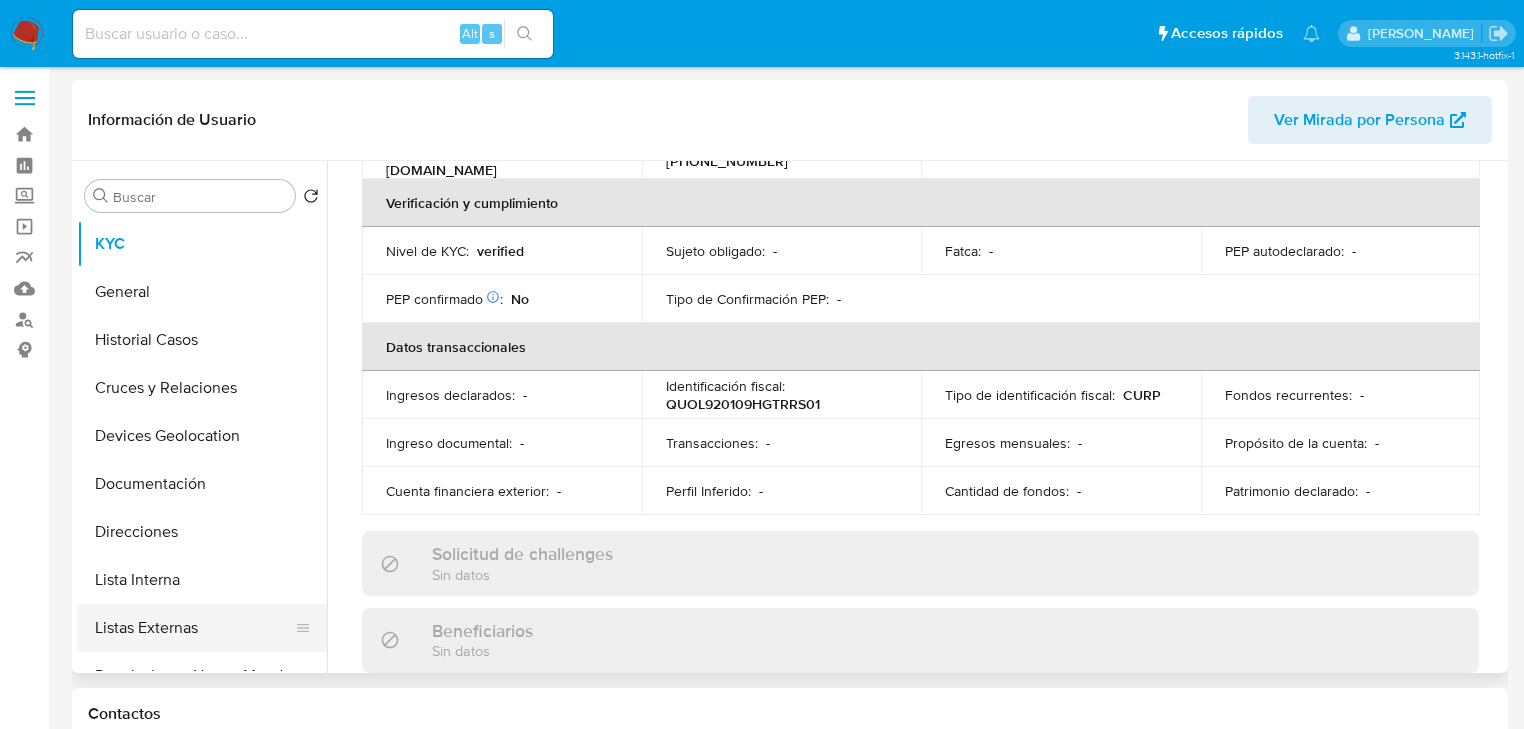 click on "Listas Externas" at bounding box center (194, 628) 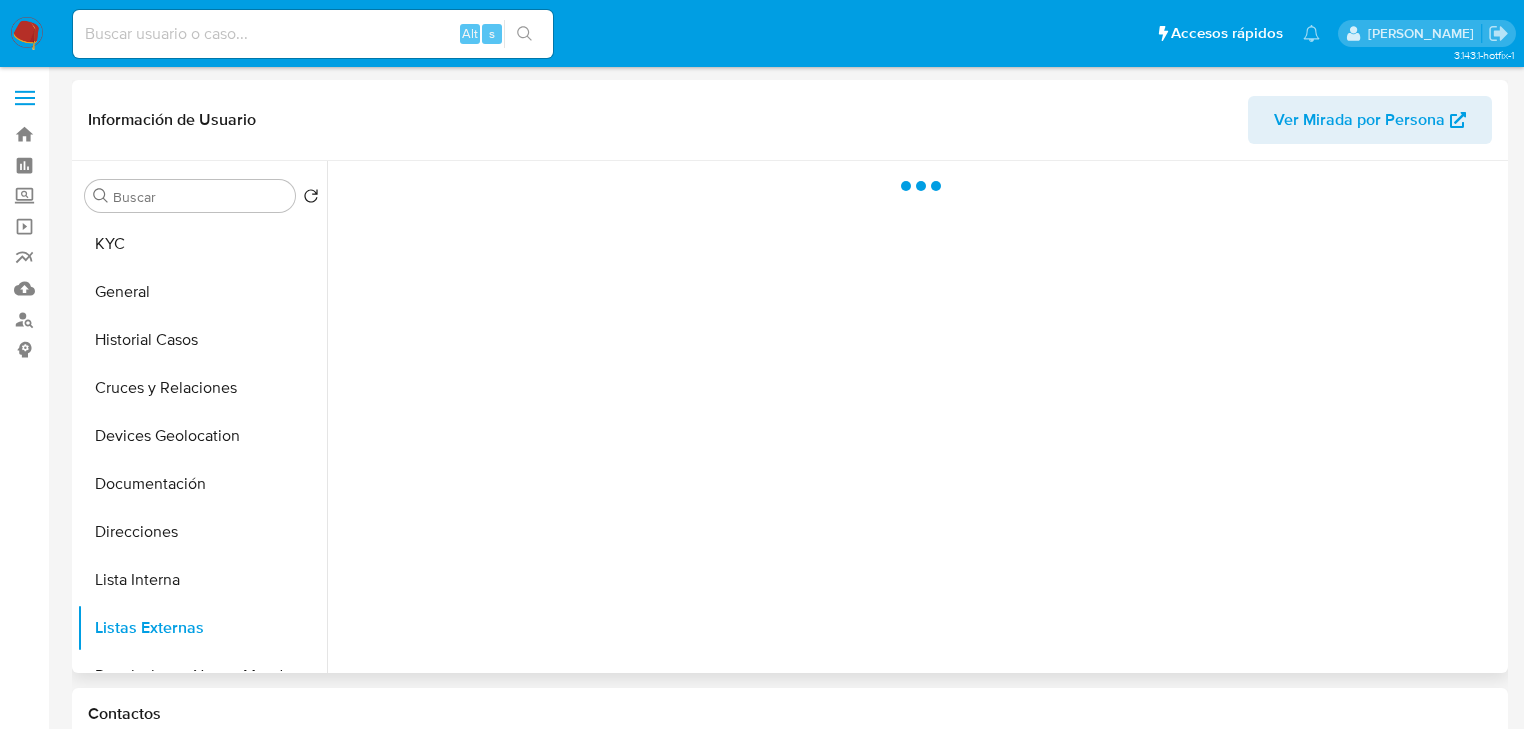 scroll, scrollTop: 0, scrollLeft: 0, axis: both 